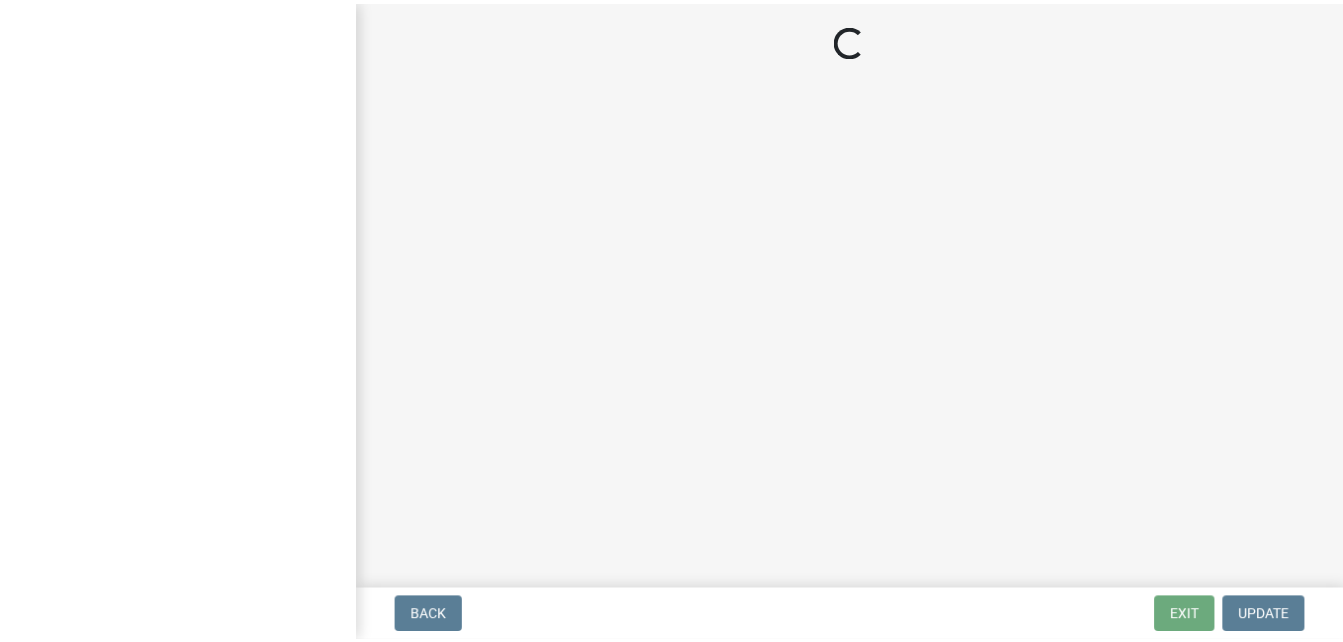 scroll, scrollTop: 0, scrollLeft: 0, axis: both 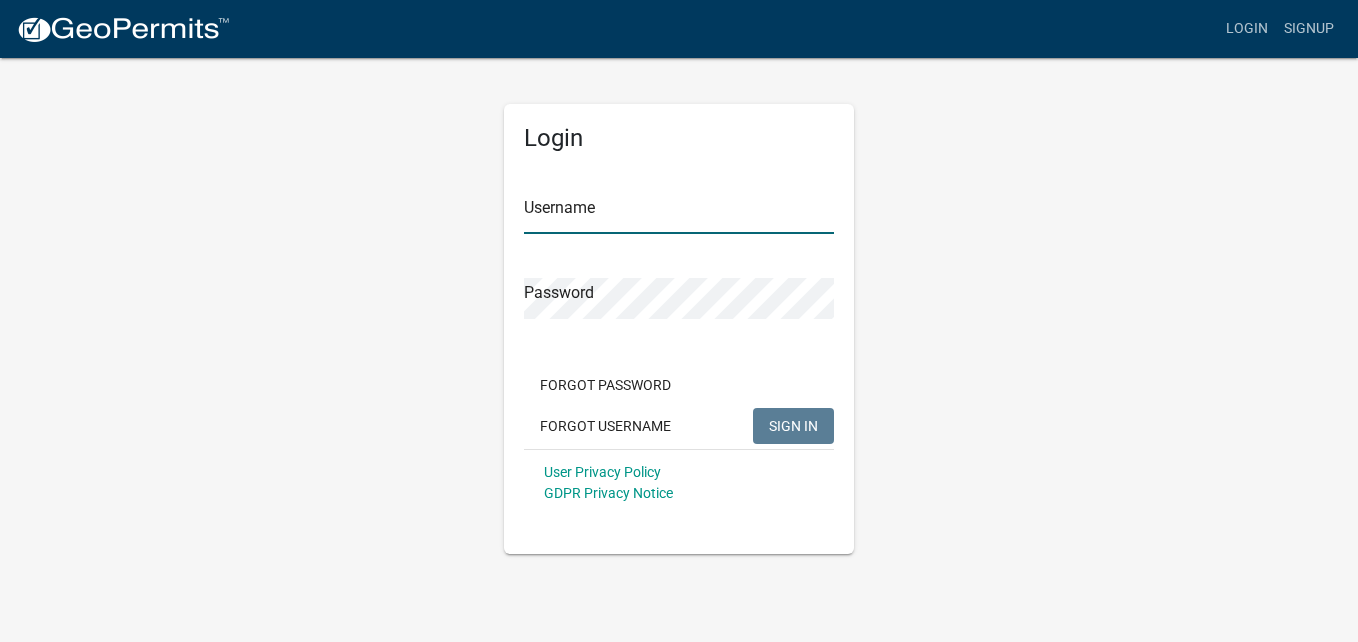 click on "Username" at bounding box center [679, 213] 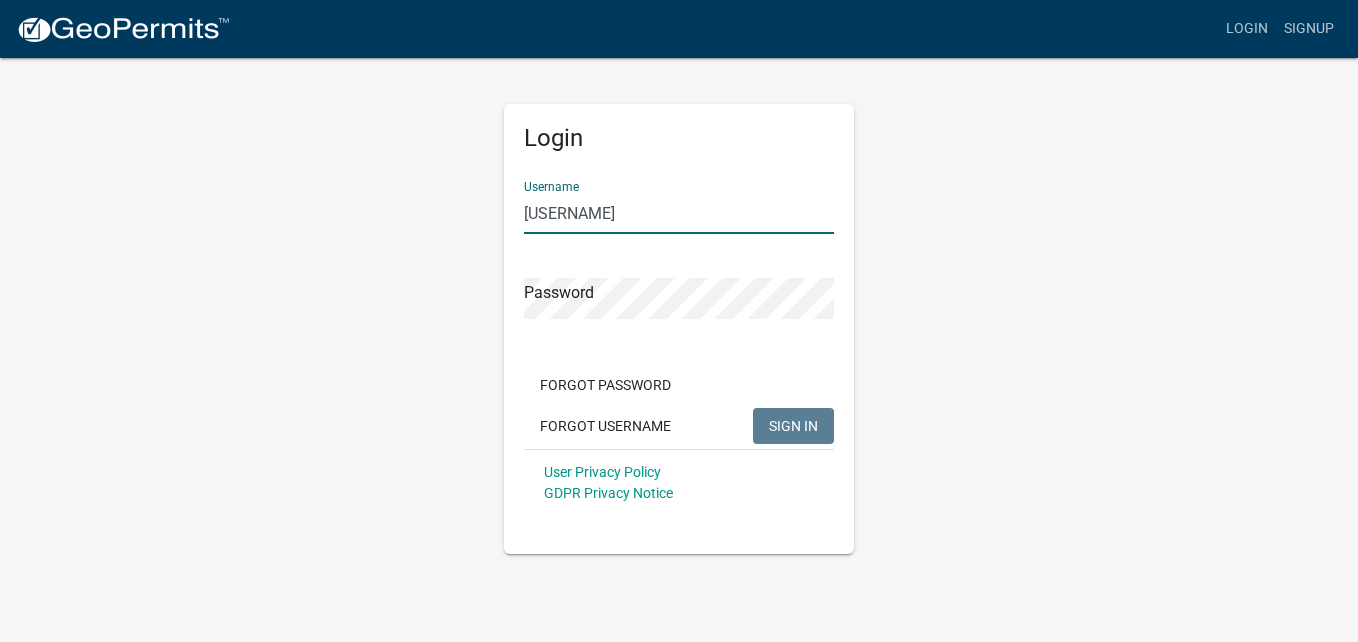 type on "[USERNAME]" 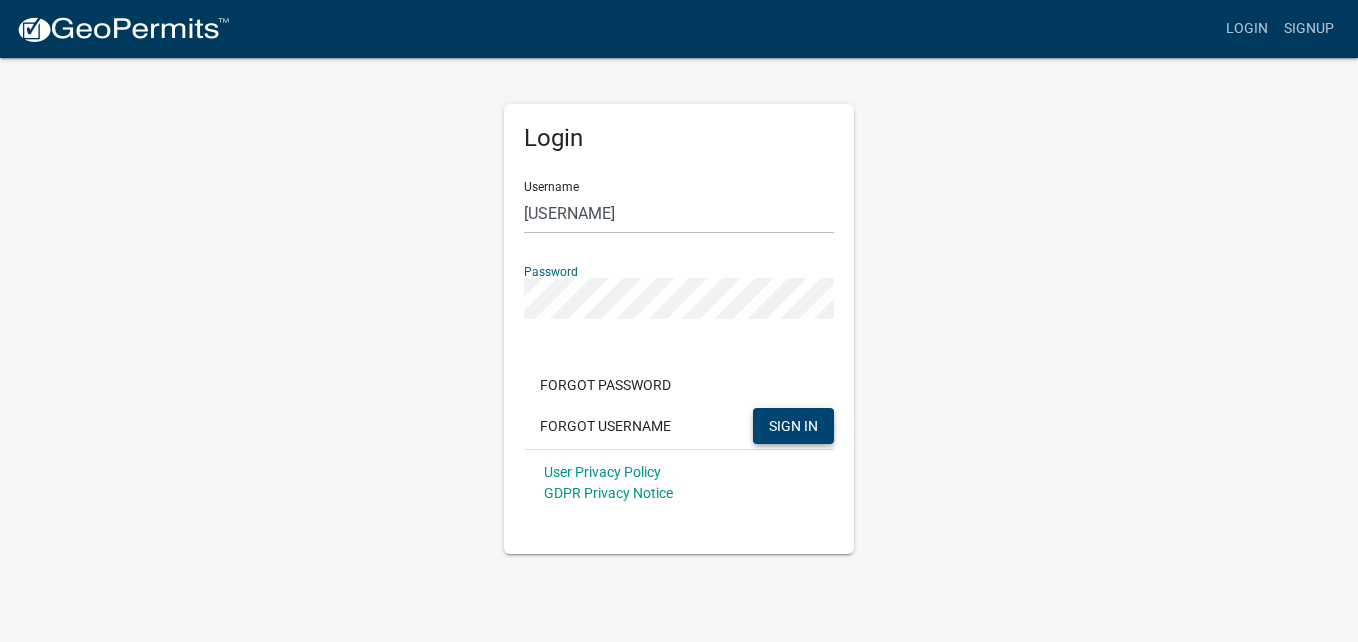 click on "SIGN IN" 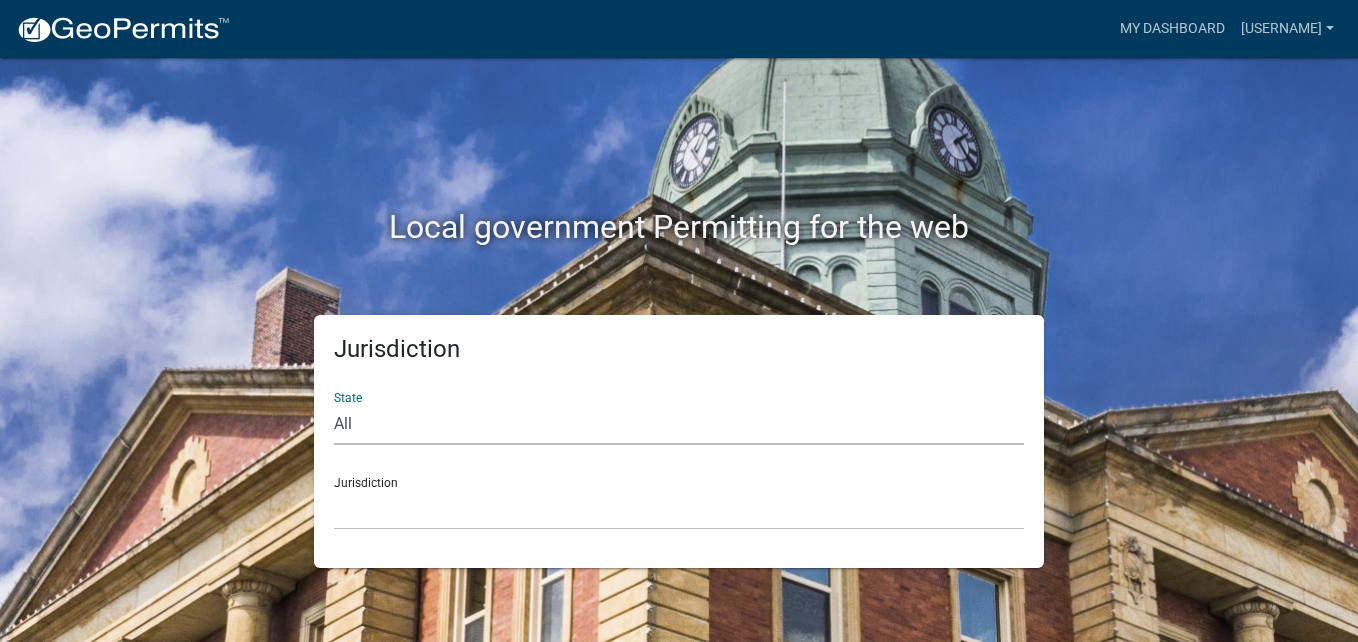 click on "All  Colorado   Georgia   Indiana   Iowa   Kansas   Minnesota   Ohio   South Carolina   Wisconsin" 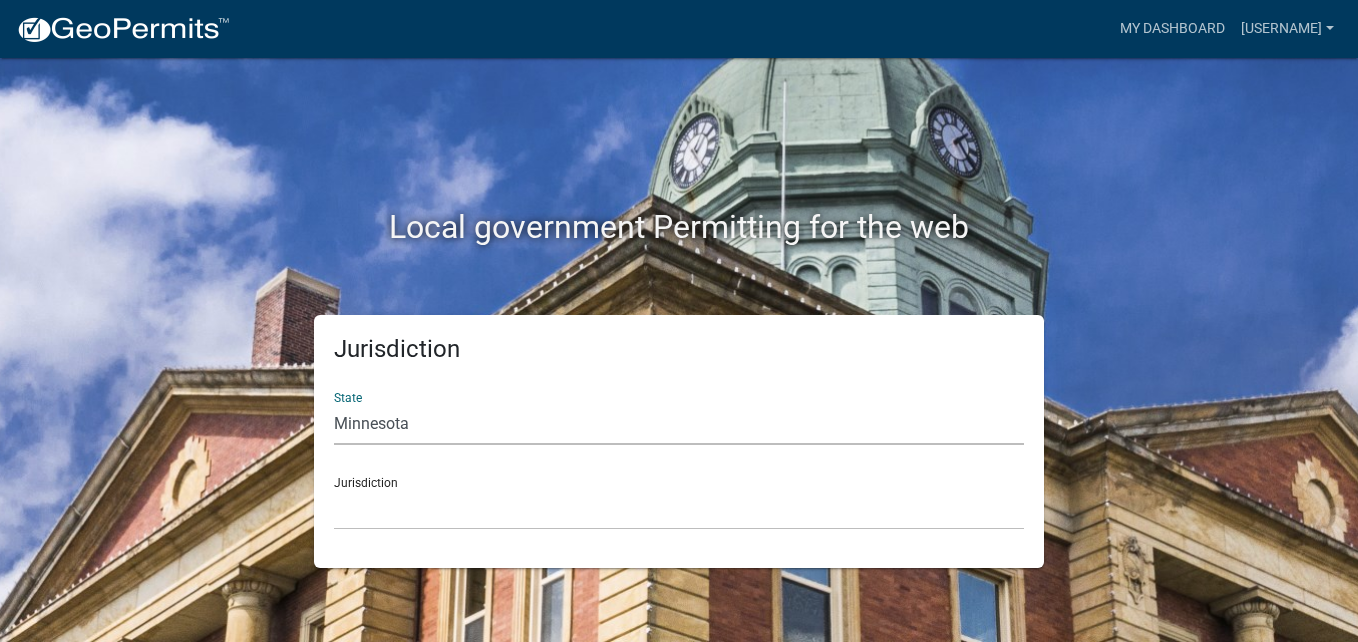click on "All  Colorado   Georgia   Indiana   Iowa   Kansas   Minnesota   Ohio   South Carolina   Wisconsin" 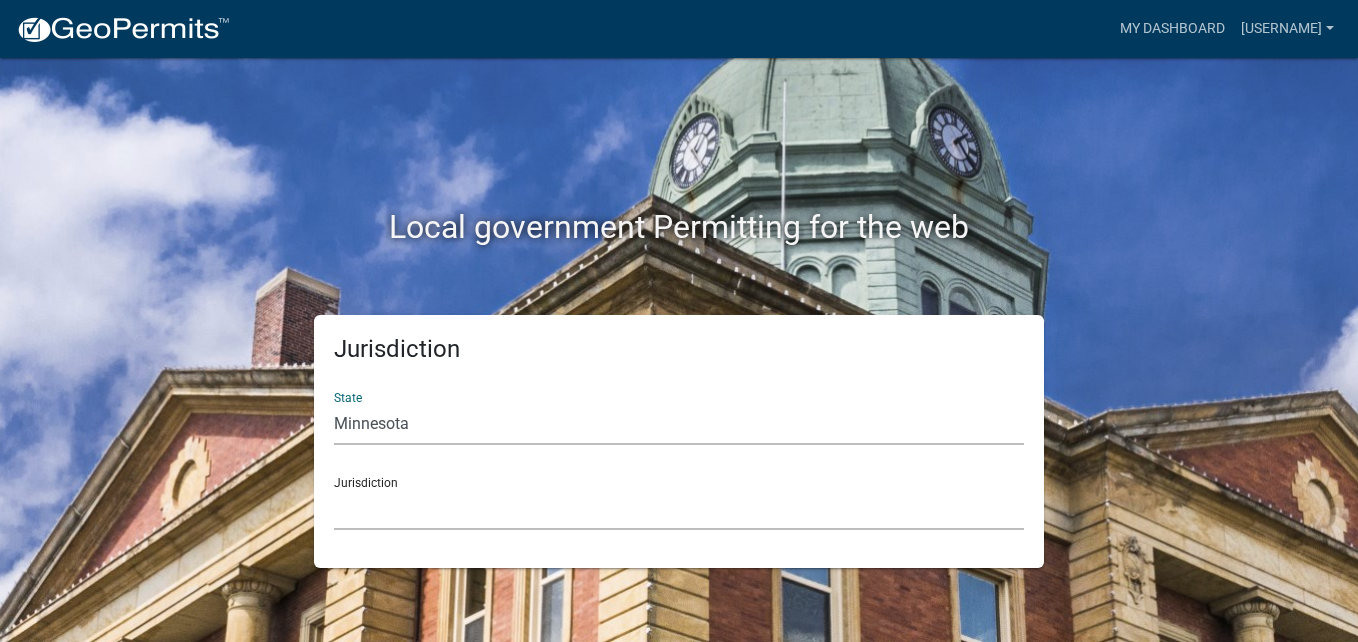 click on "Becker County, Minnesota Benton County, Minnesota Carlton County, Minnesota City of La Crescent, Minnesota City of Luverne, Minnesota City of New Ulm, Minnesota Freeborn County, Minnesota Houston County, Minnesota Isanti County, Minnesota Le Sueur County, Minnesota Mower County, Minnesota Murray County, Minnesota Otter Tail County, Minnesota Pine County, Minnesota Rice County, Minnesota Wabasha County, Minnesota Waseca County, Minnesota" 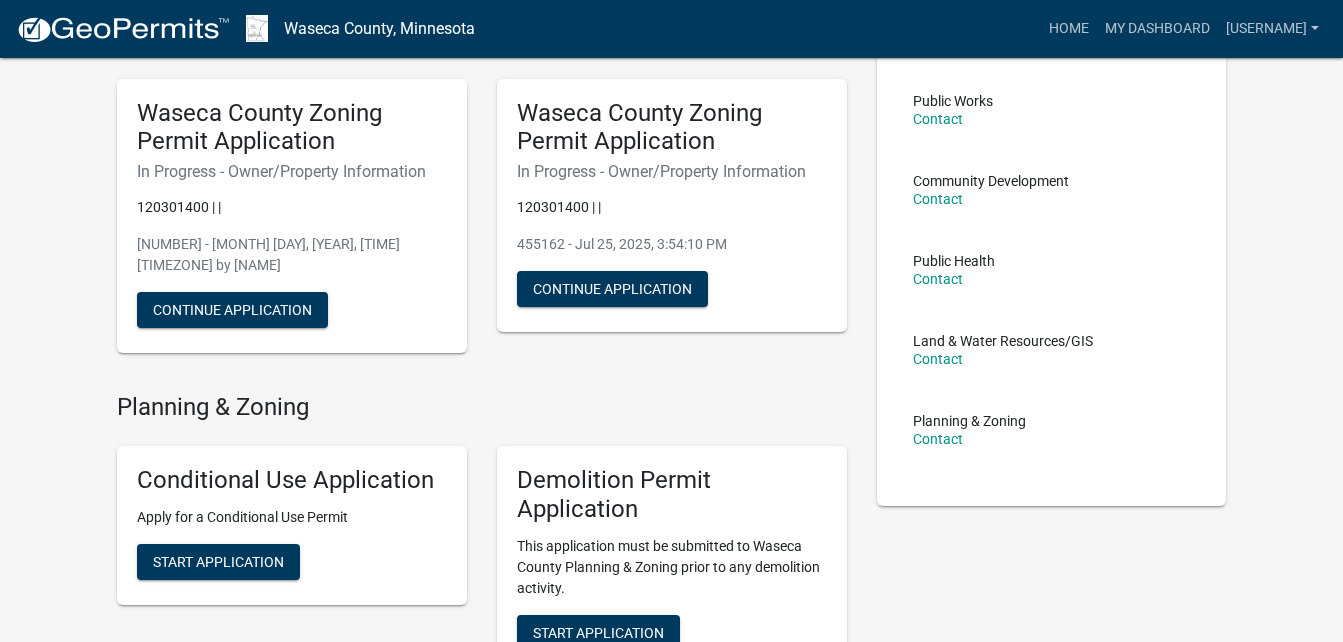 scroll, scrollTop: 100, scrollLeft: 0, axis: vertical 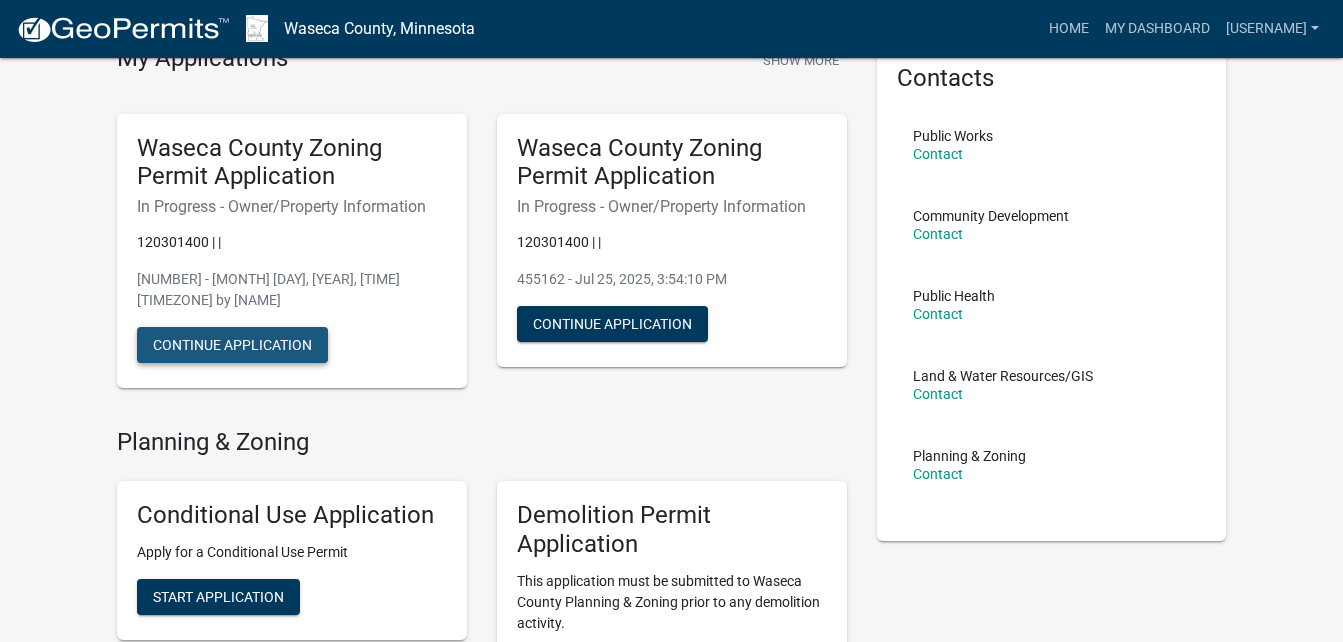 click on "Continue Application" 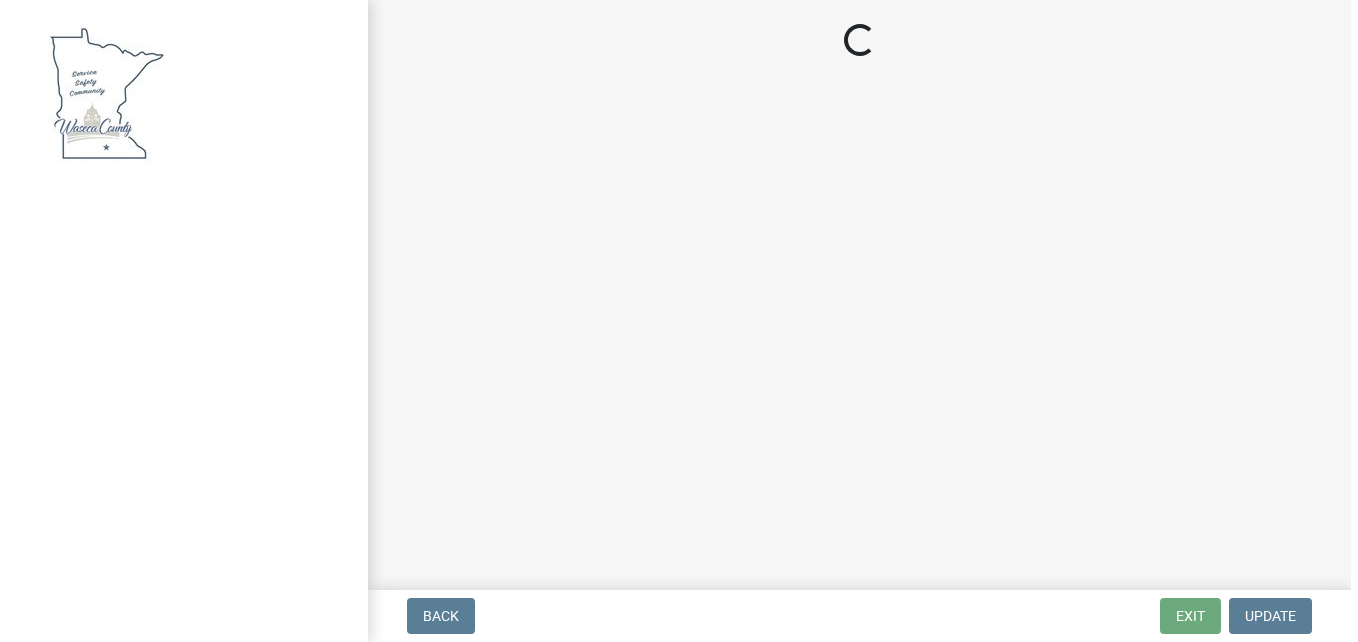 scroll, scrollTop: 0, scrollLeft: 0, axis: both 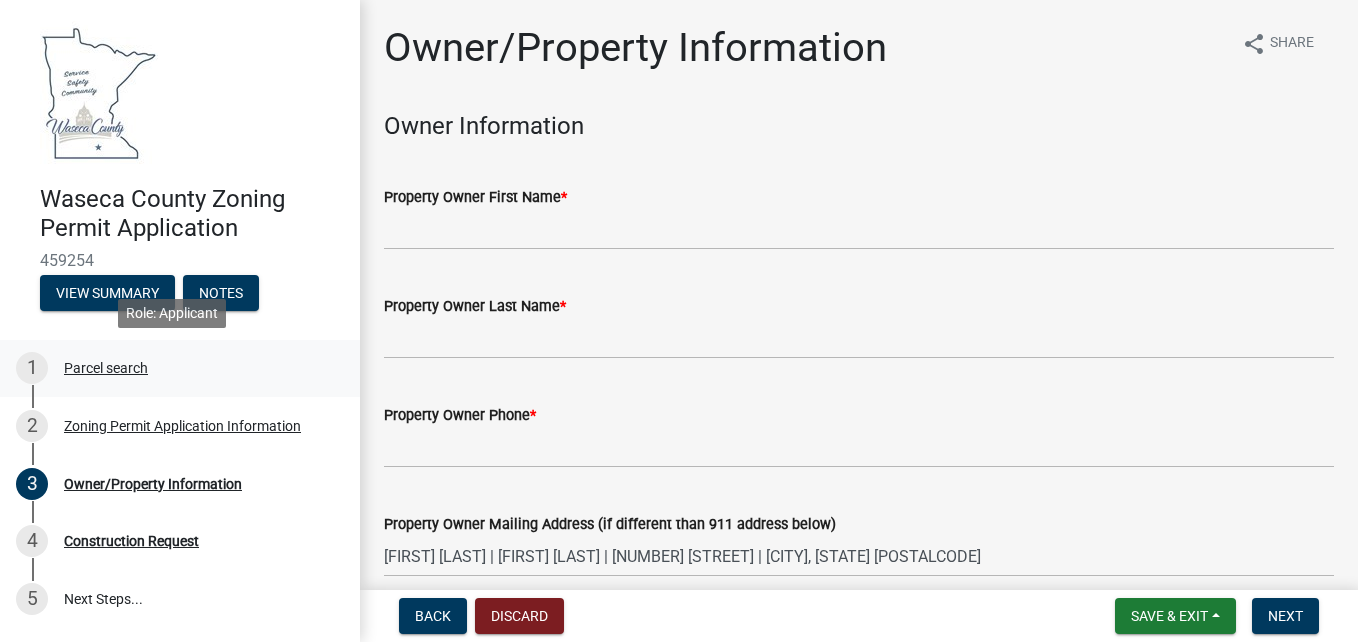 click on "Parcel search" at bounding box center (106, 368) 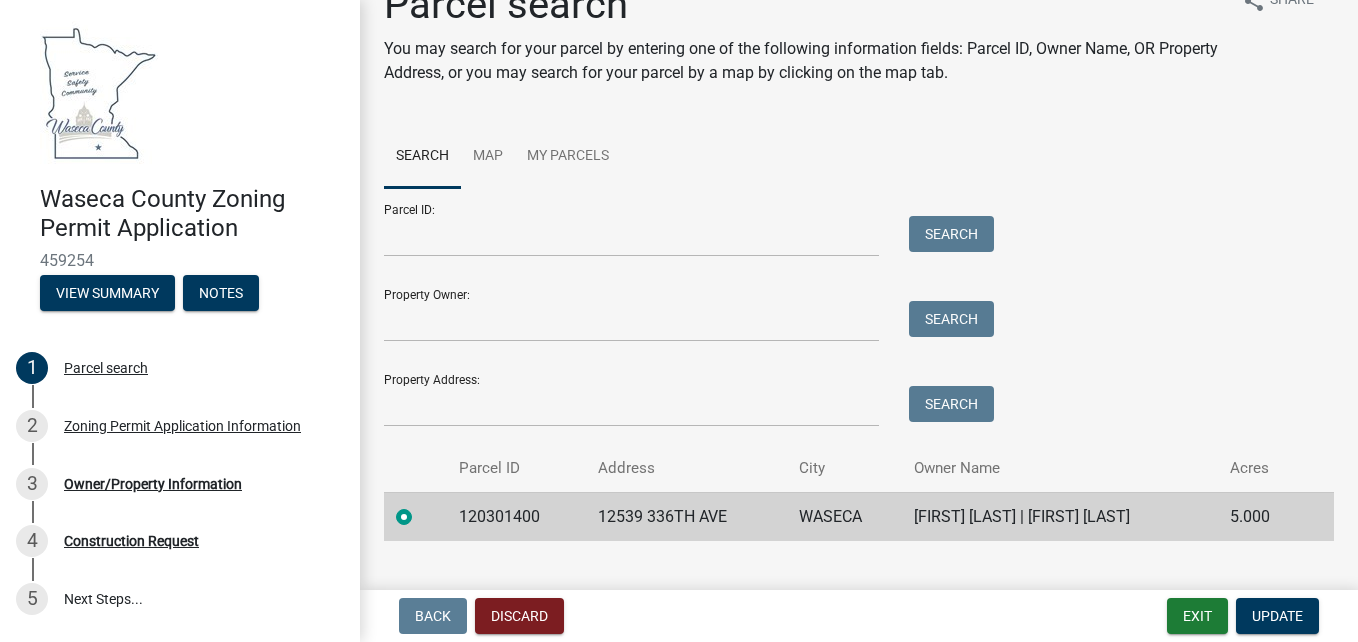 scroll, scrollTop: 80, scrollLeft: 0, axis: vertical 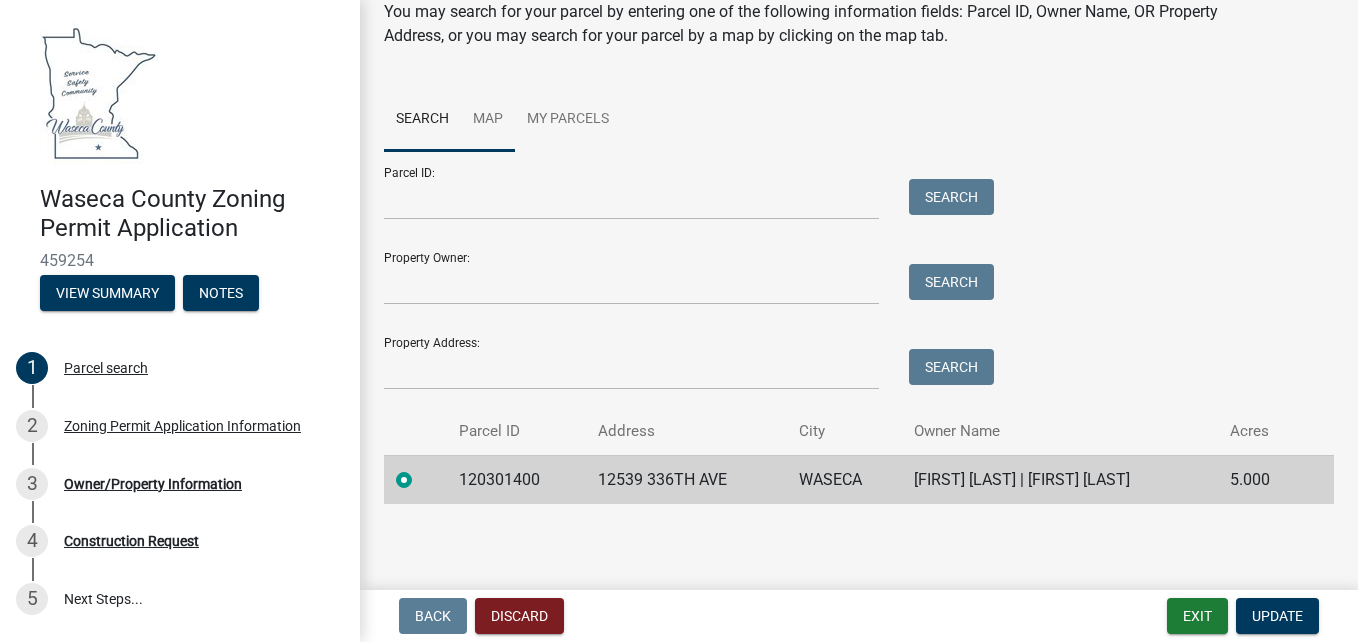 click on "Map" at bounding box center [488, 120] 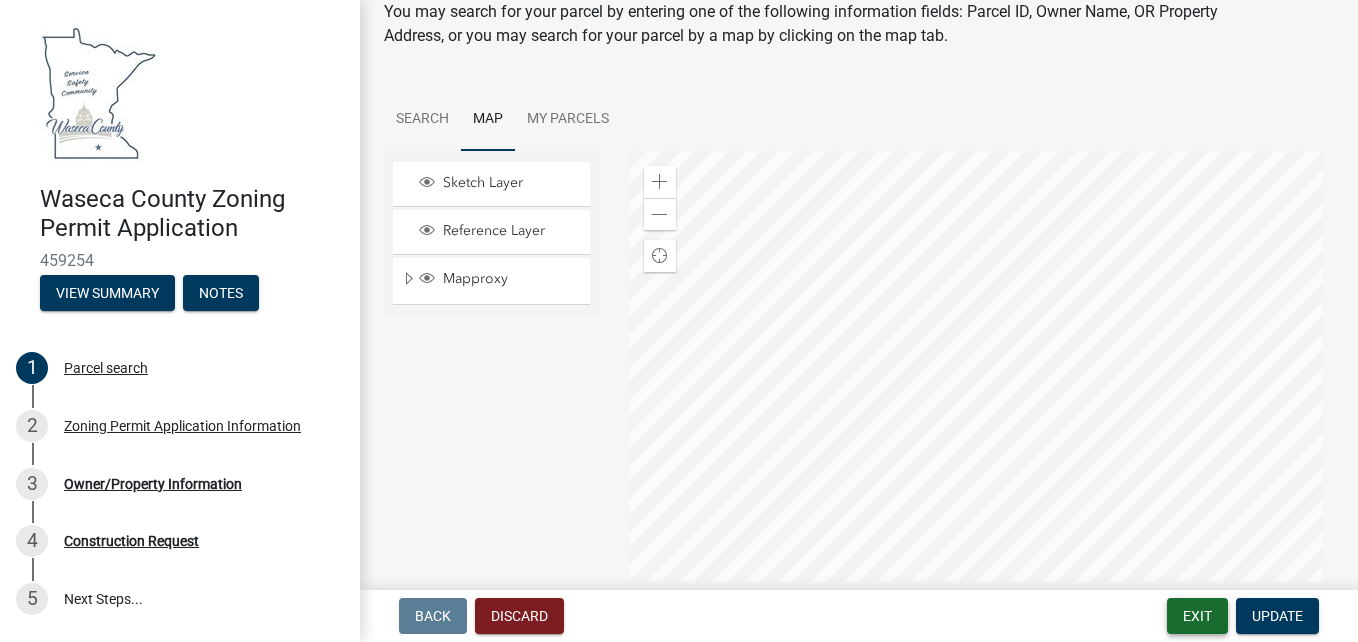 click on "Exit" at bounding box center (1197, 616) 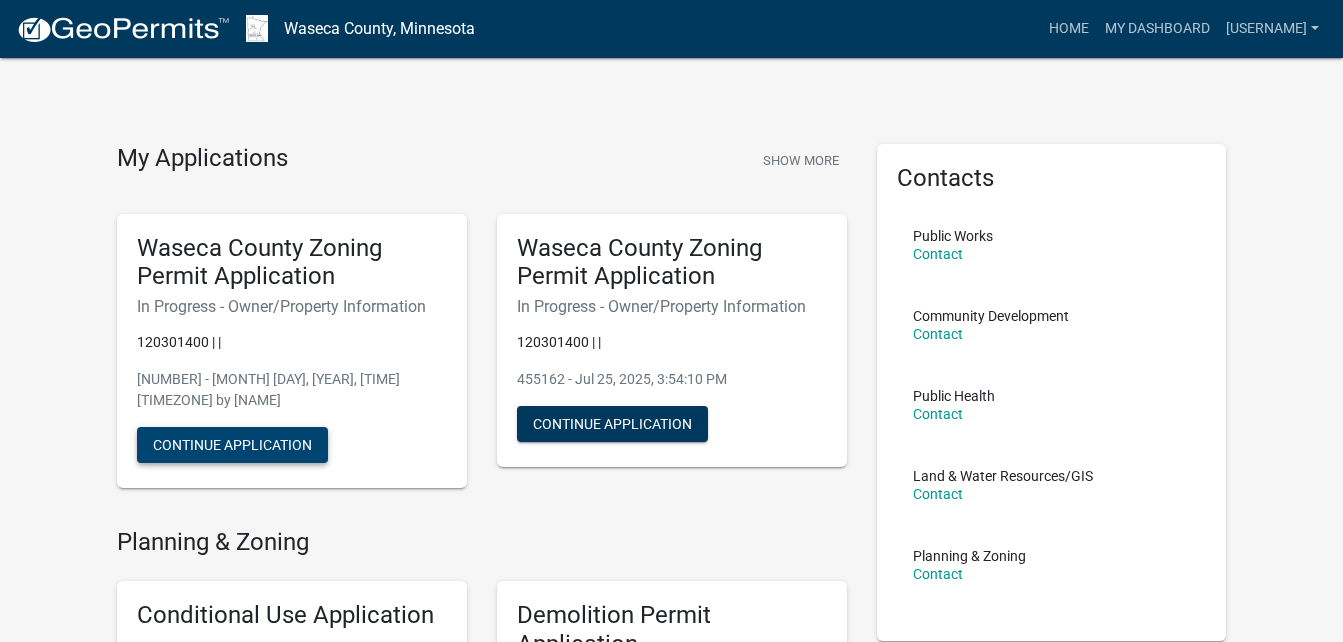 click on "Continue Application" 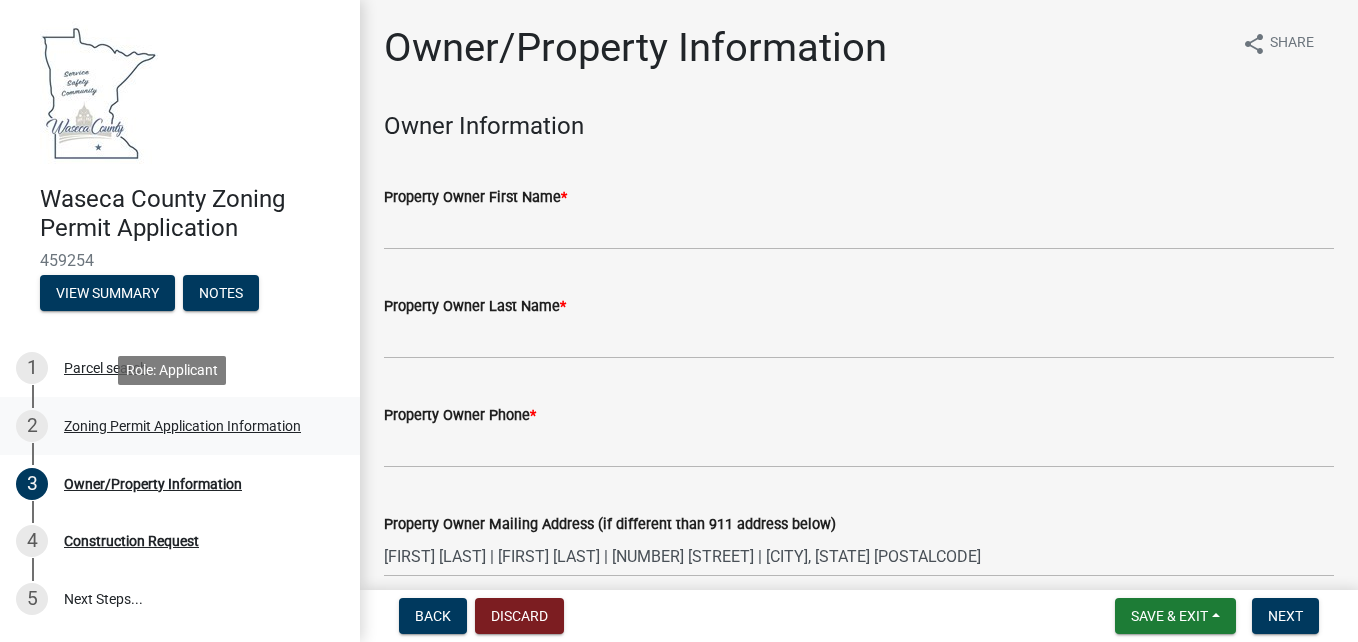click on "Zoning Permit Application Information" at bounding box center (182, 426) 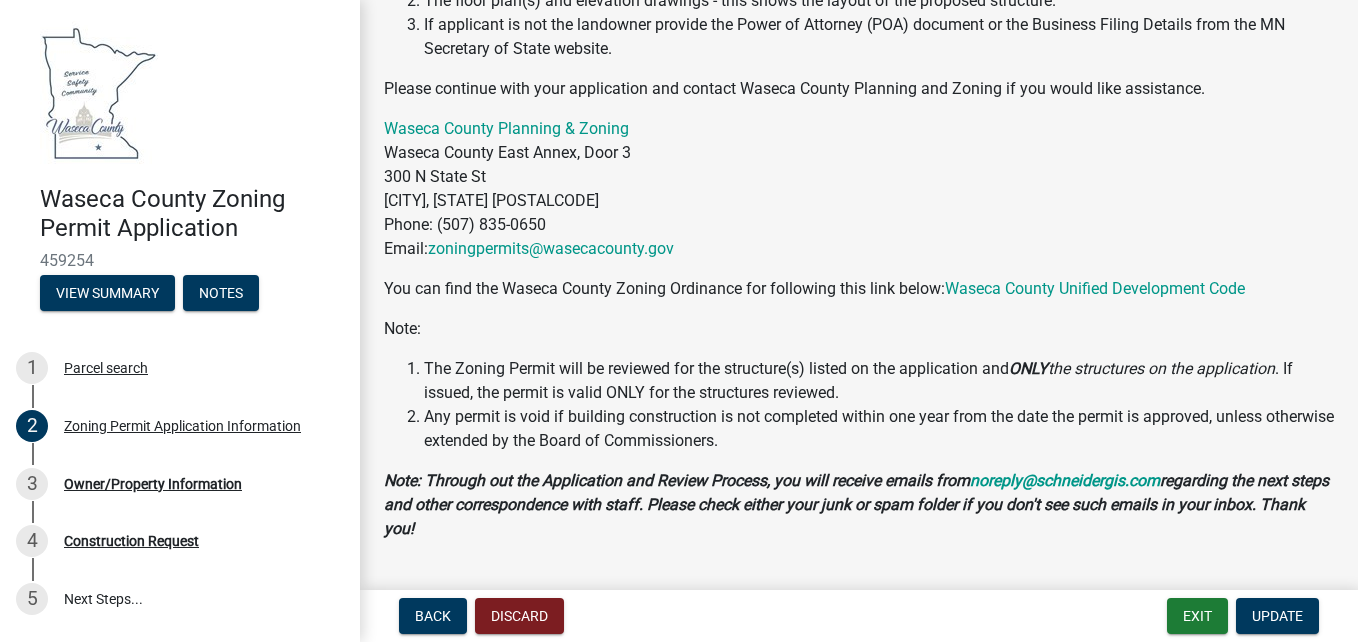 scroll, scrollTop: 230, scrollLeft: 0, axis: vertical 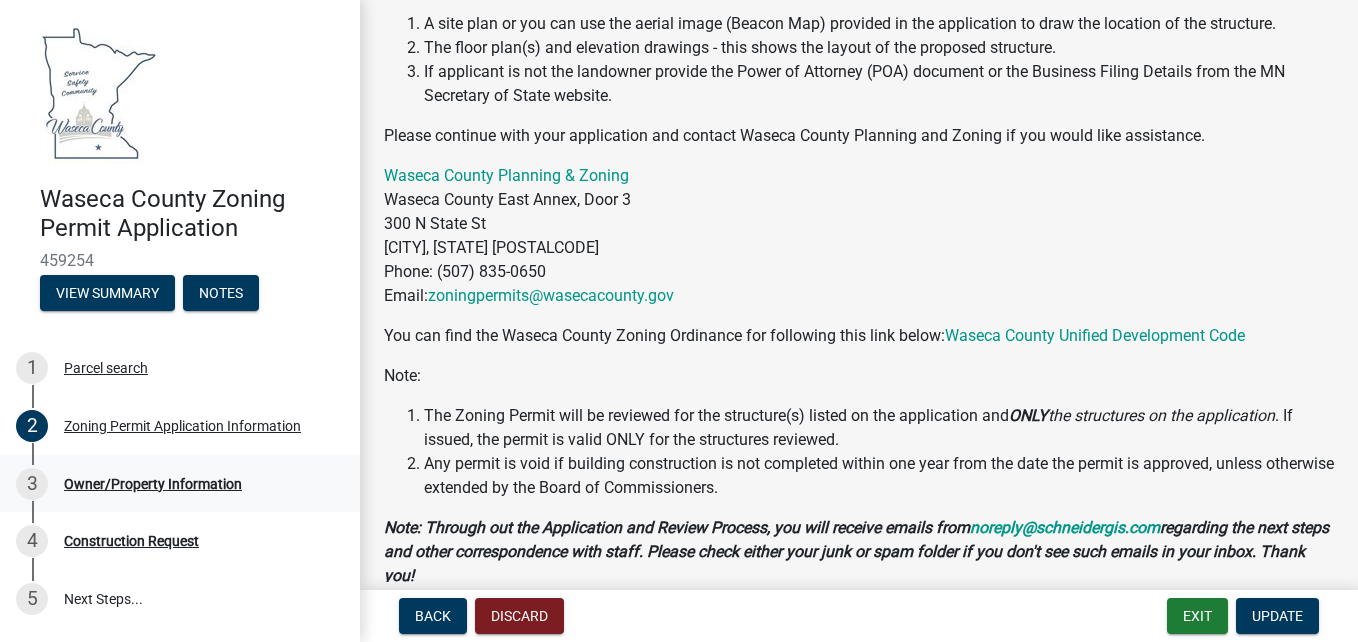 click on "Owner/Property Information" at bounding box center [153, 484] 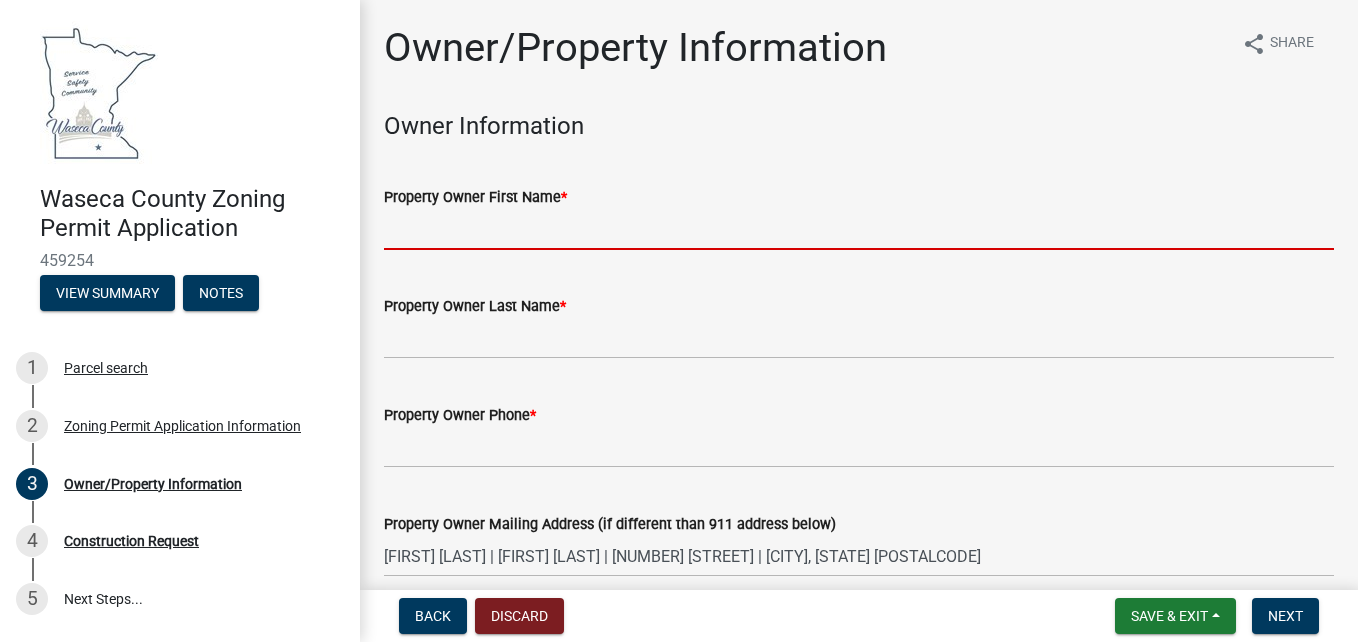 click on "Property Owner First Name  *" at bounding box center [859, 229] 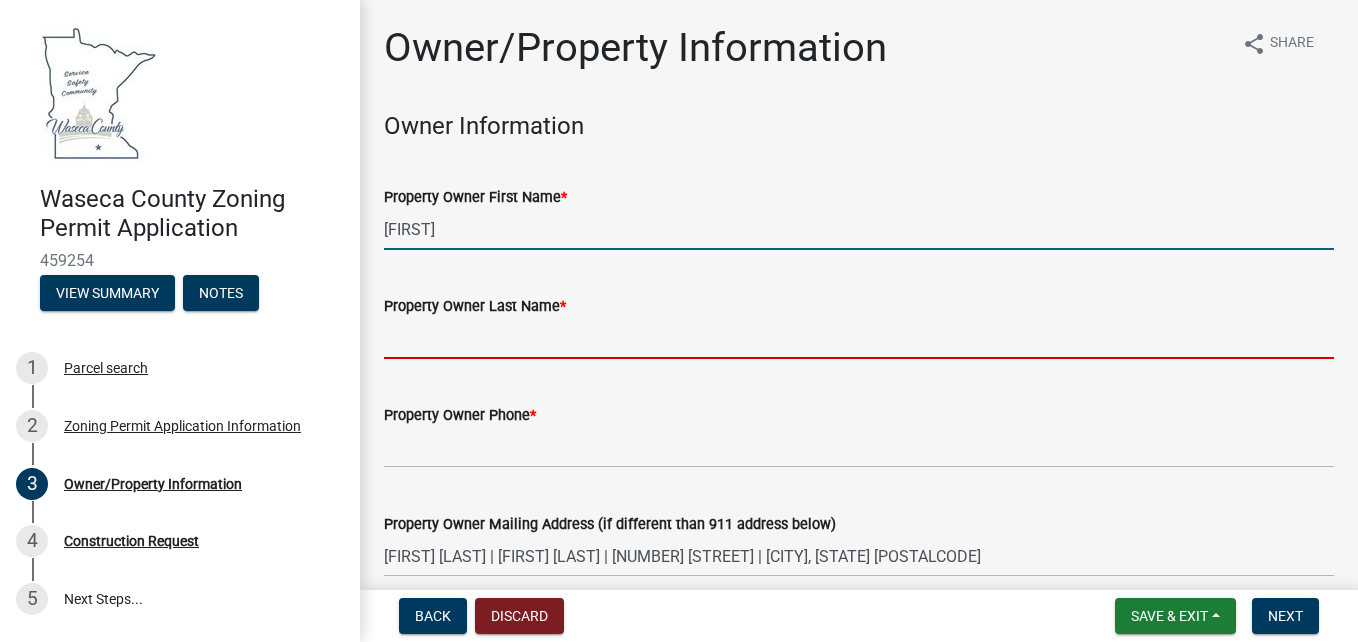 type on "[LAST]" 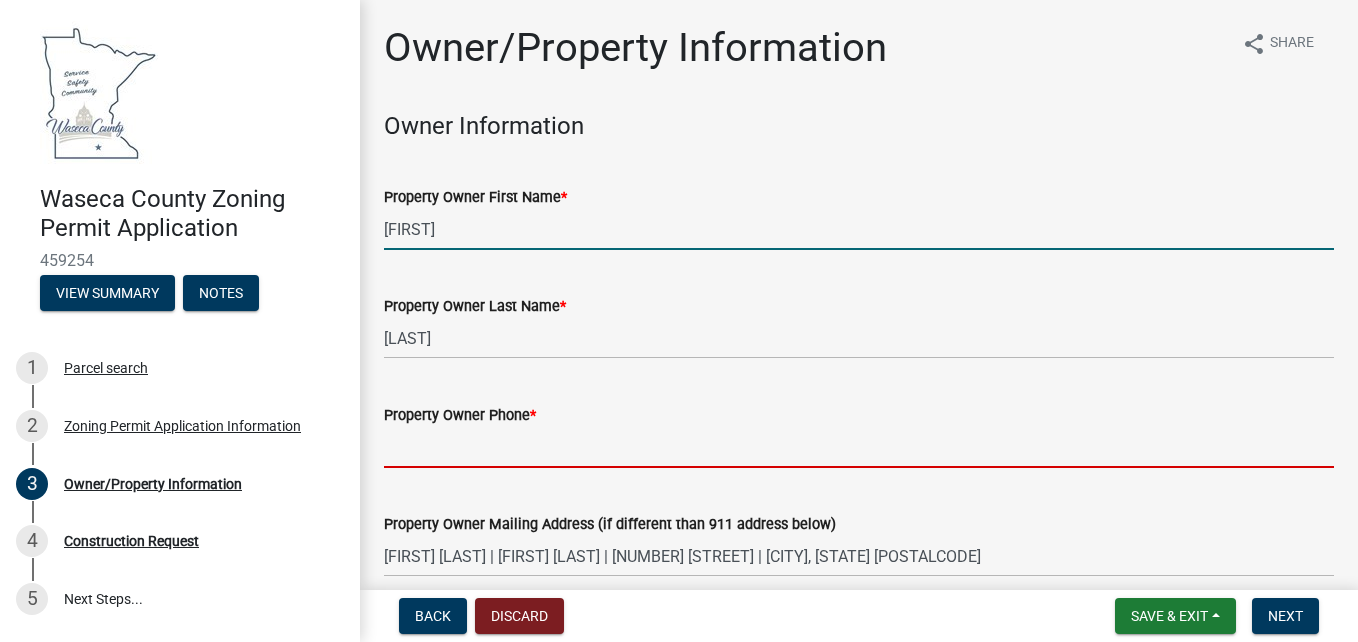 type on "[PHONE]" 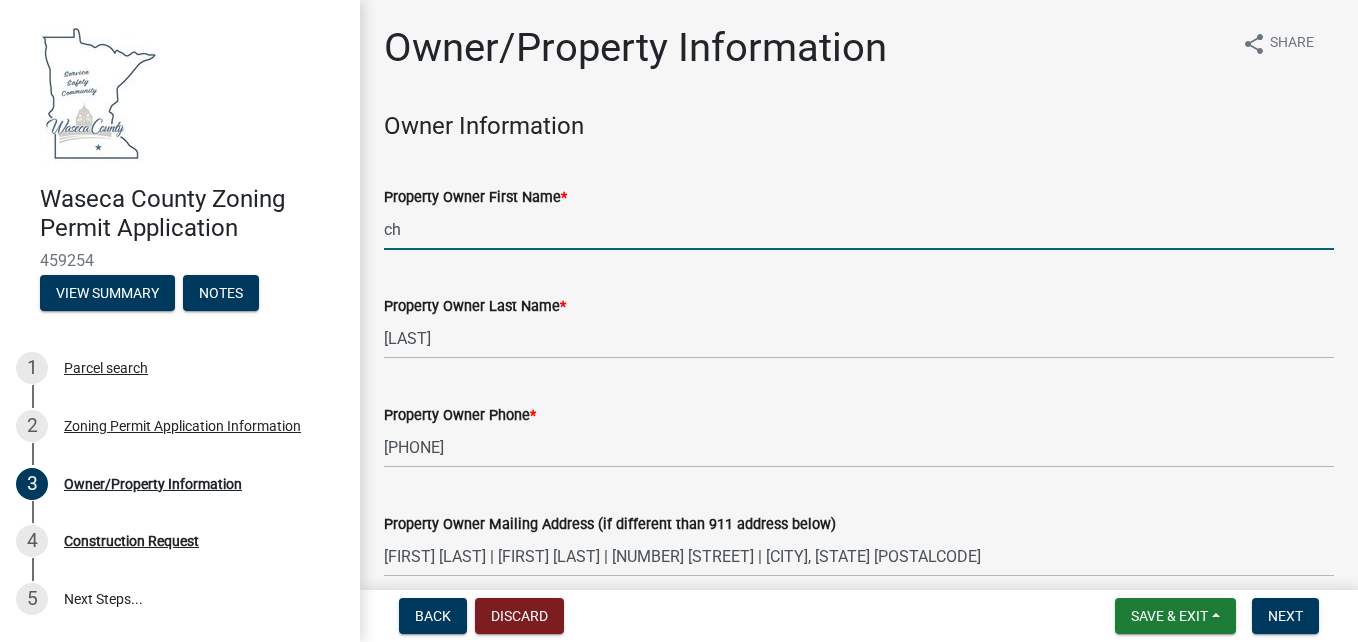 type on "c" 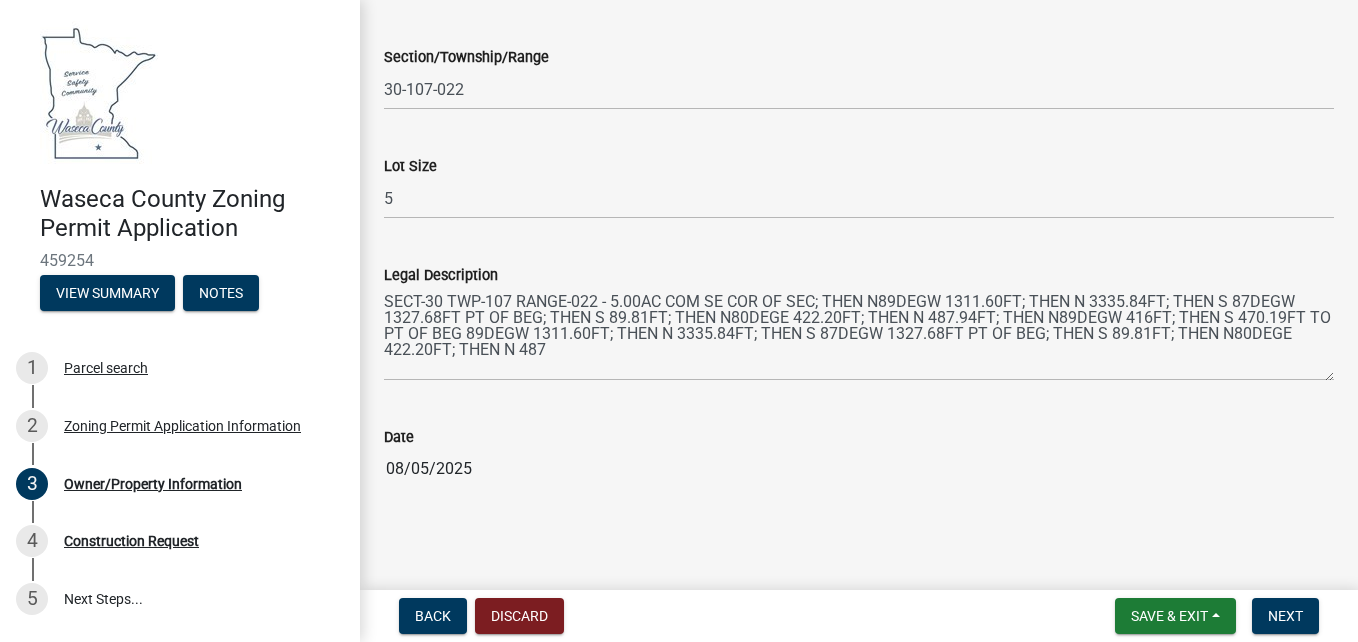 scroll, scrollTop: 2043, scrollLeft: 0, axis: vertical 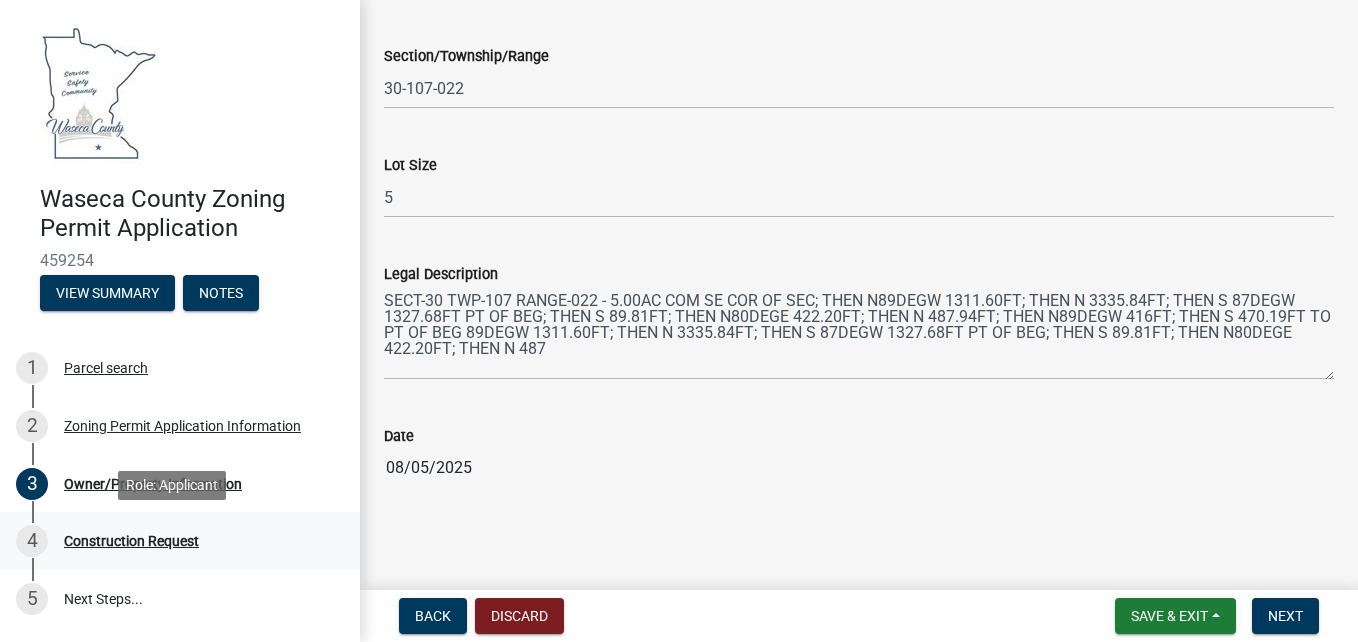 type on "[FIRST]" 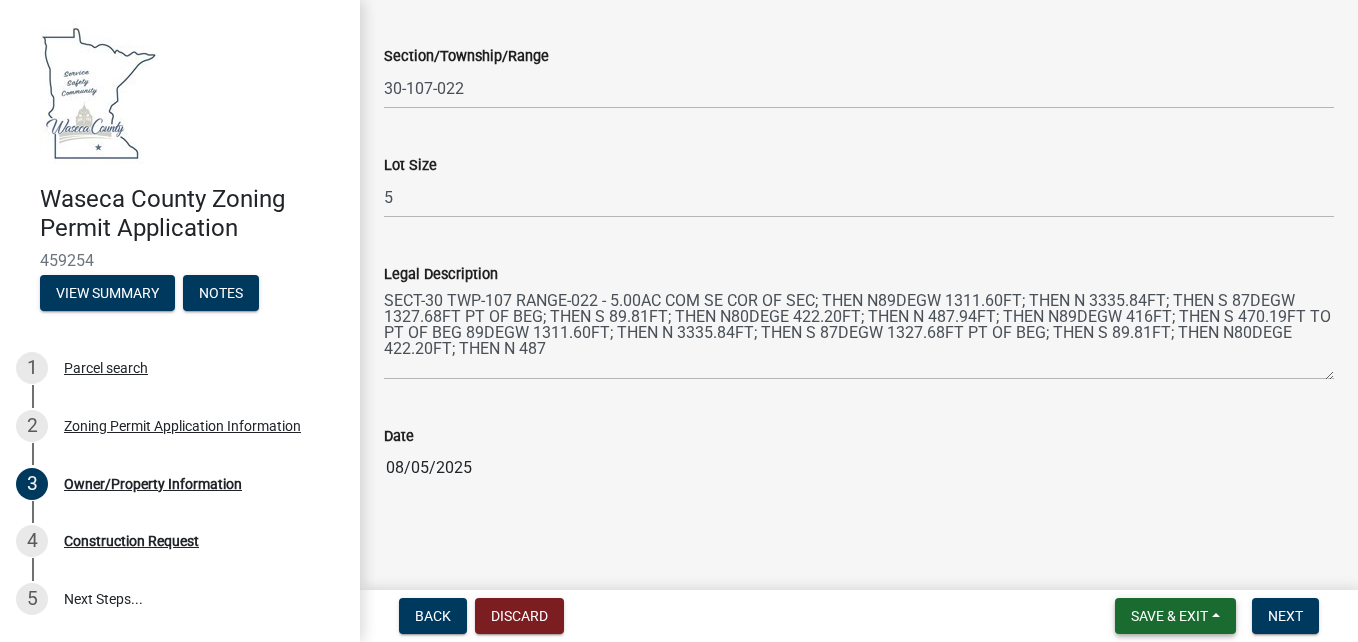 click on "Save & Exit" at bounding box center (1169, 616) 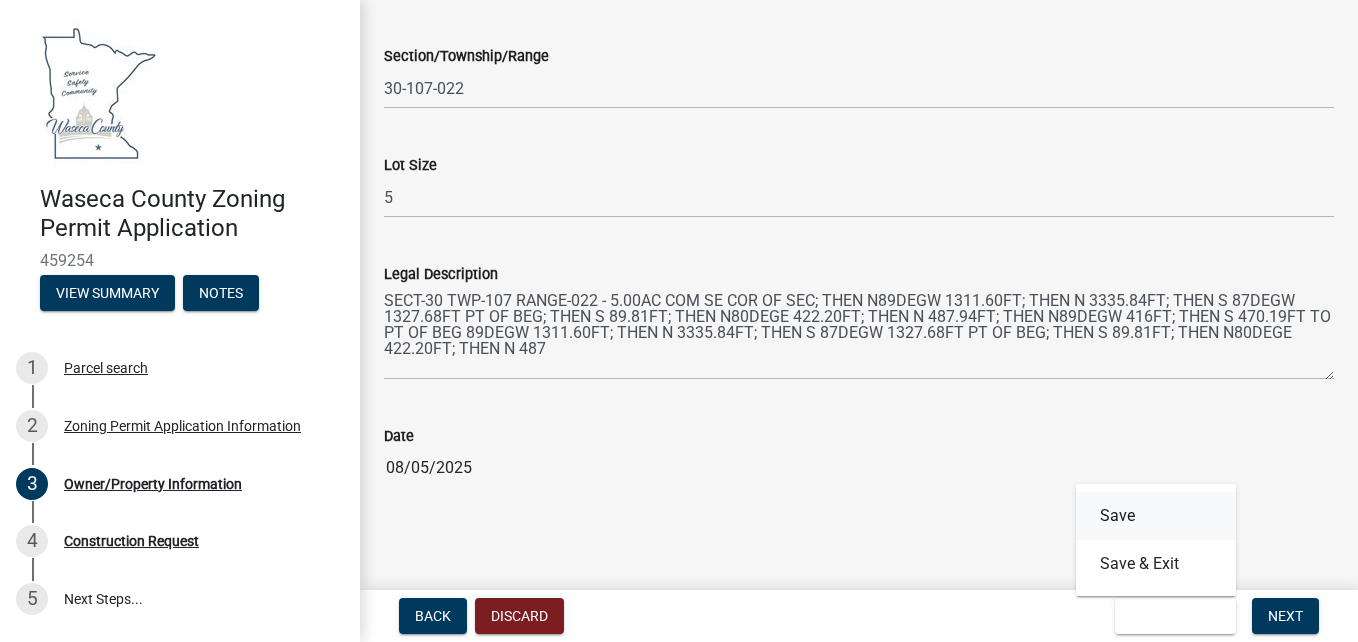 click on "Save" at bounding box center [1156, 516] 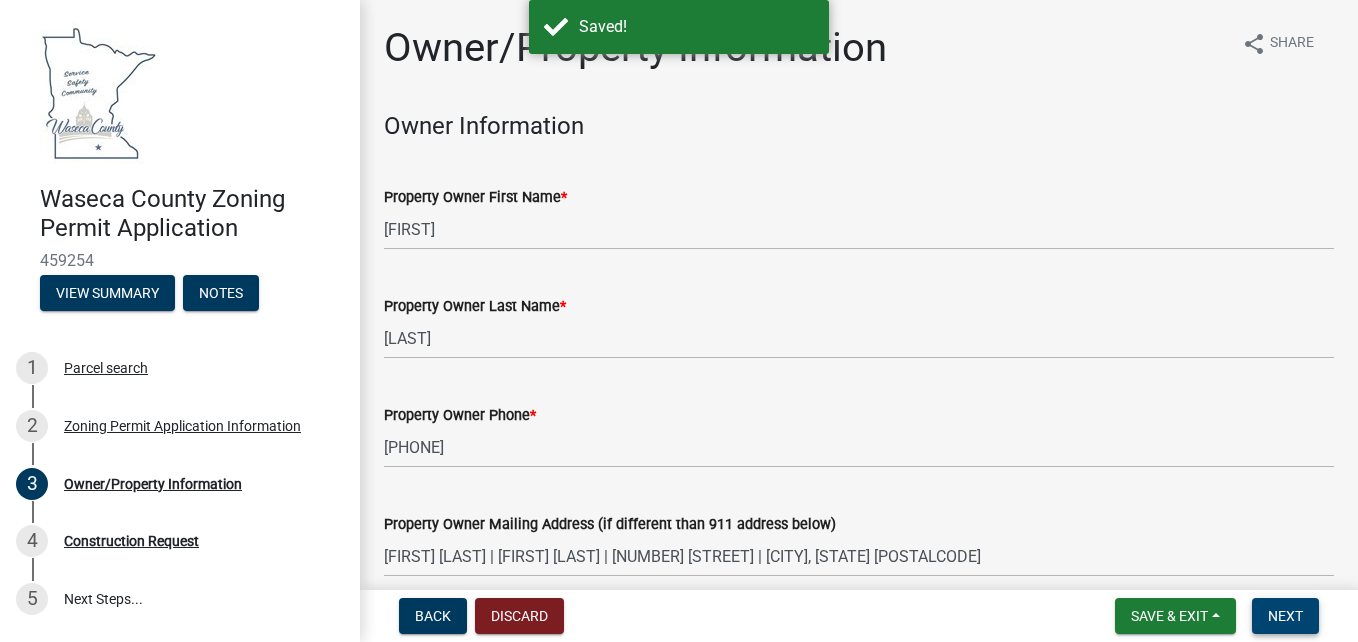 click on "Next" at bounding box center (1285, 616) 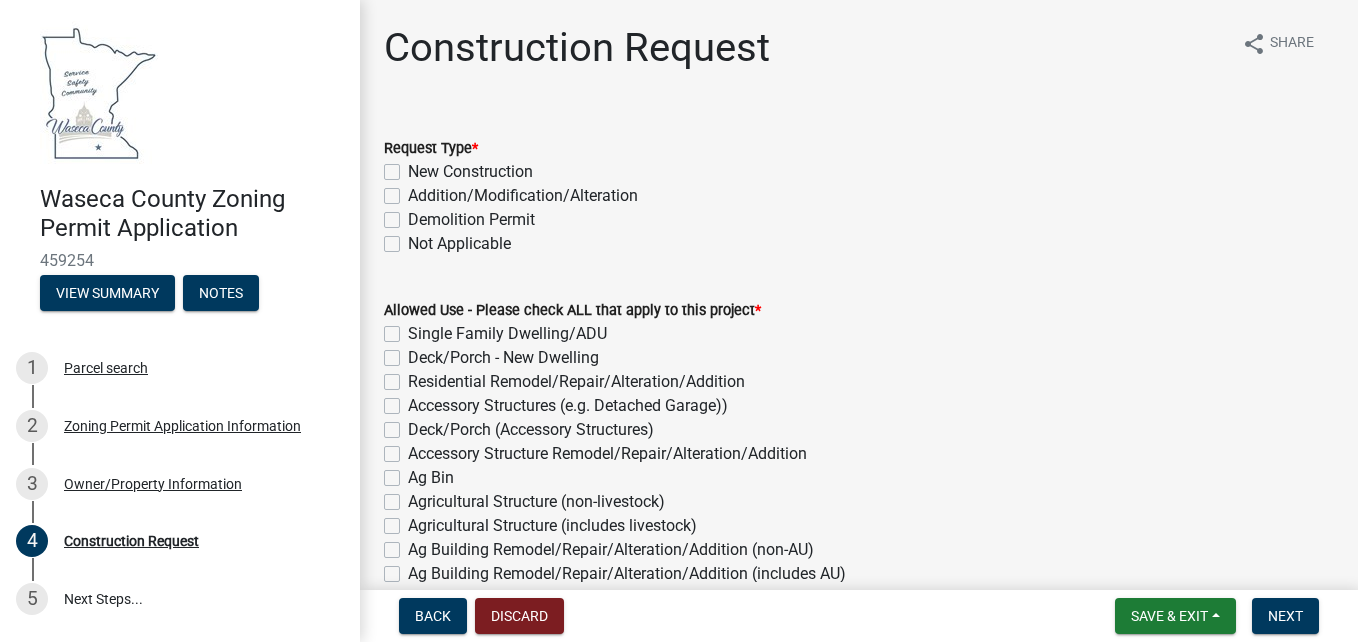 click on "New Construction" 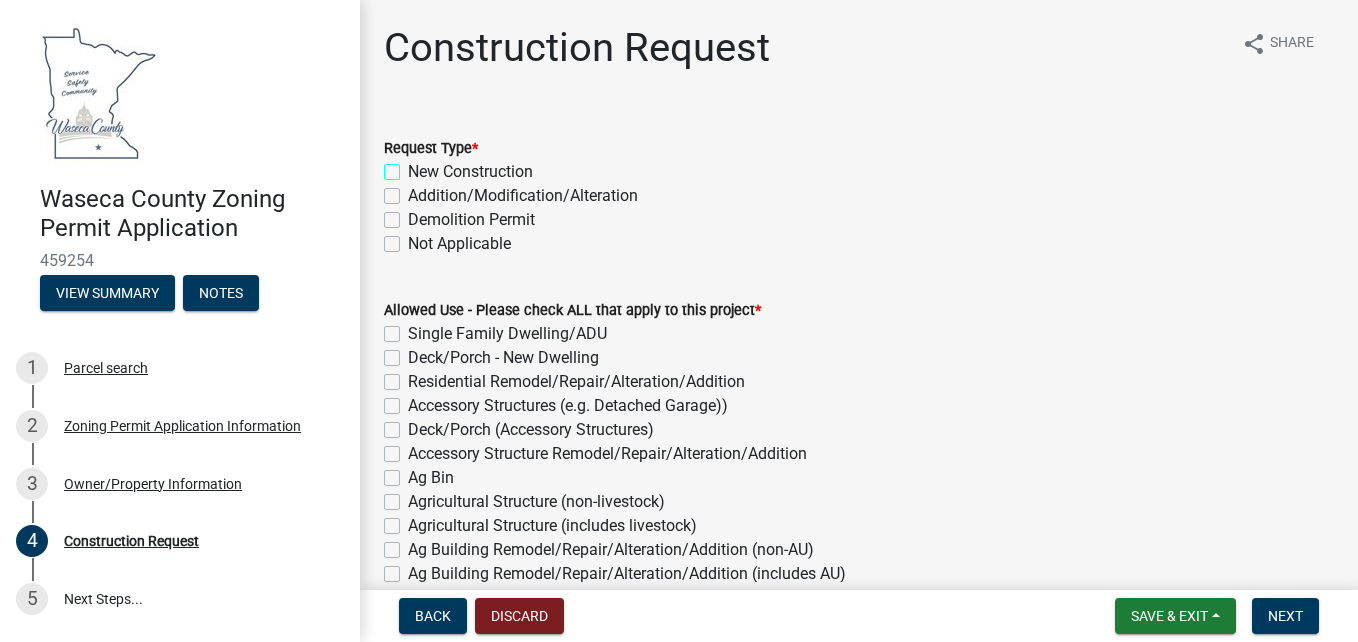 click on "New Construction" at bounding box center (414, 166) 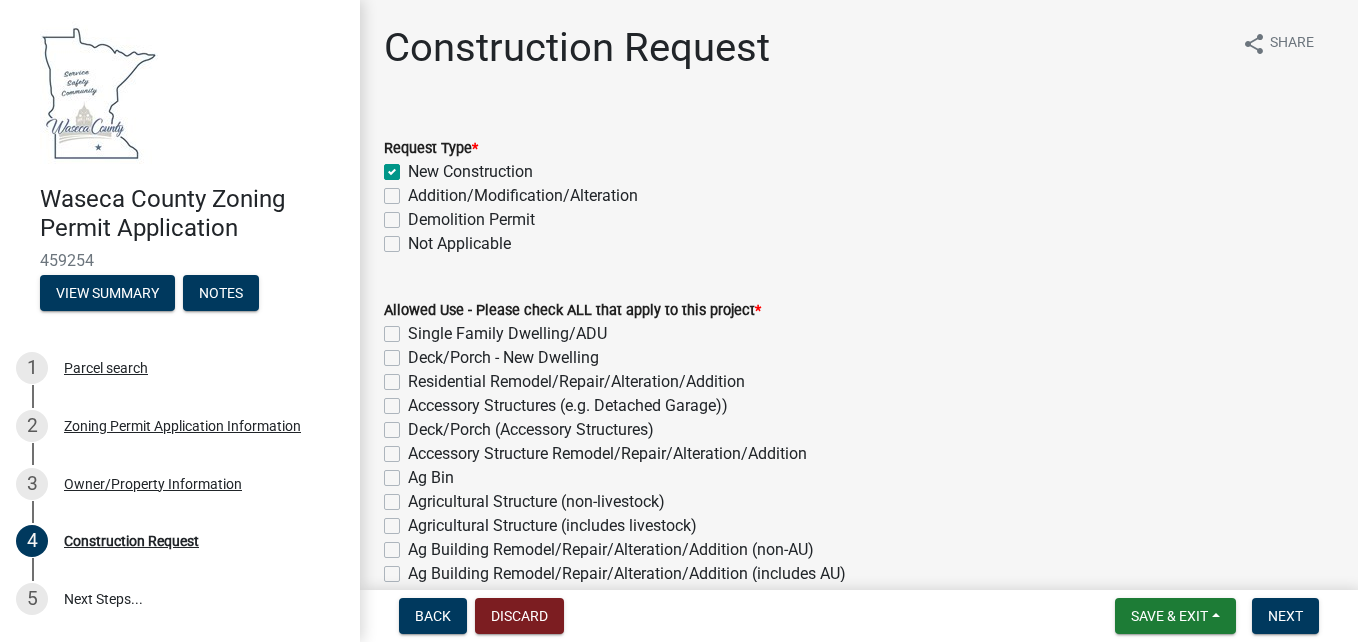 checkbox on "true" 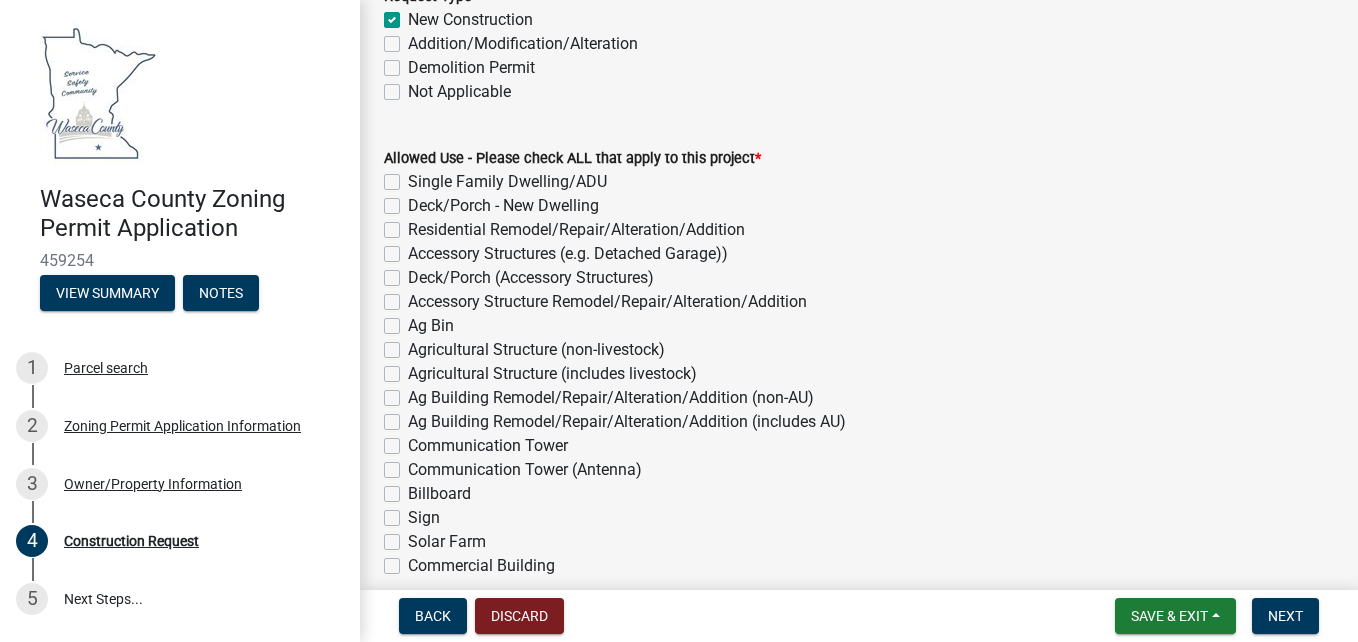 scroll, scrollTop: 200, scrollLeft: 0, axis: vertical 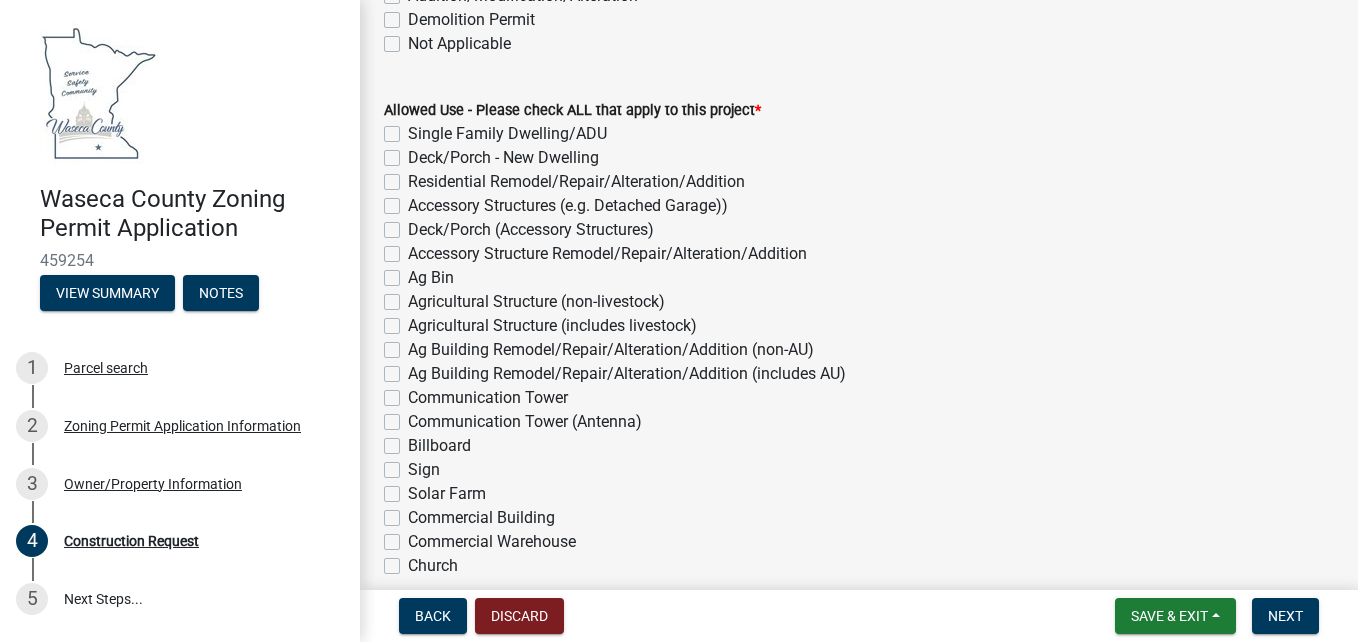 click on "Accessory Structures (e.g. Detached Garage))" 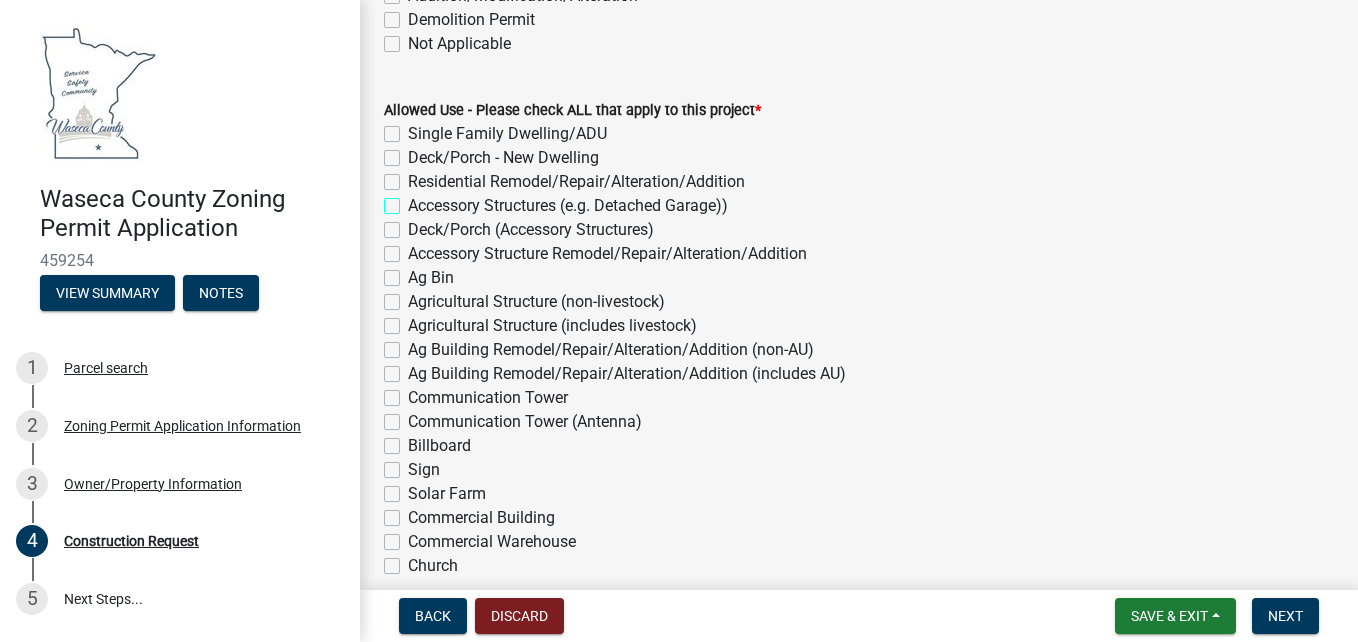 click on "Accessory Structures (e.g. Detached Garage))" at bounding box center [414, 200] 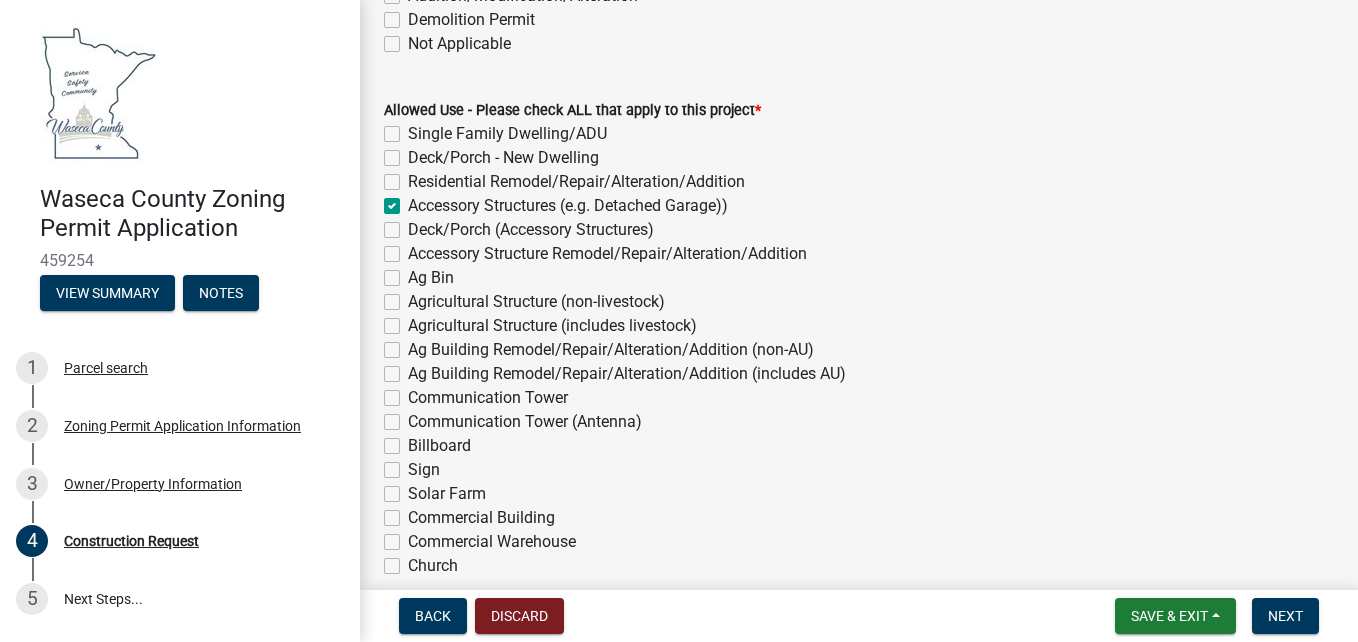 checkbox on "false" 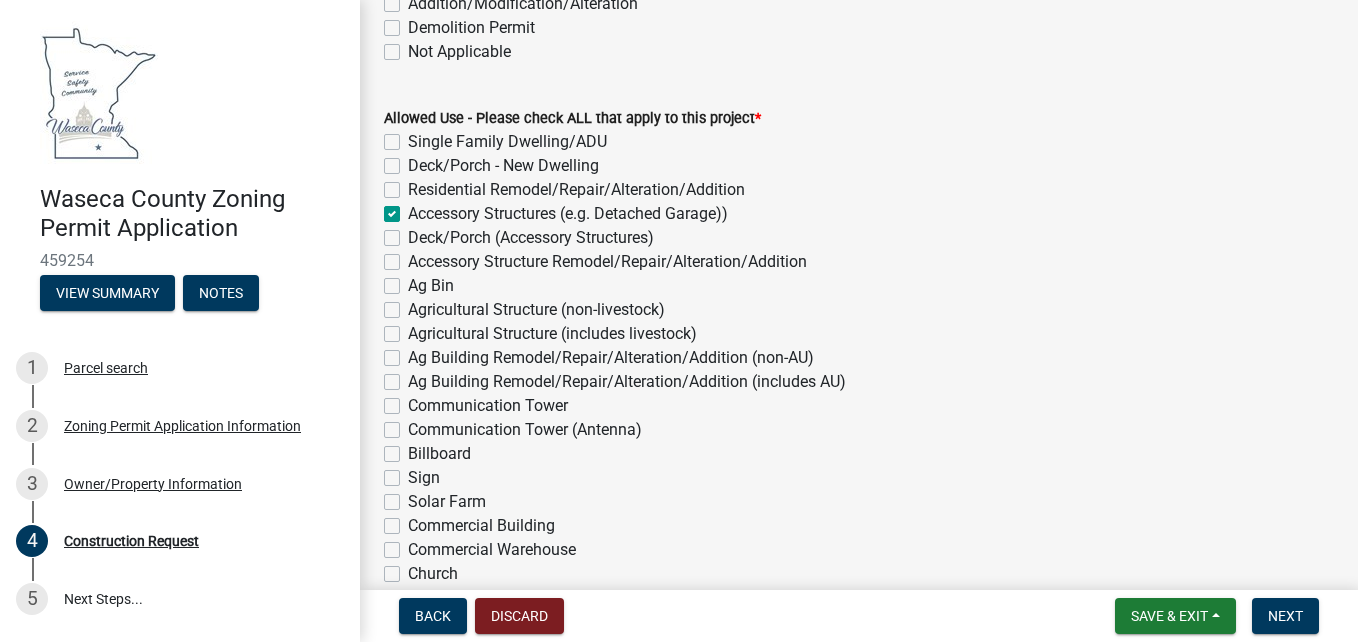 scroll, scrollTop: 190, scrollLeft: 0, axis: vertical 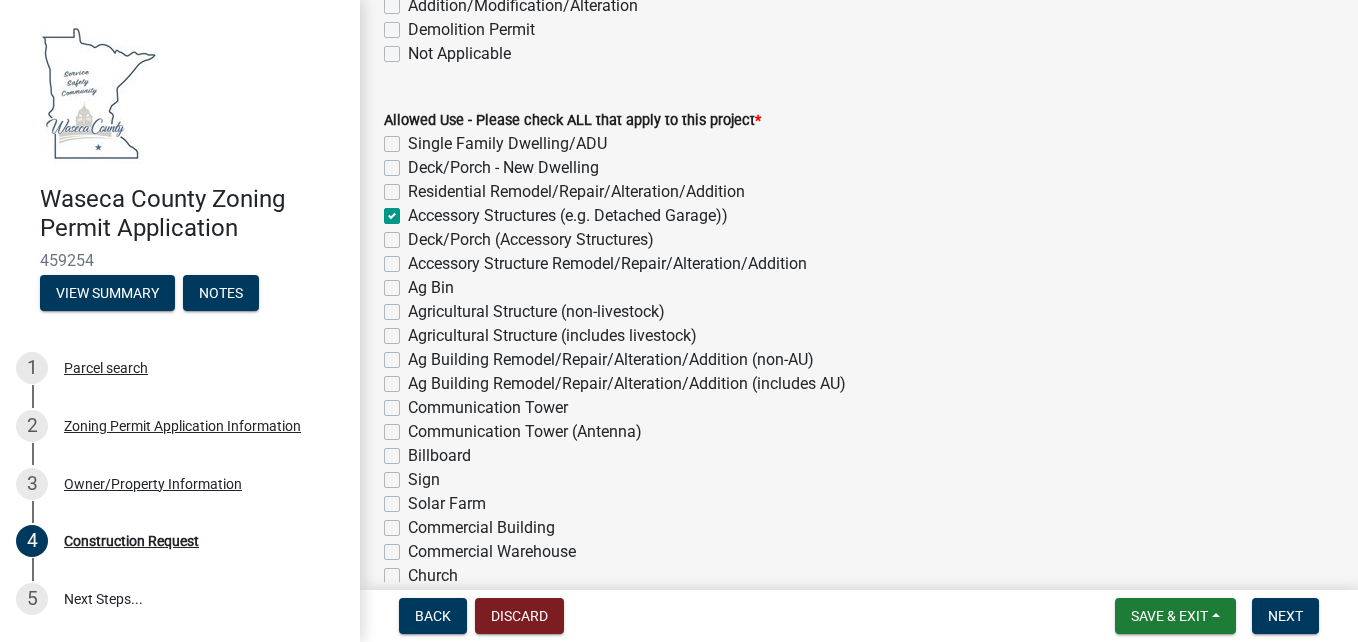 click on "Agricultural Structure (non-livestock)" 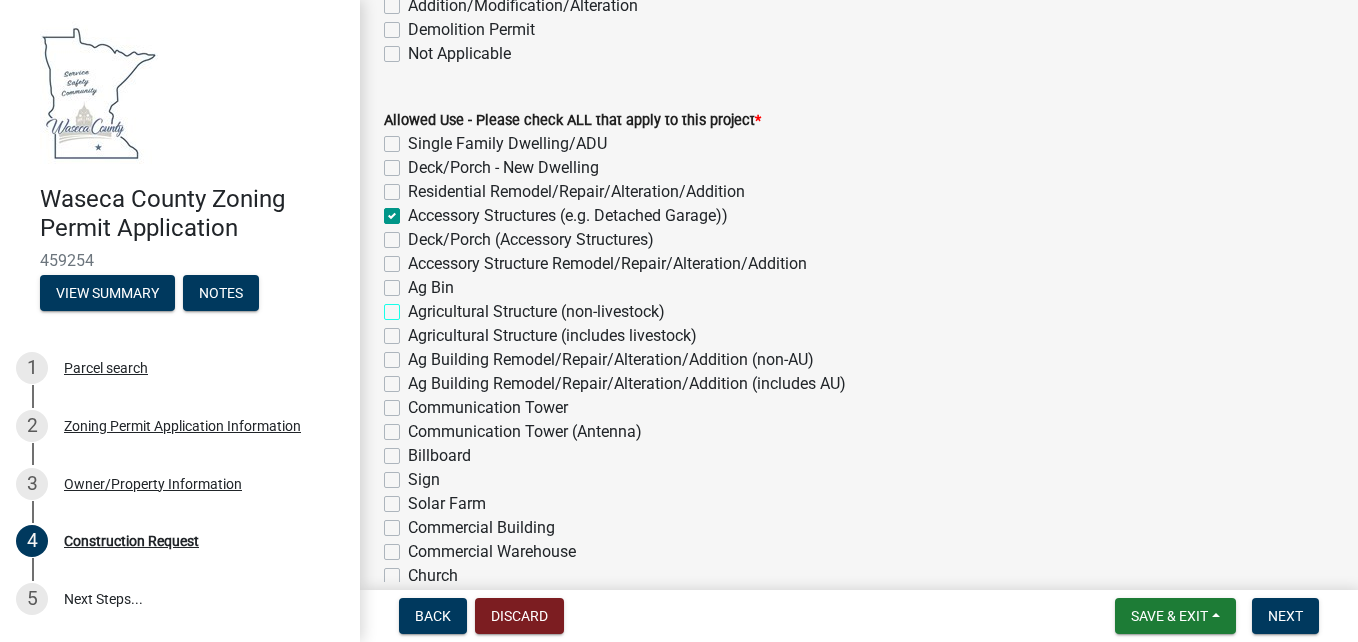 click on "Agricultural Structure (non-livestock)" at bounding box center [414, 306] 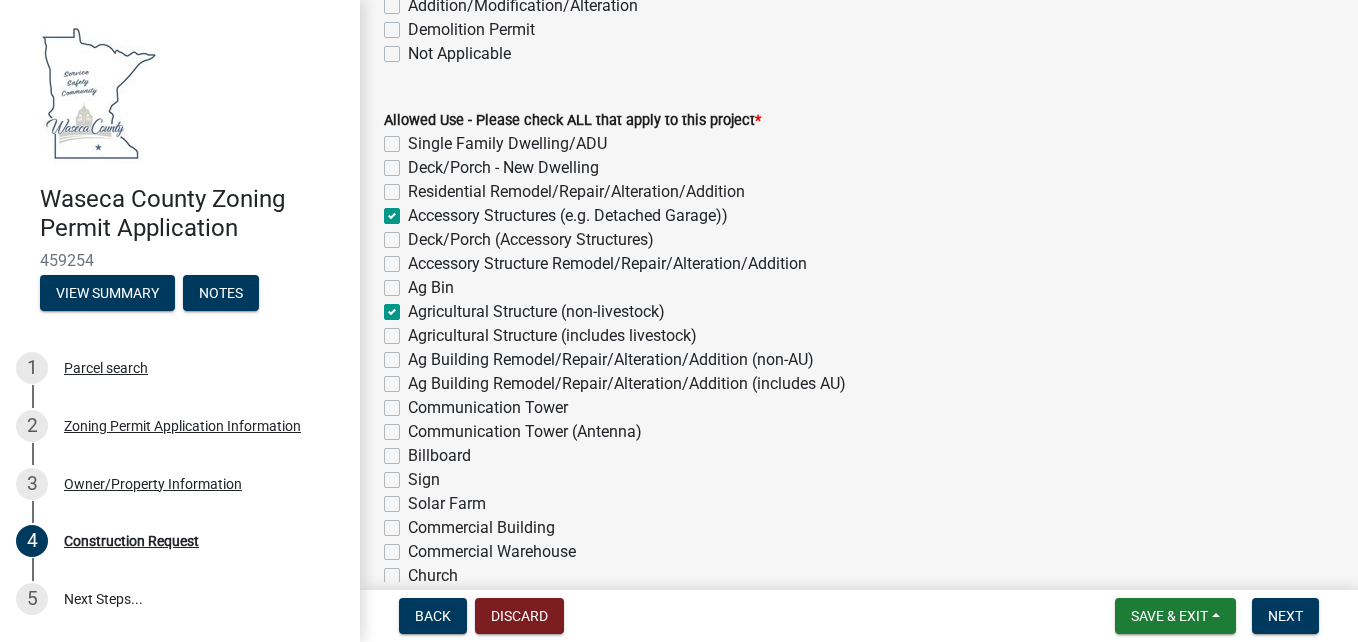 checkbox on "false" 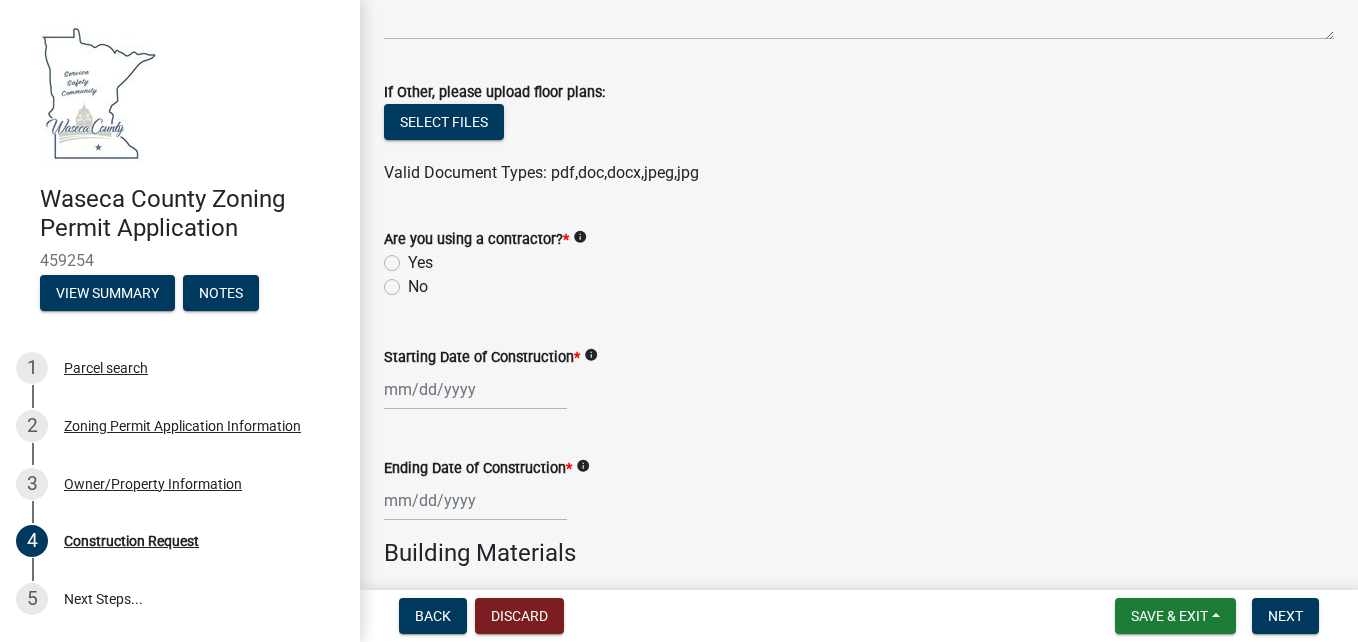 scroll, scrollTop: 1000, scrollLeft: 0, axis: vertical 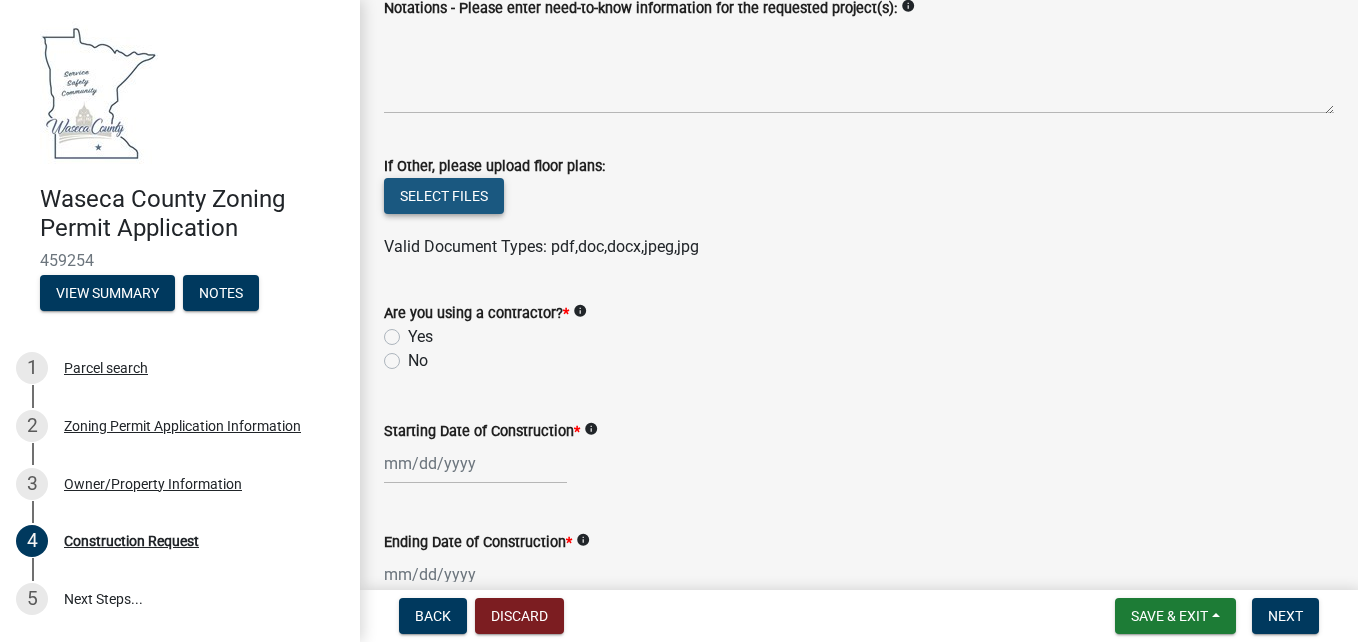 click on "Select files" 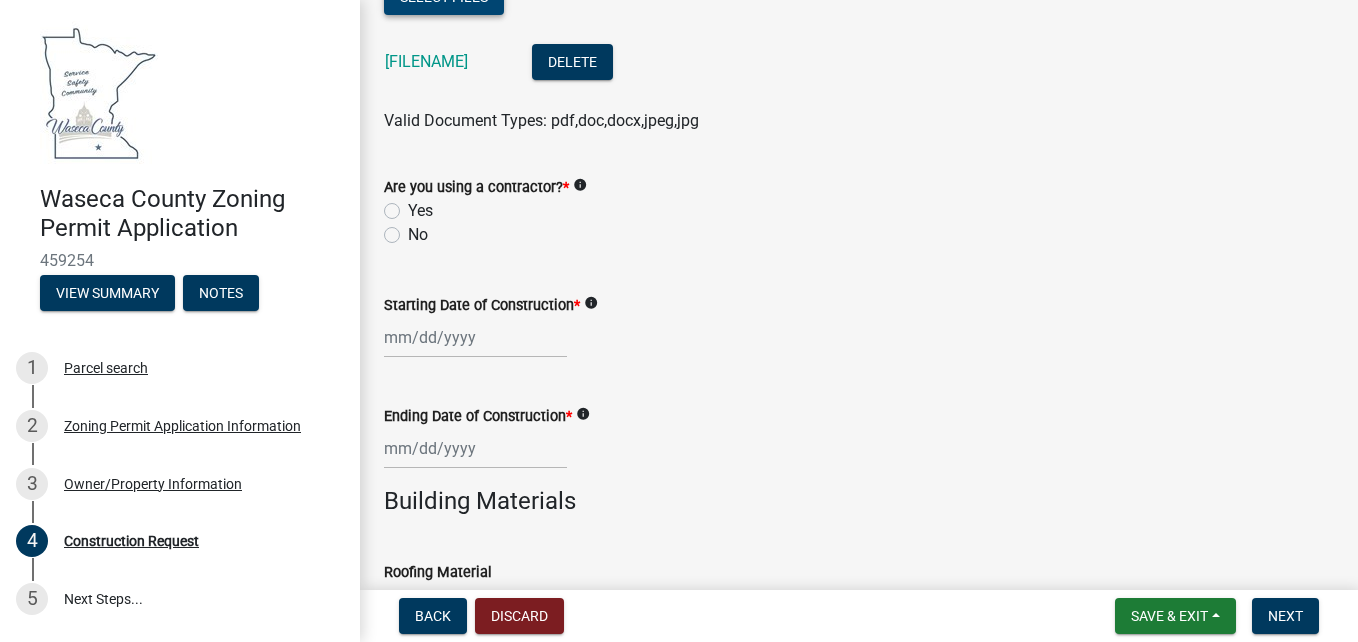 scroll, scrollTop: 1100, scrollLeft: 0, axis: vertical 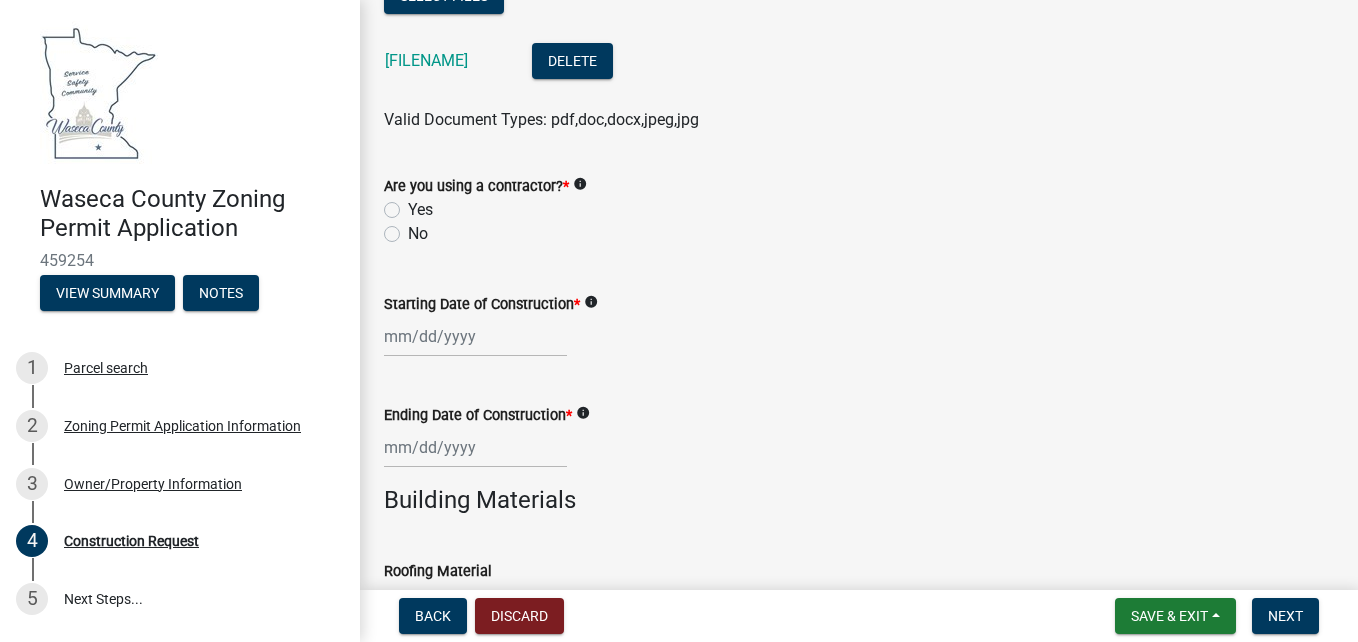 click on "Yes" 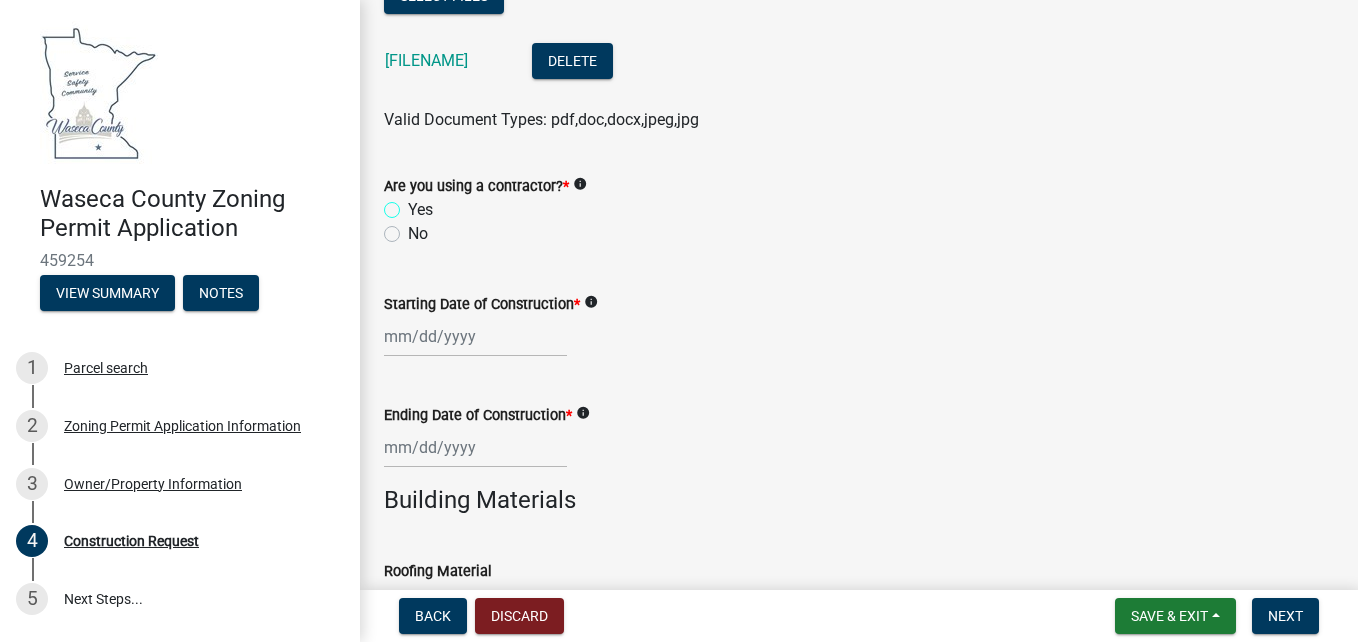 click on "Yes" at bounding box center [414, 204] 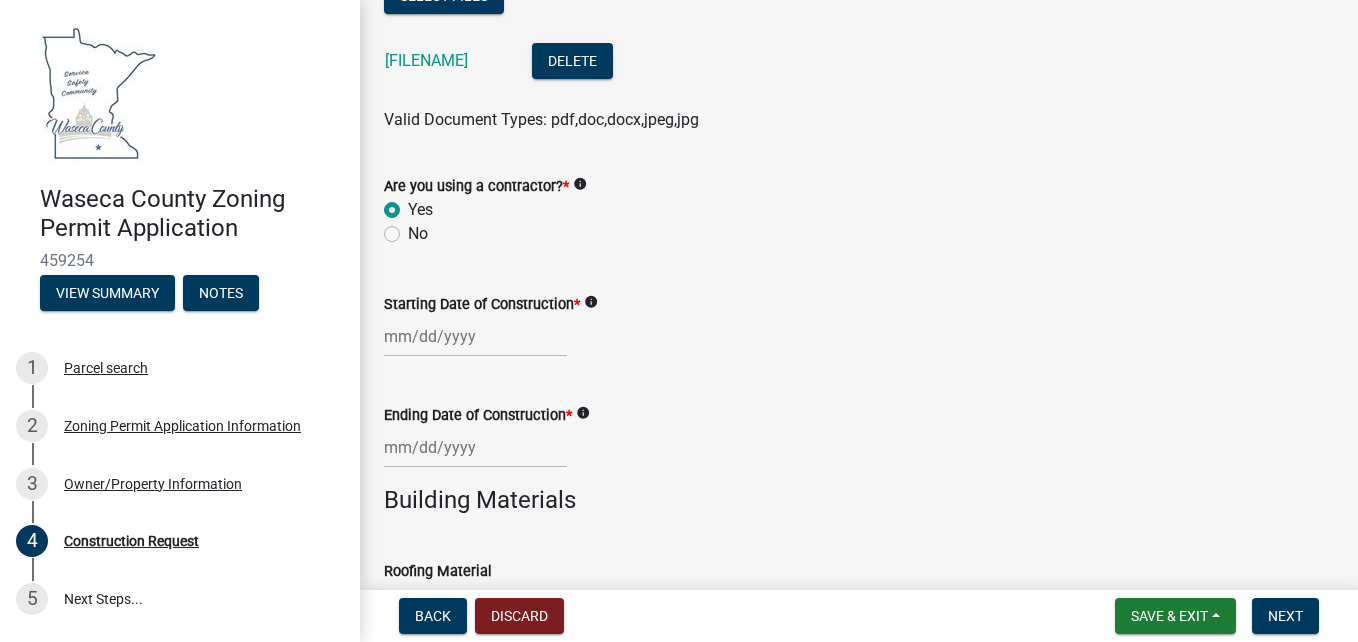 radio on "true" 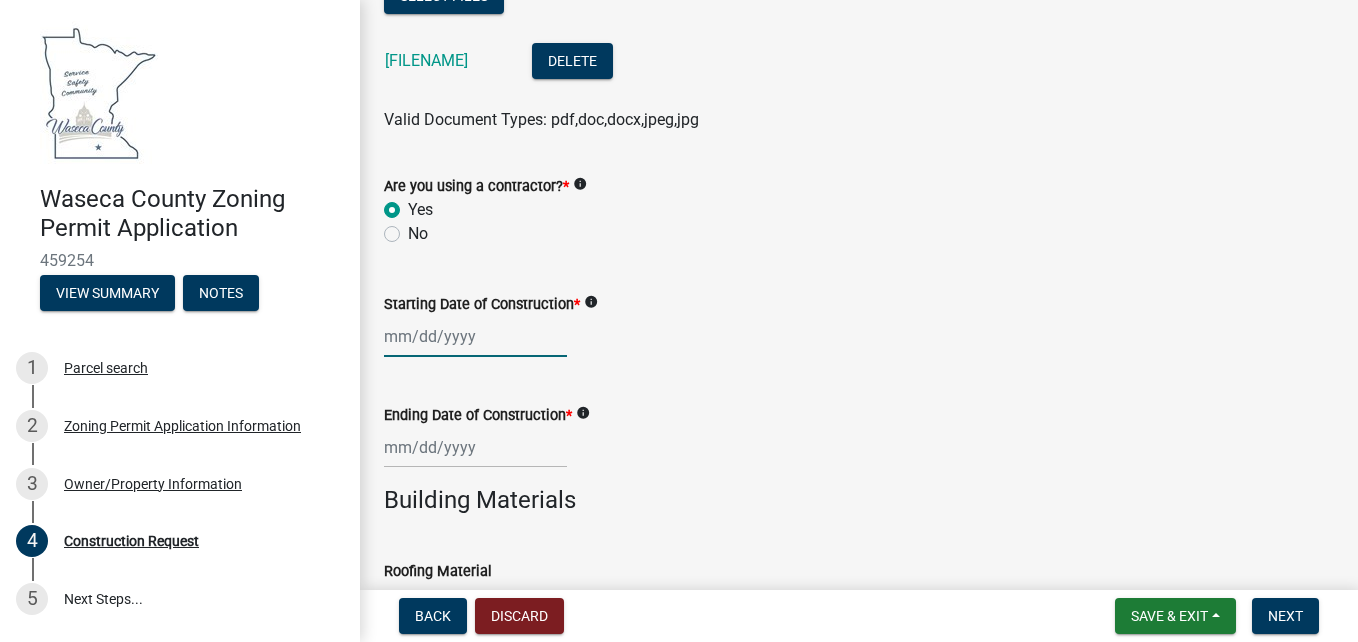 click 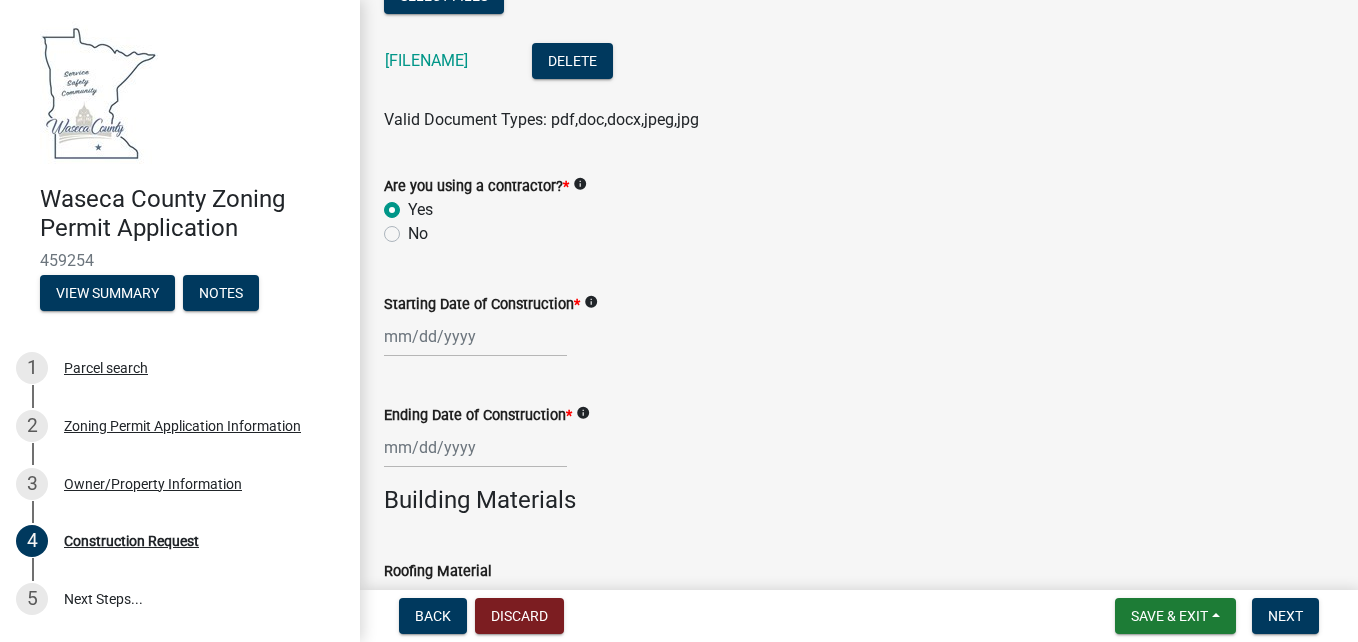 select on "8" 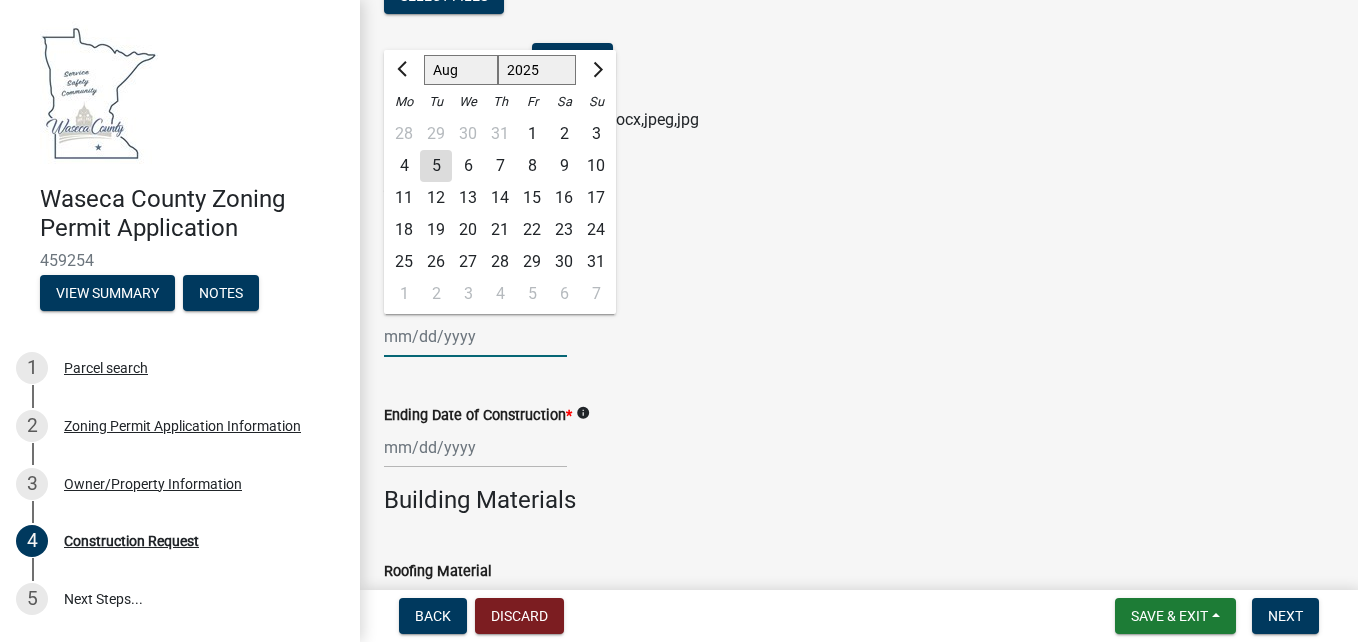 click on "Starting Date of Construction  *" at bounding box center (475, 336) 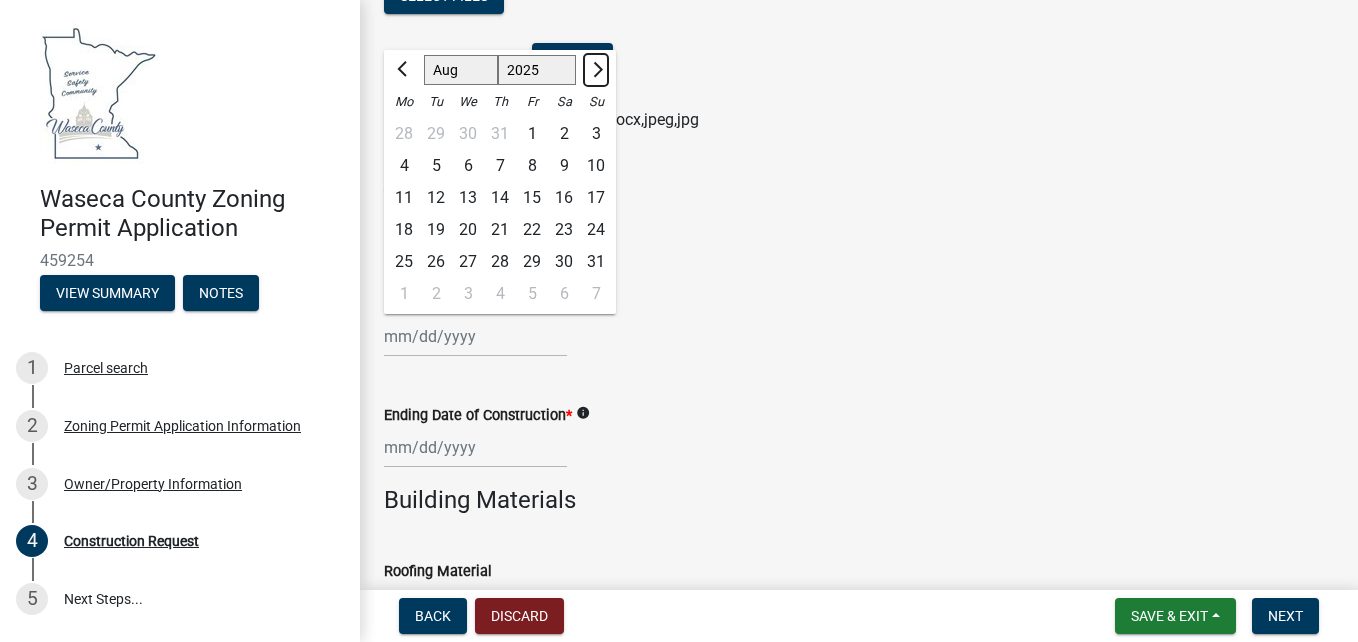 click 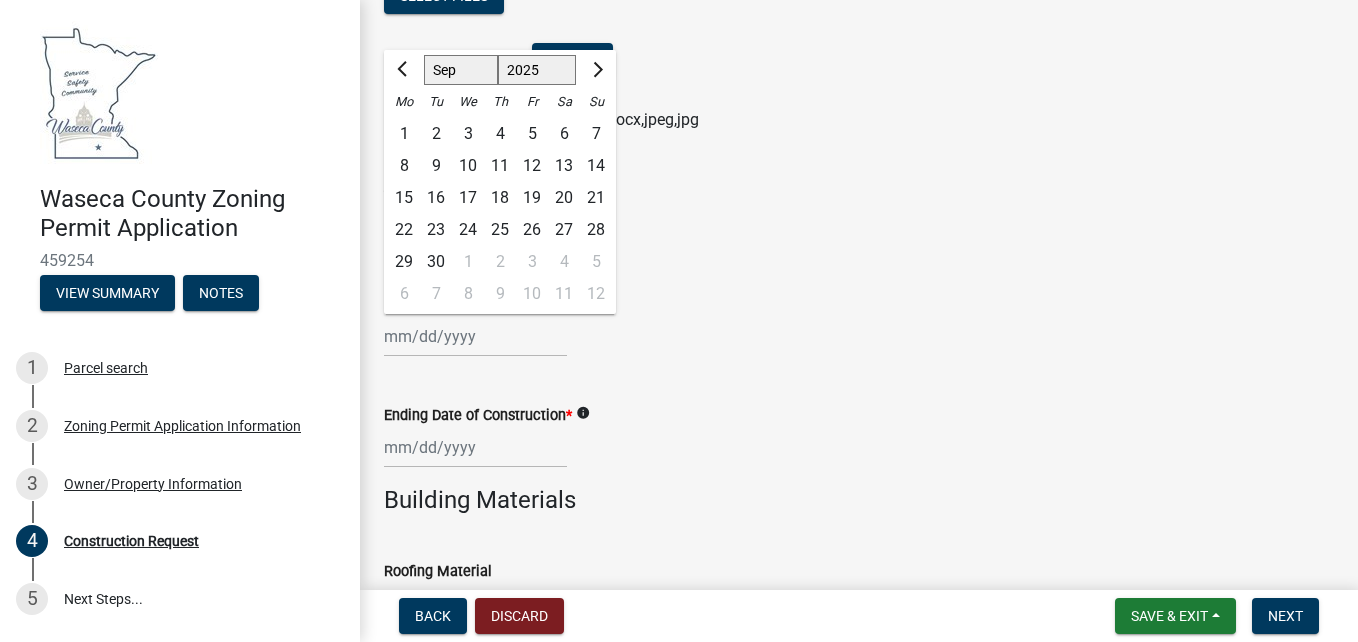 click on "1" 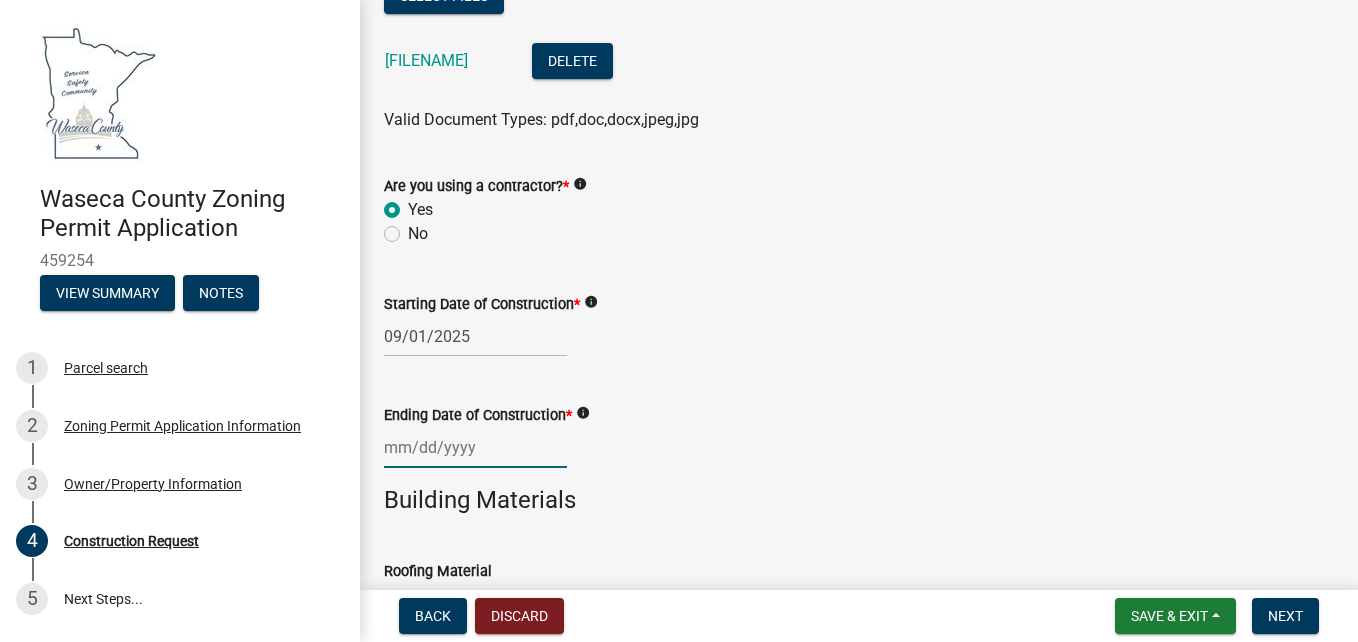 click 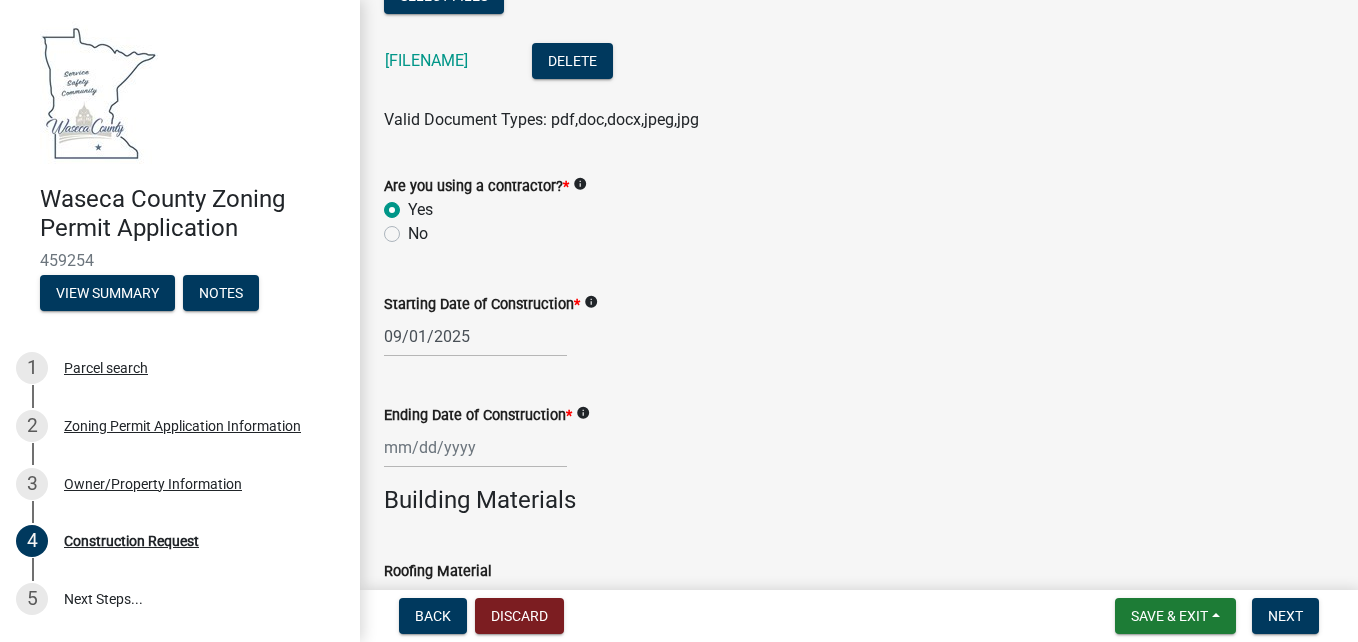select on "8" 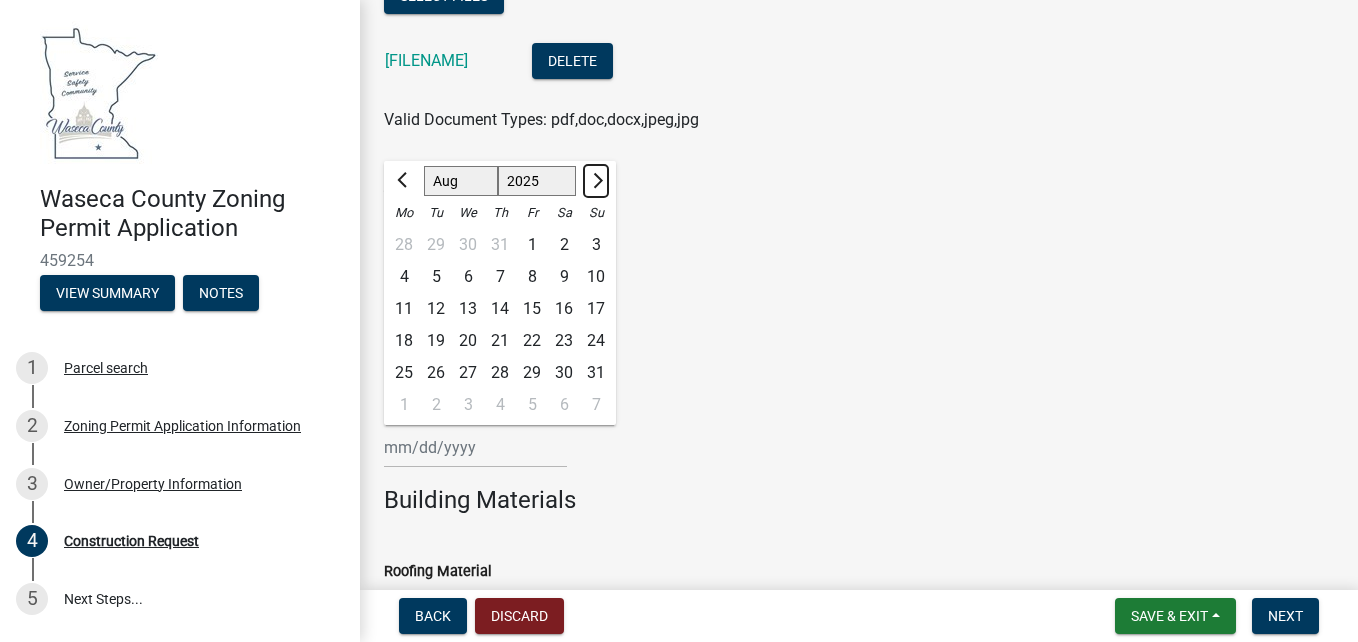 click 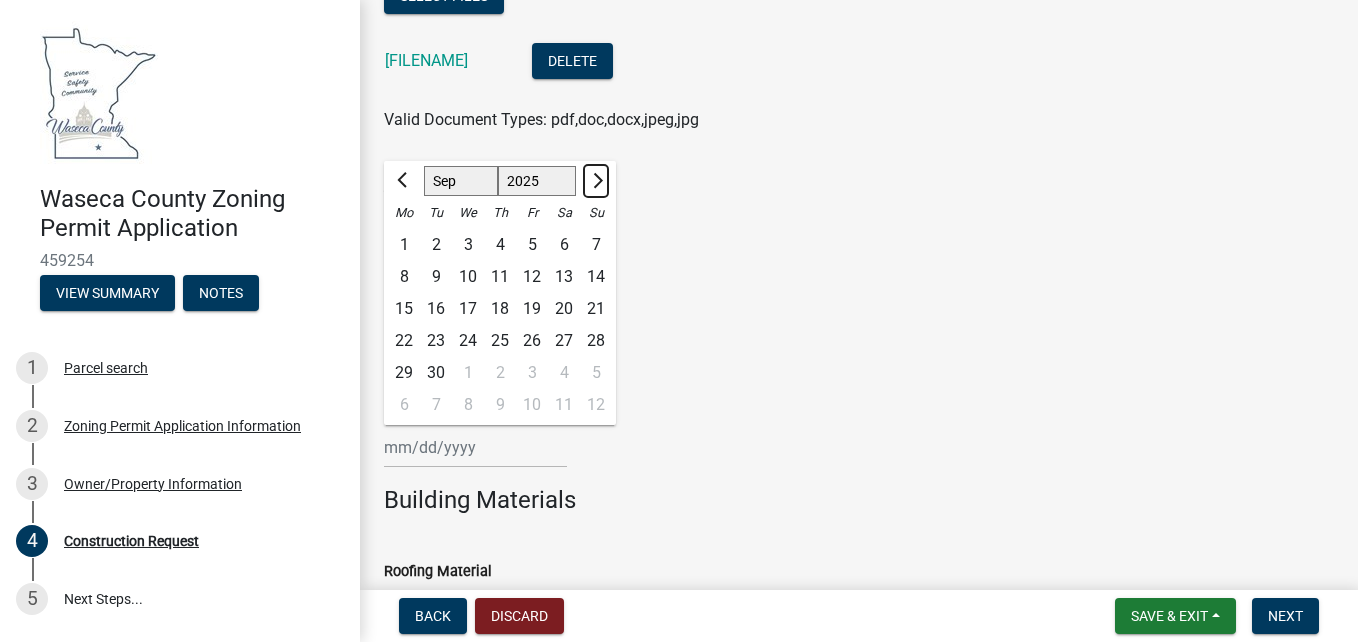 click 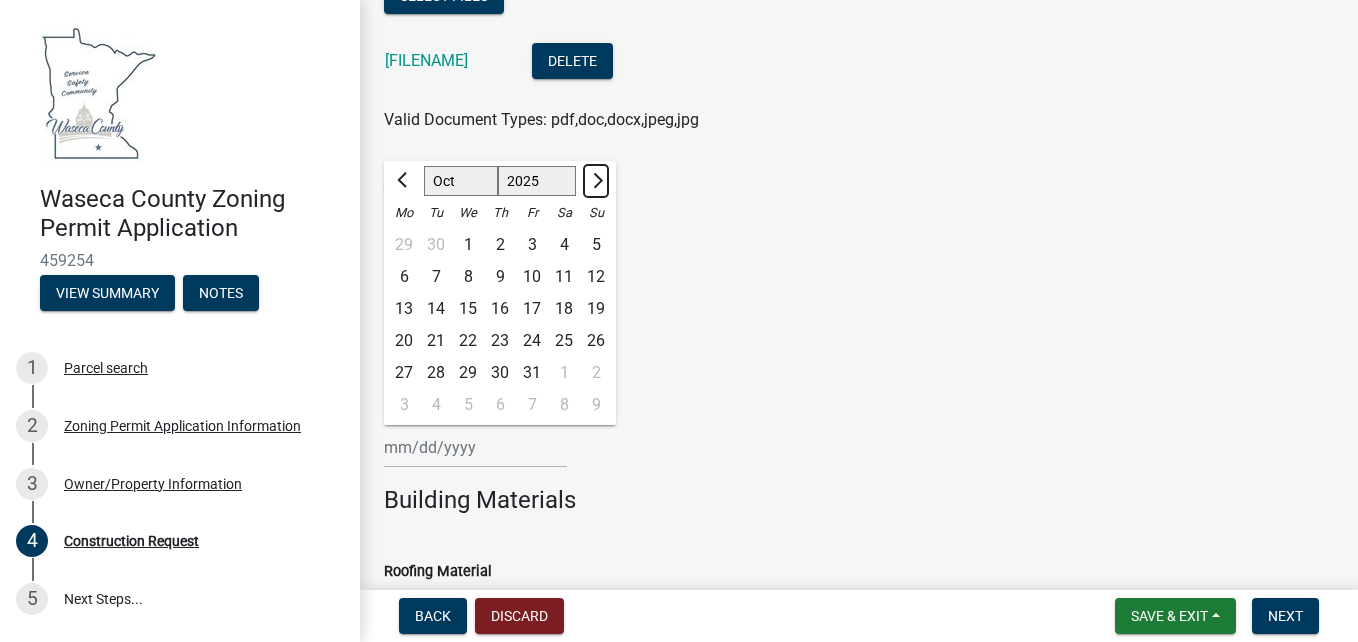 click 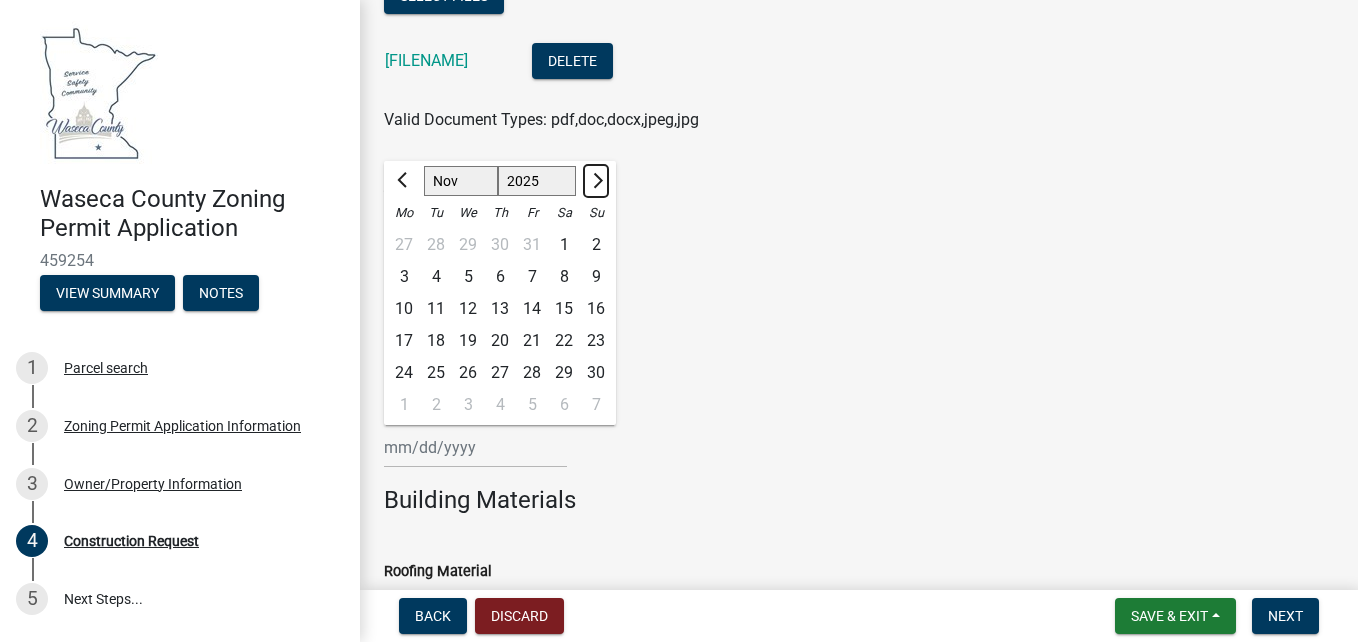 click 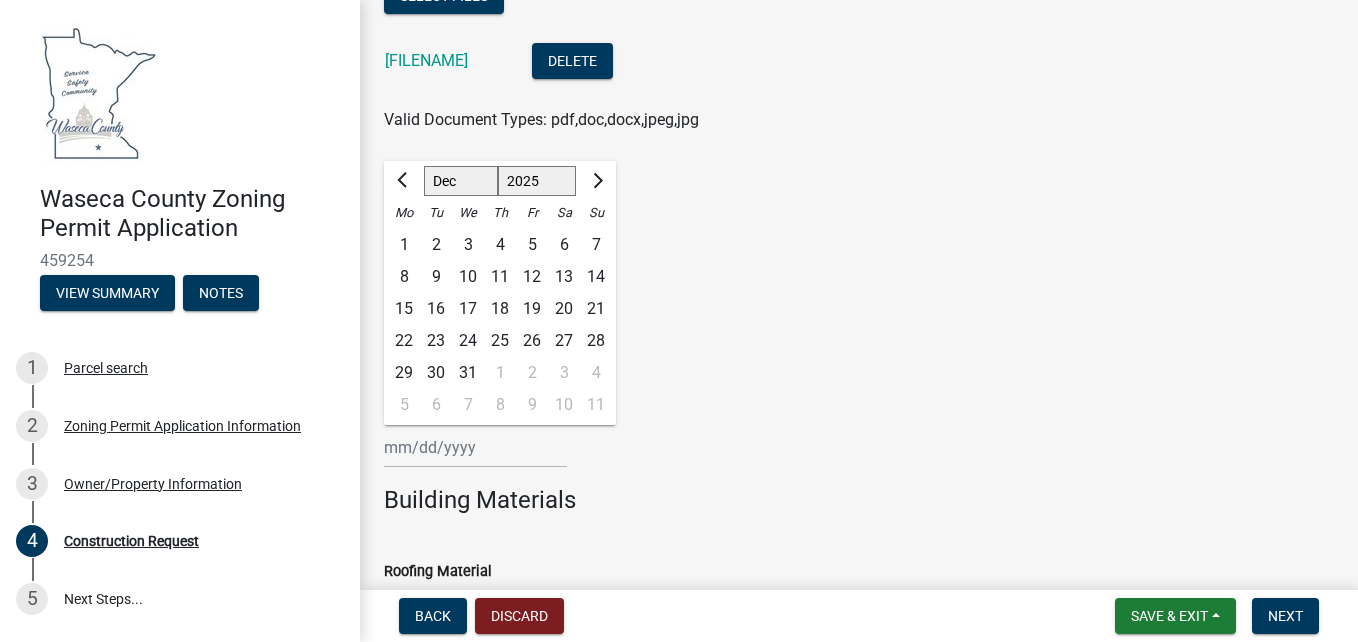 click on "1" 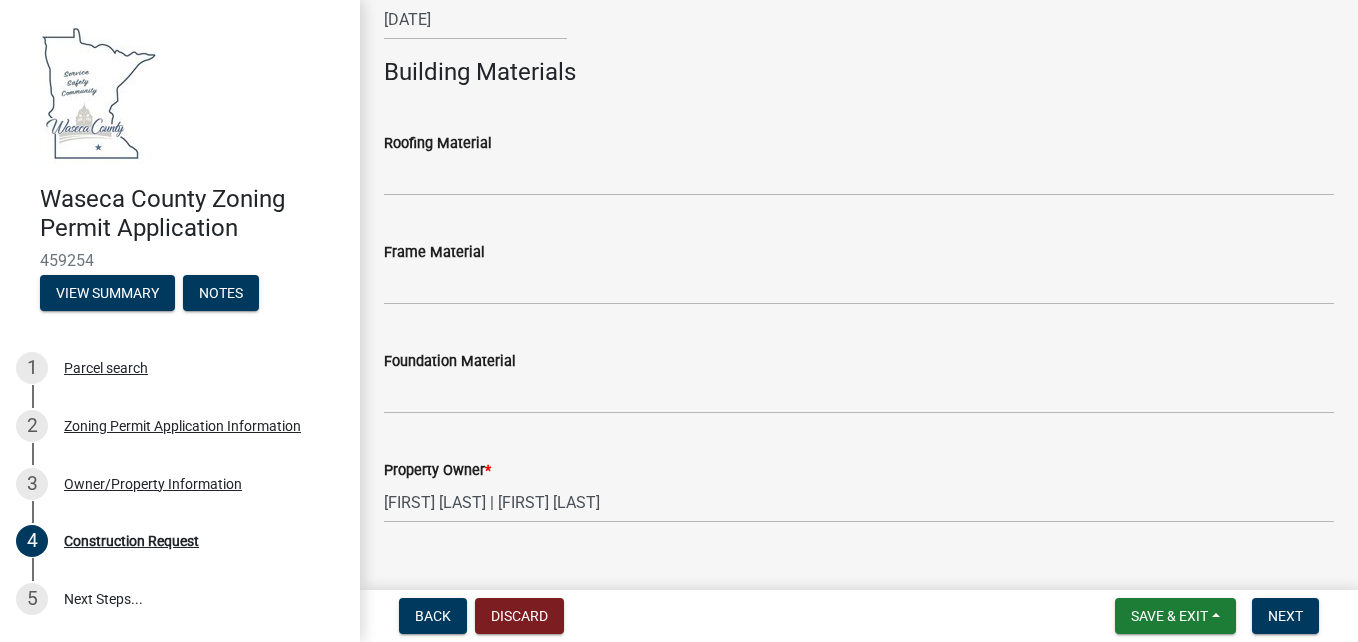 scroll, scrollTop: 1563, scrollLeft: 0, axis: vertical 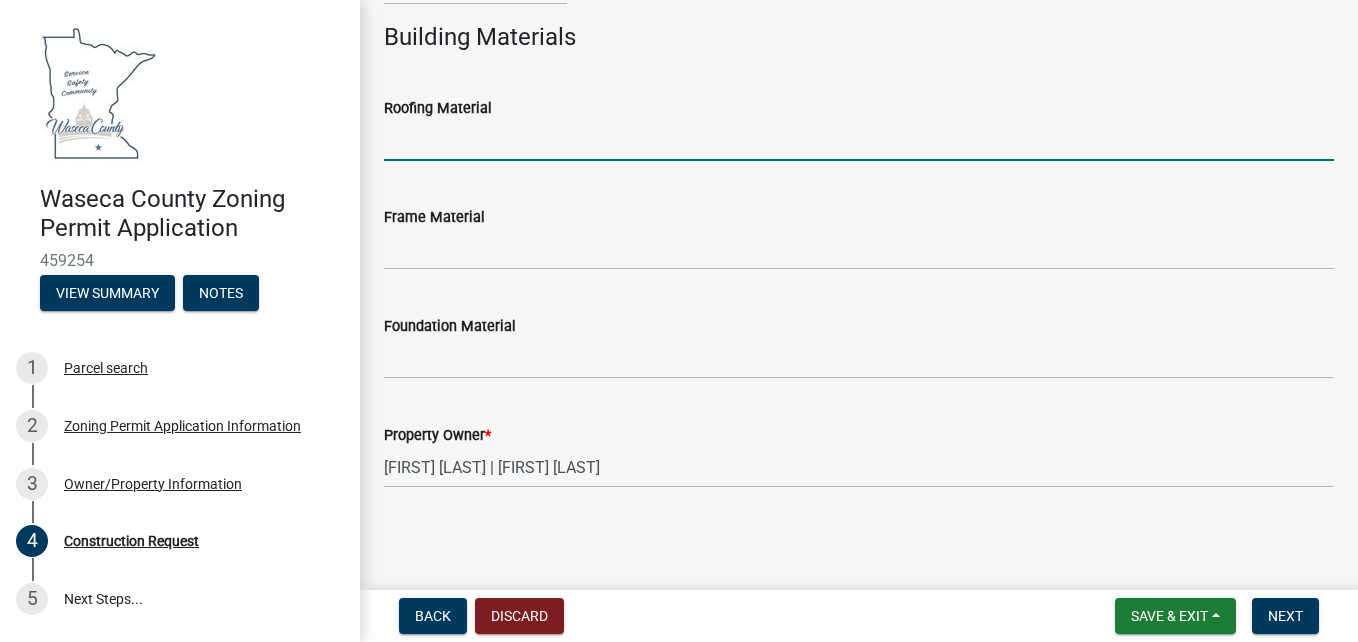 click on "Roofing Material" at bounding box center [859, 140] 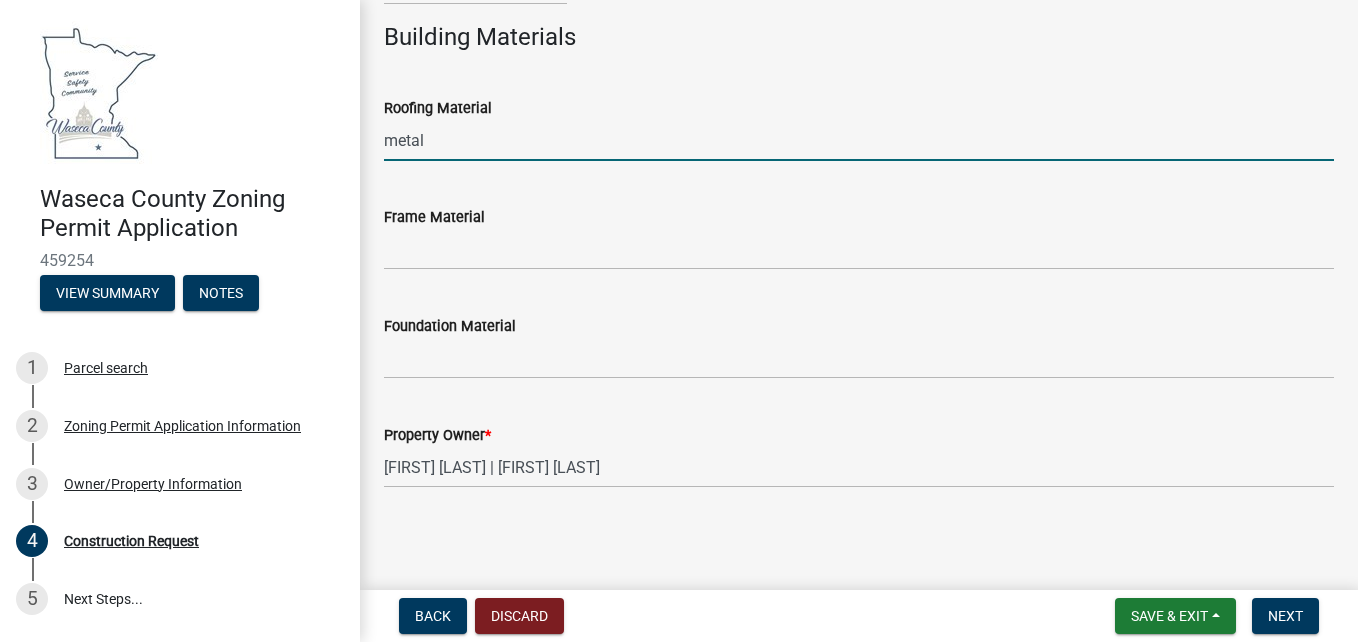 type on "metal" 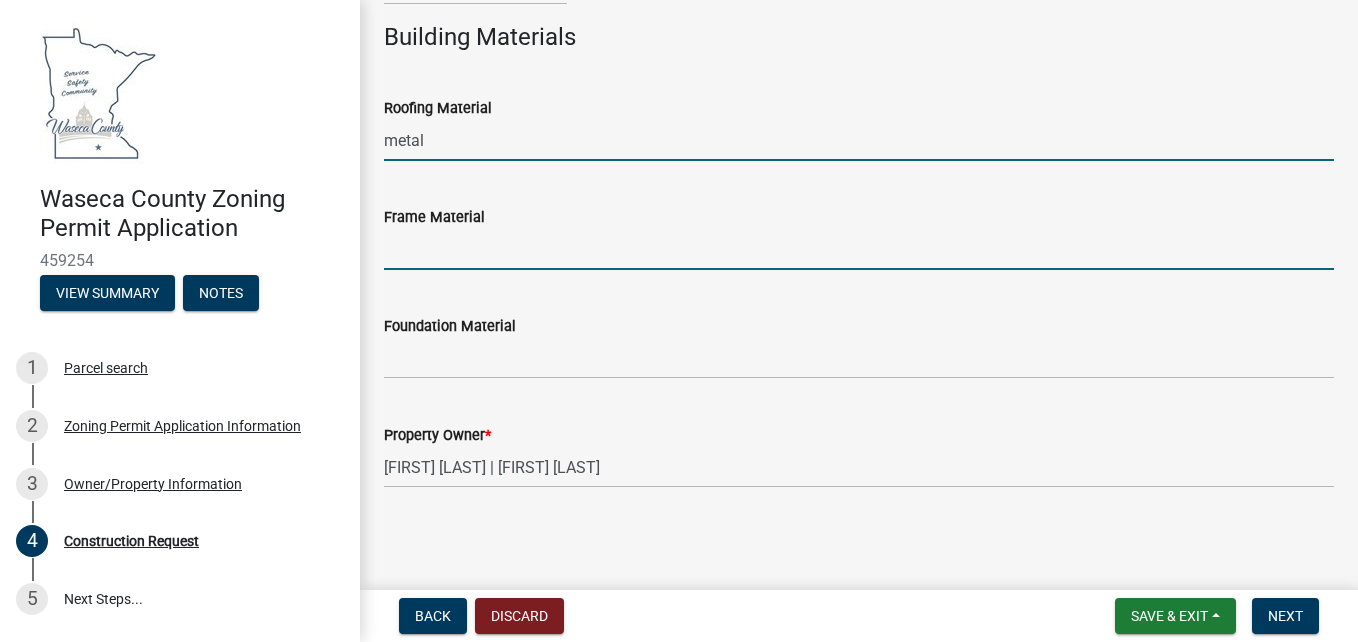 click on "Frame Material" at bounding box center (859, 249) 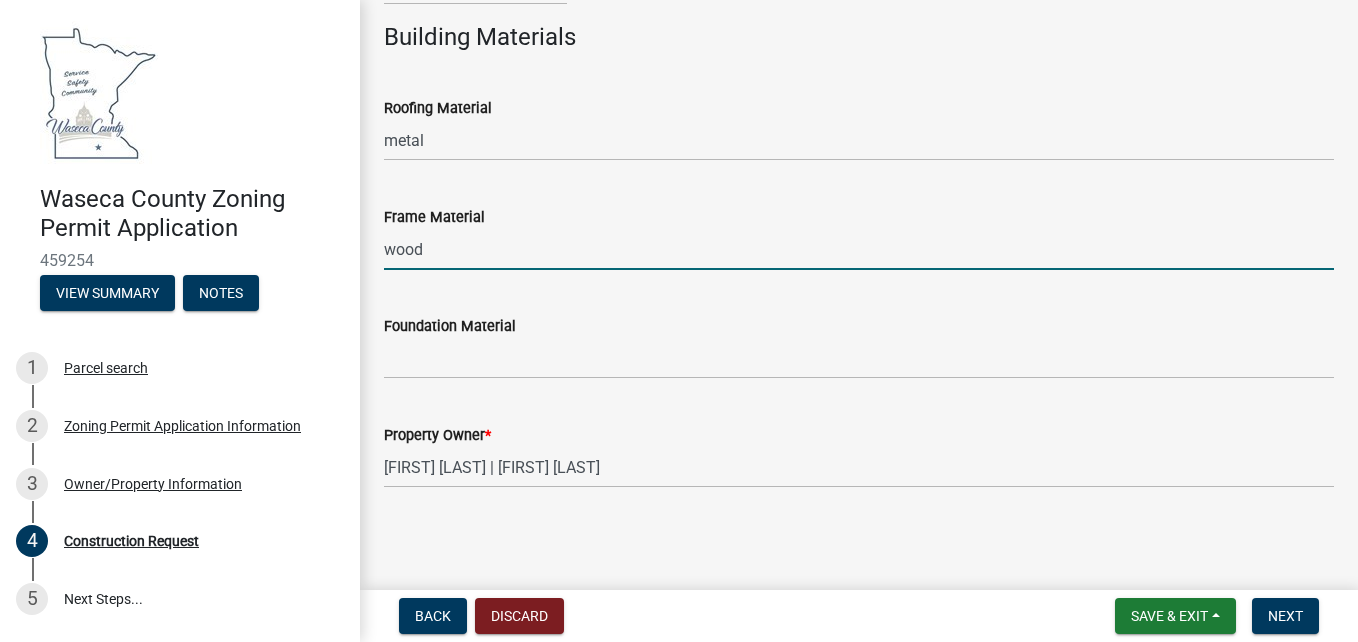 type on "wood" 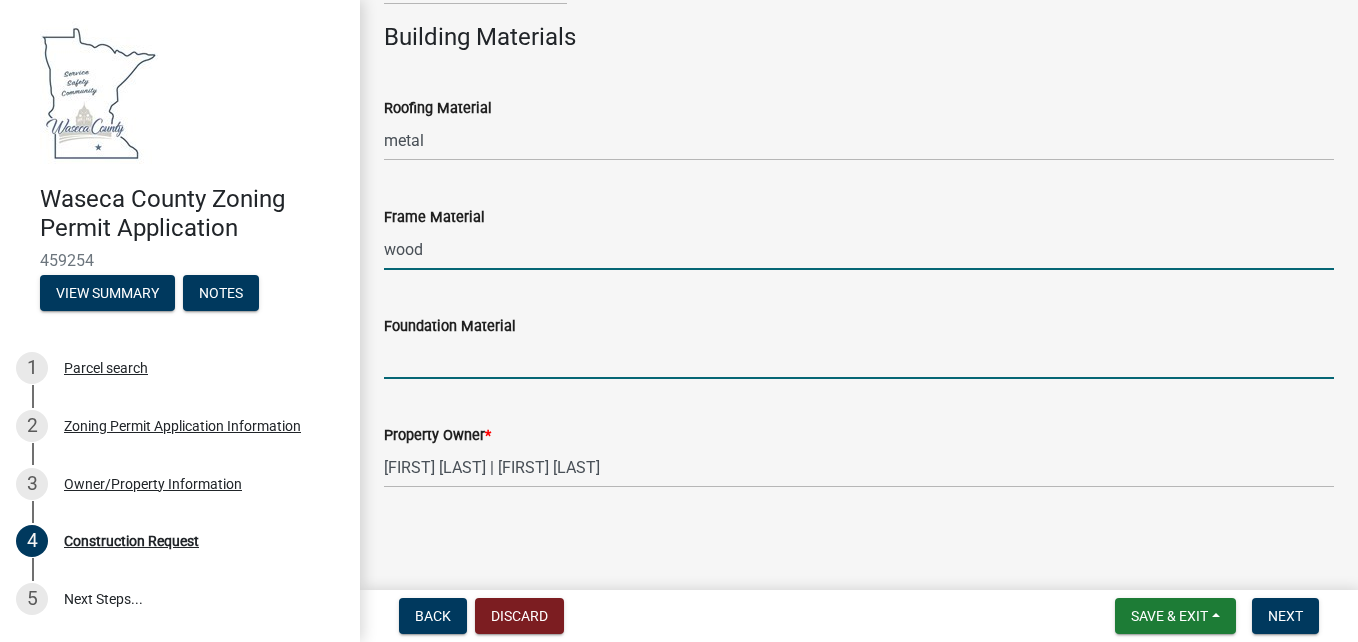 click on "Foundation Material" at bounding box center (859, 358) 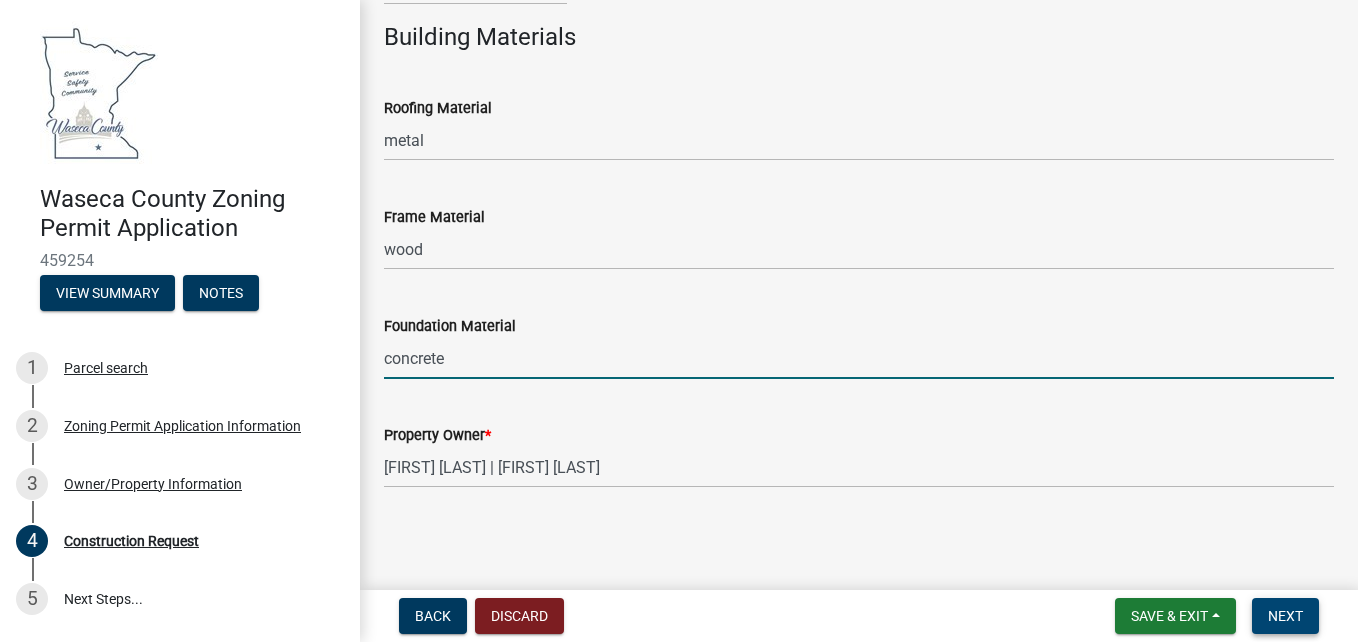 type on "concrete" 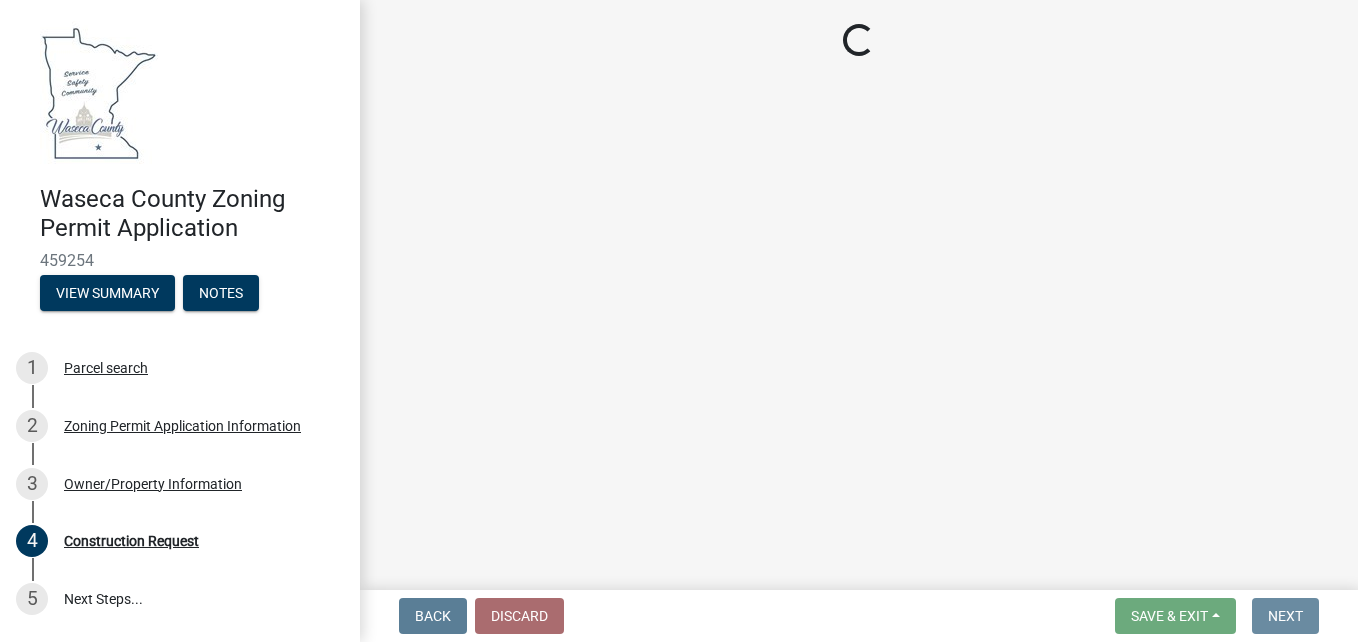 scroll, scrollTop: 0, scrollLeft: 0, axis: both 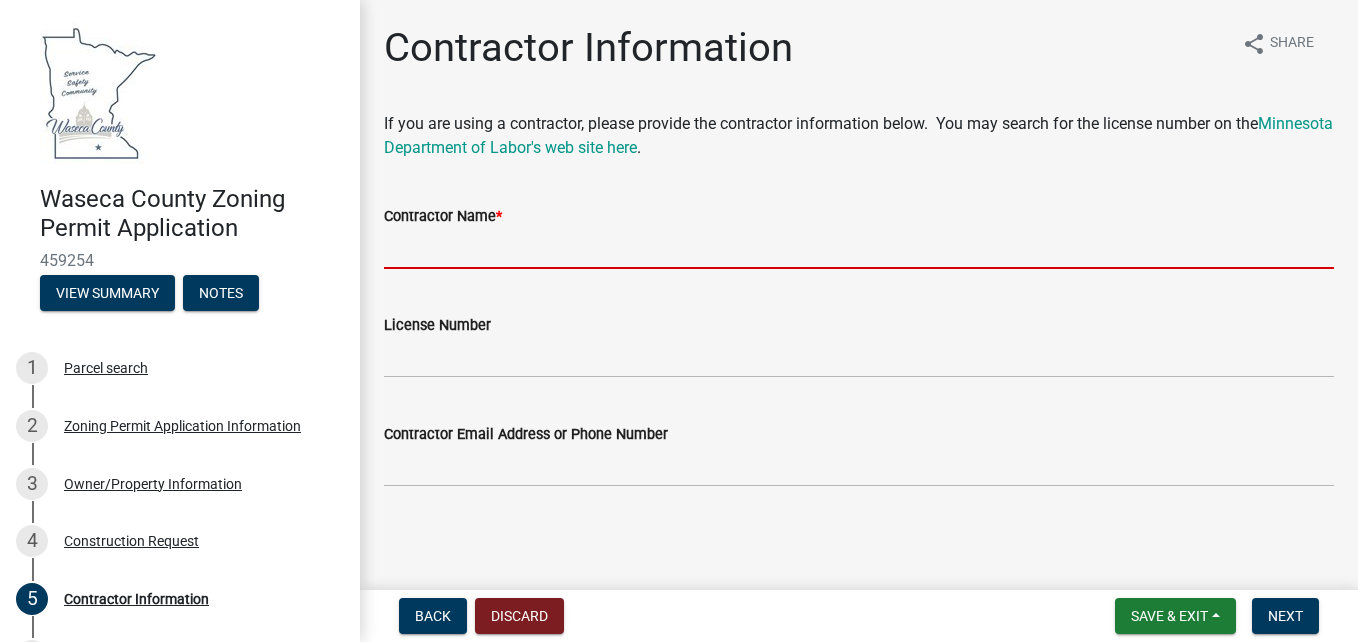 click on "Contractor Name  *" at bounding box center (859, 248) 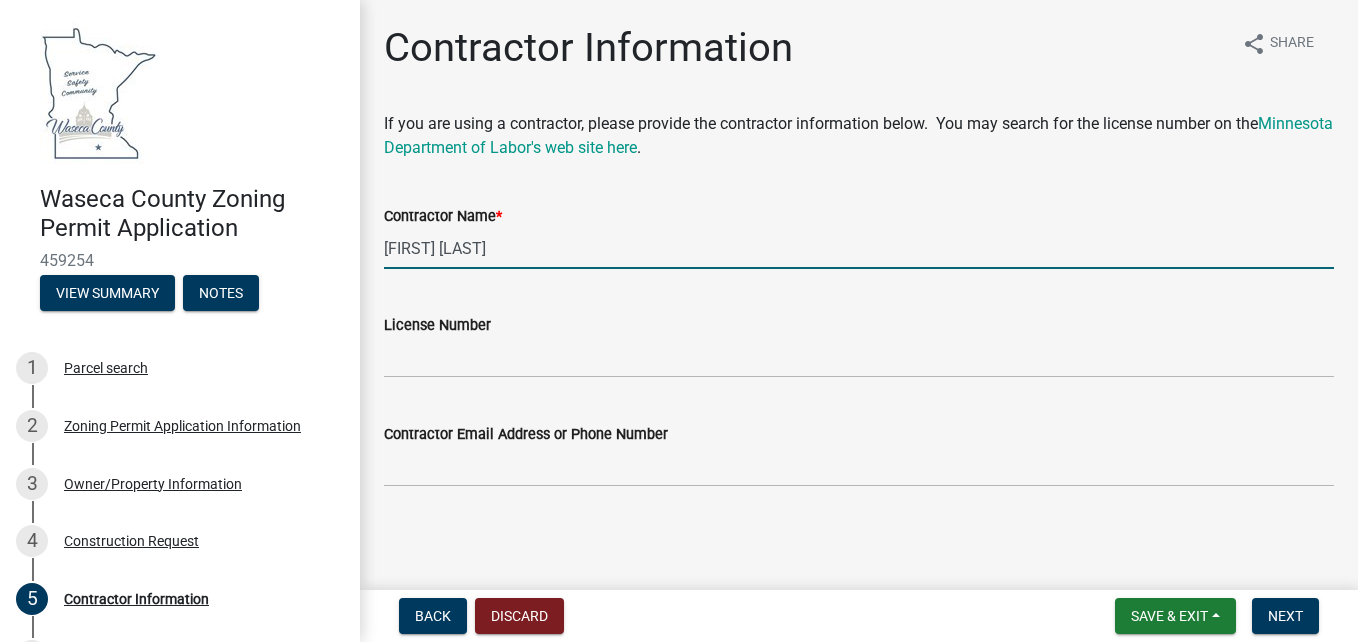 type on "[FIRST] [LAST]" 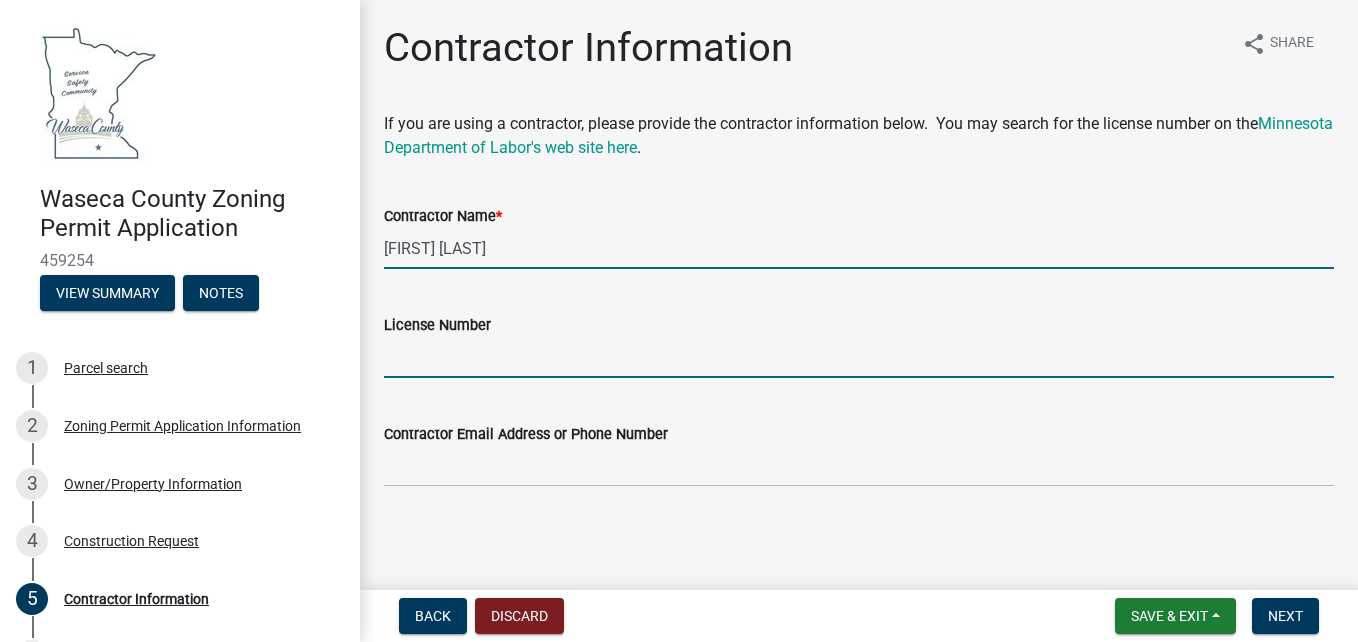 click on "License Number" at bounding box center [859, 357] 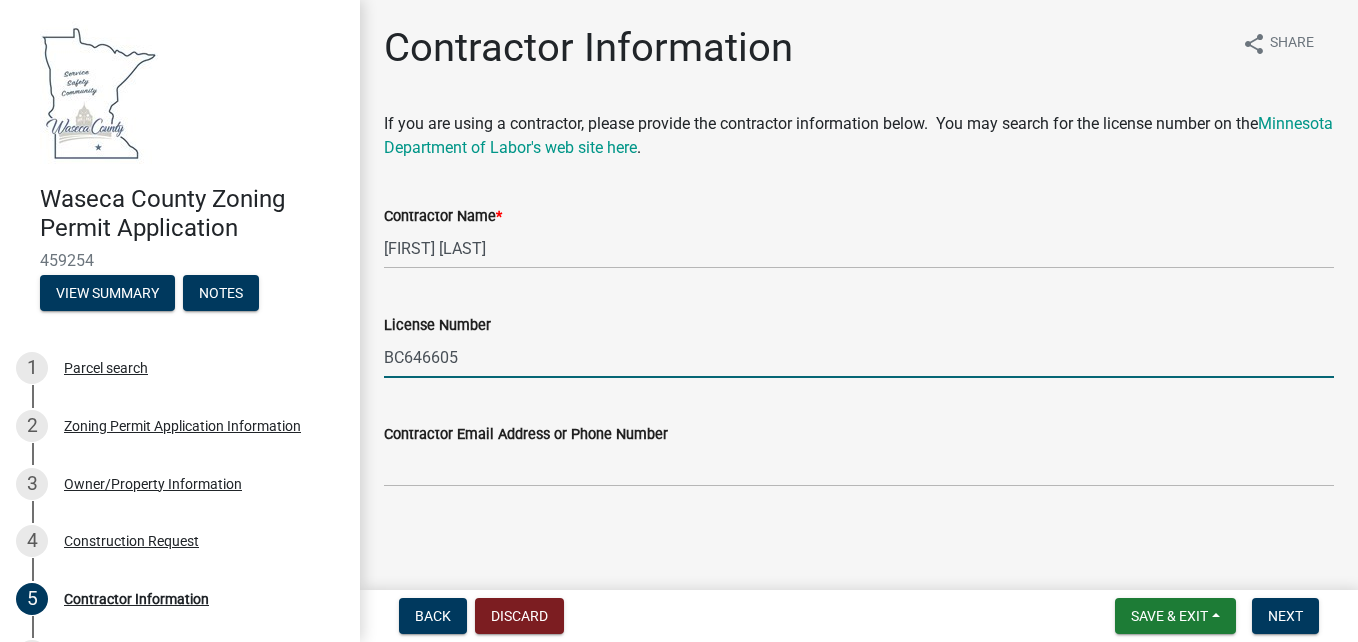 type on "BC646605" 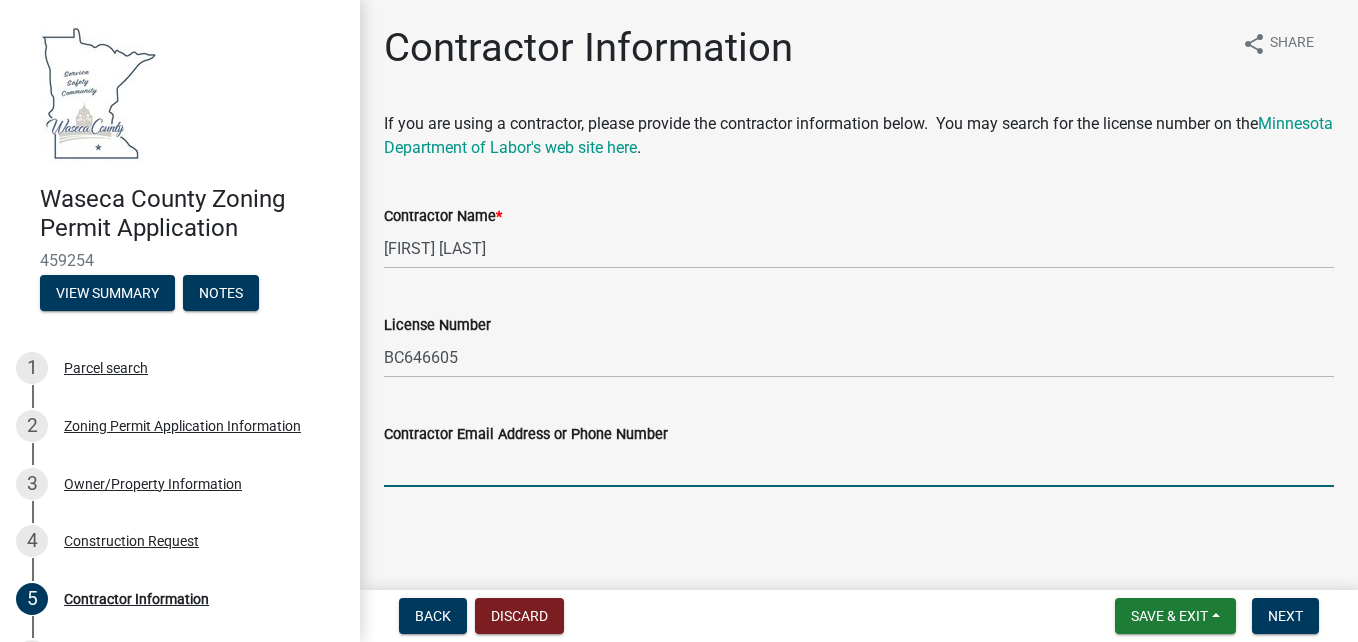 click on "Contractor Email Address or Phone Number" at bounding box center [859, 466] 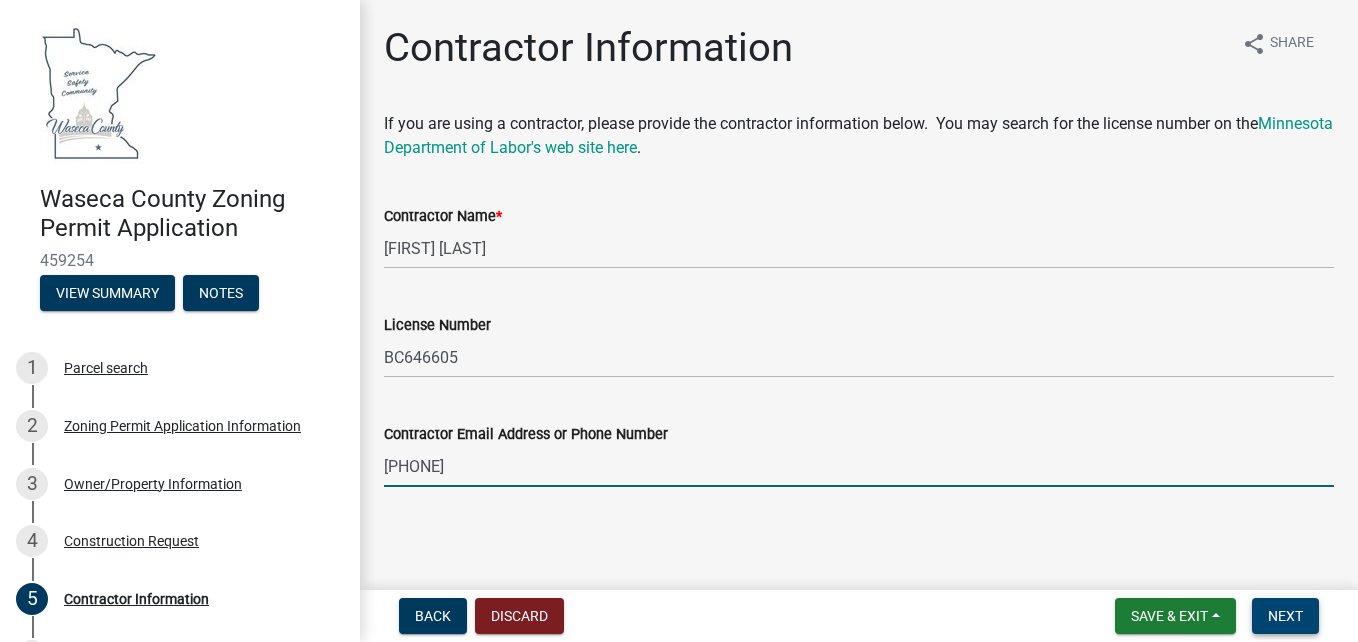 type on "[PHONE]" 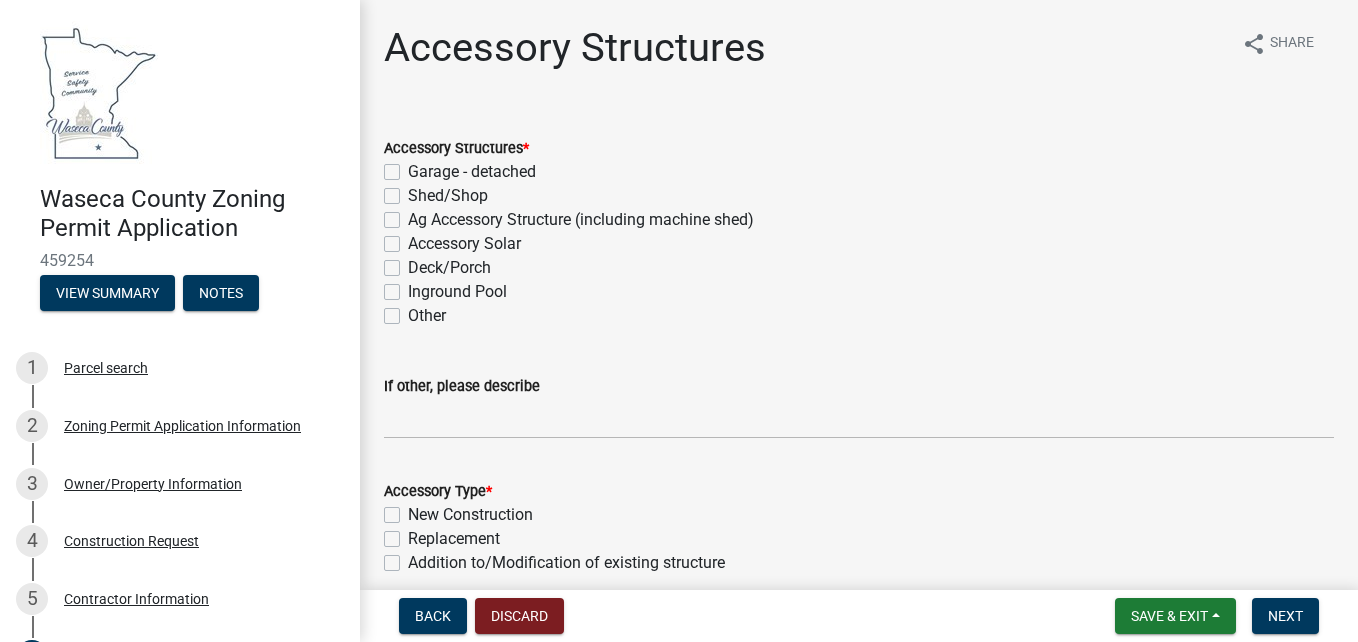 click on "Shed/Shop" 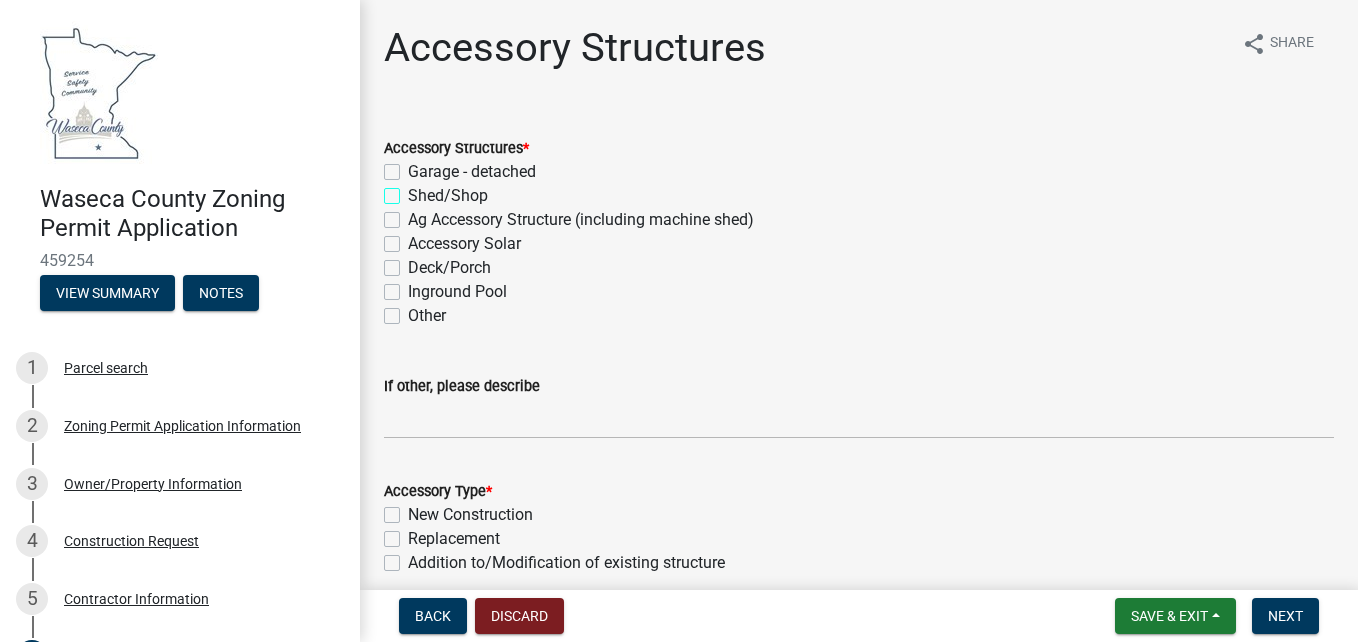 click on "Shed/Shop" at bounding box center [414, 190] 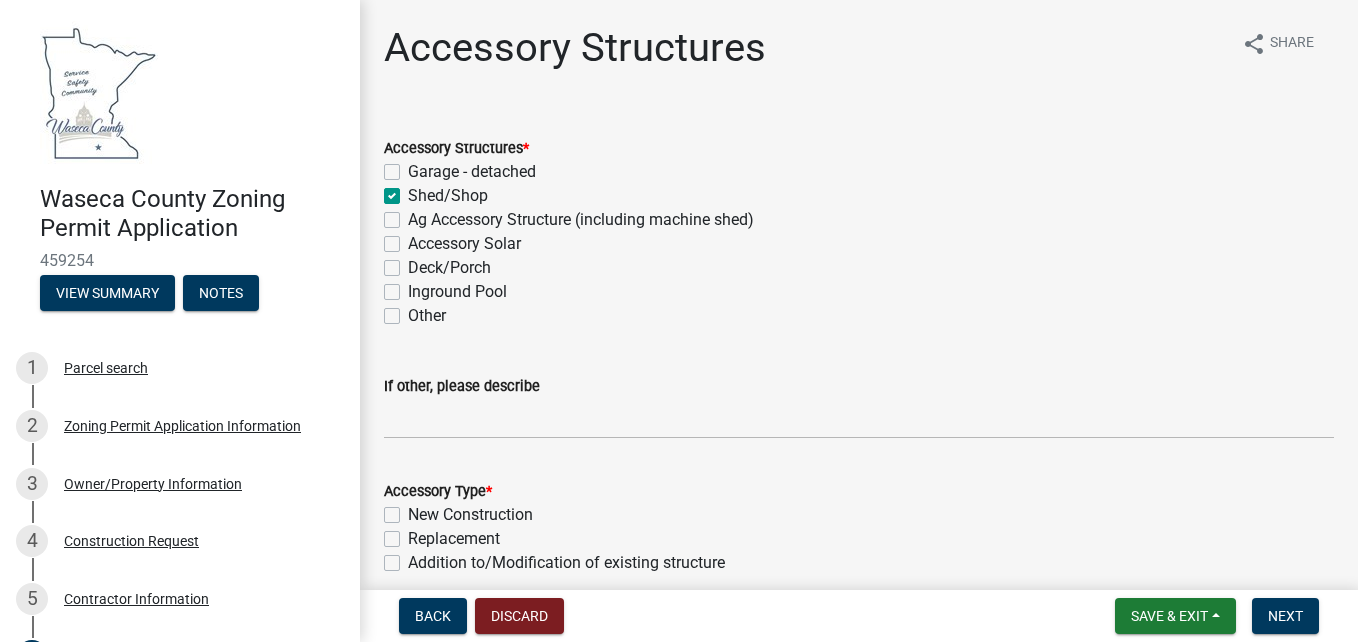 checkbox on "false" 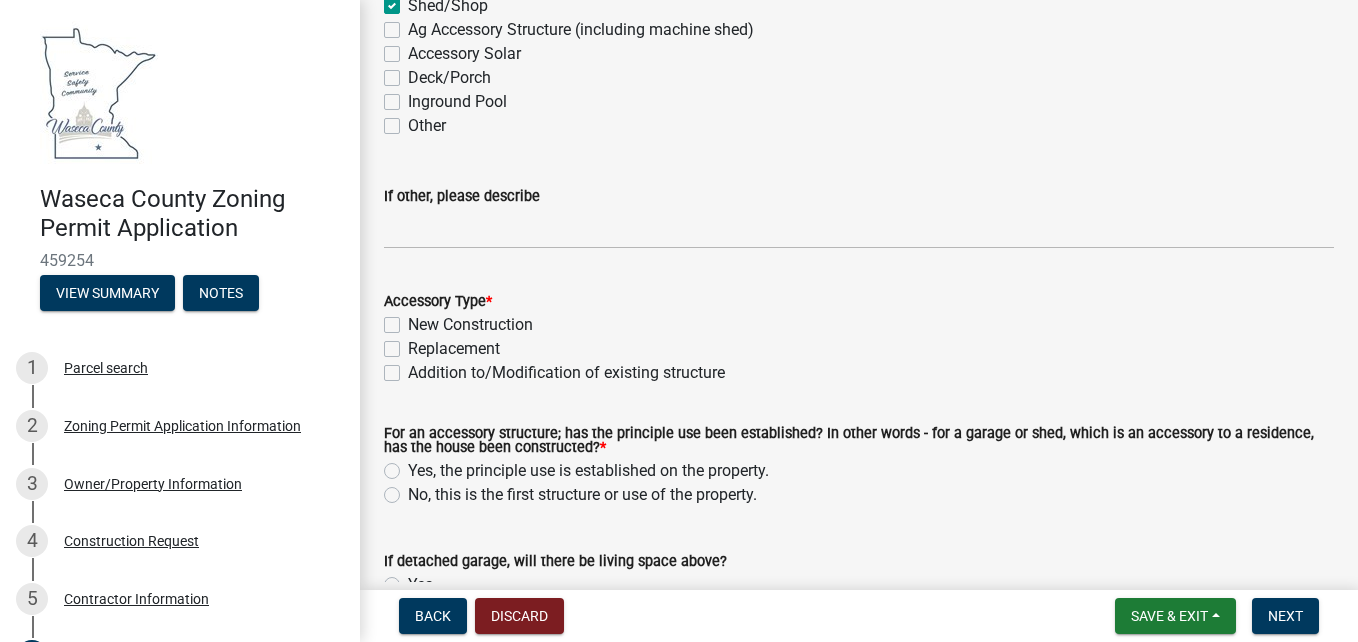 scroll, scrollTop: 200, scrollLeft: 0, axis: vertical 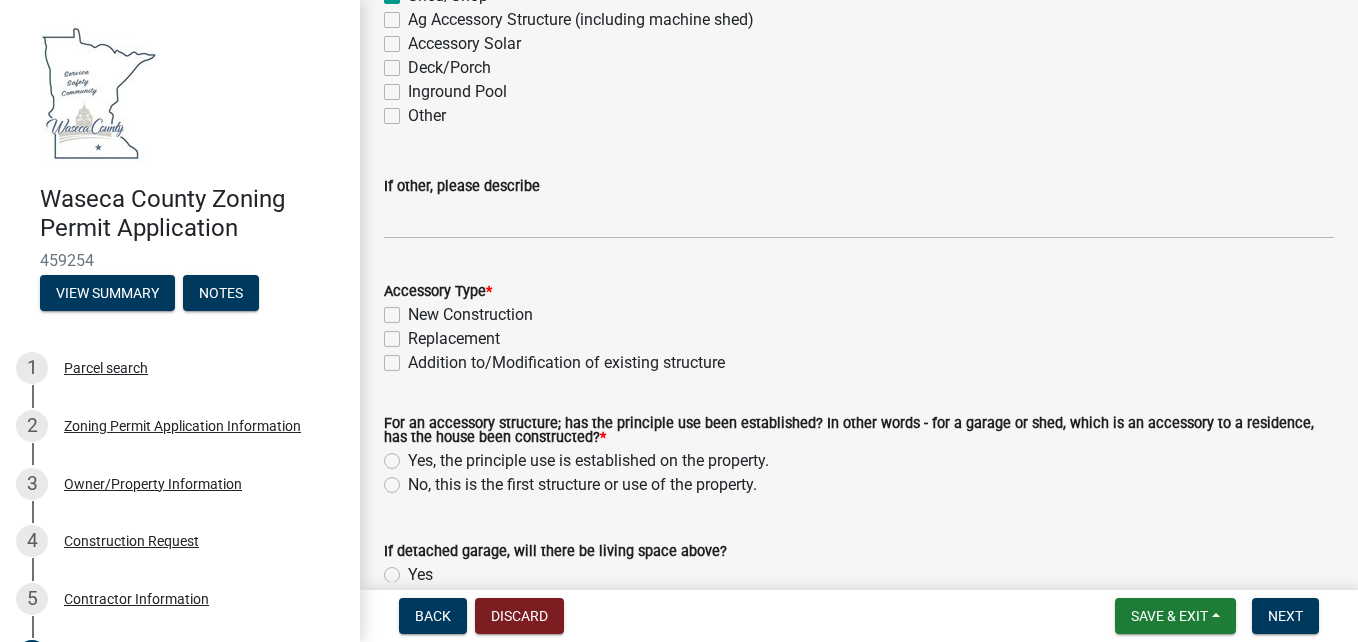 click on "New Construction" 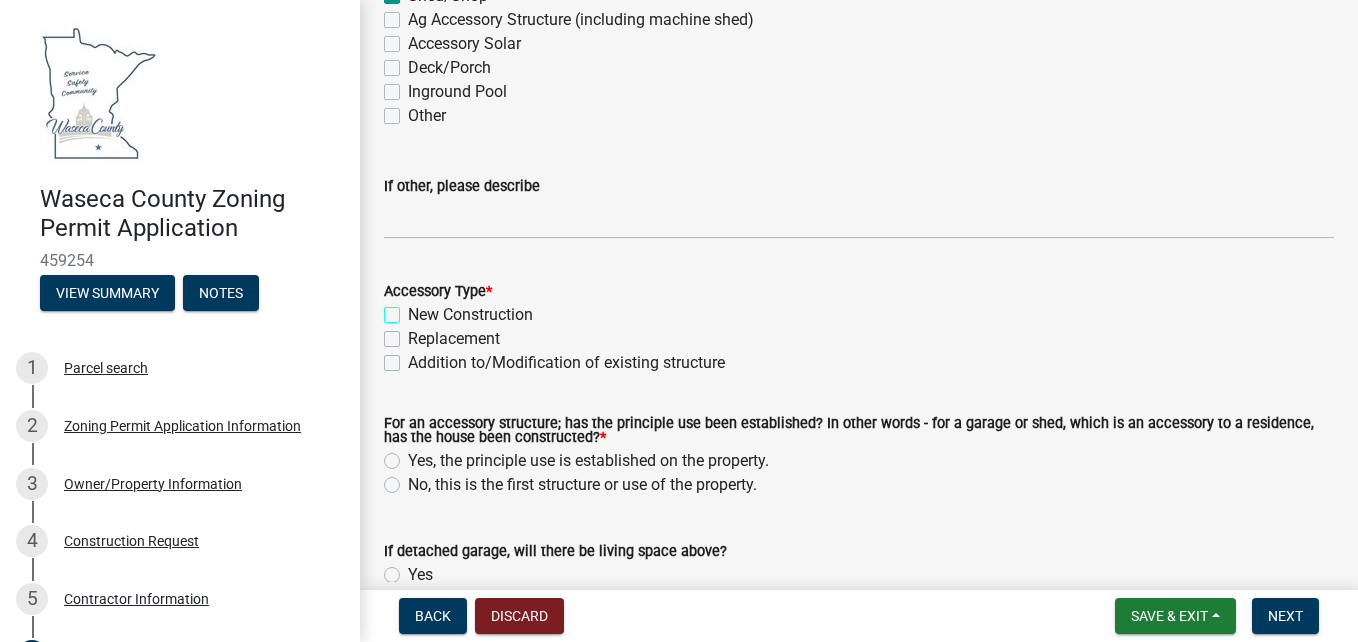 click on "New Construction" at bounding box center [414, 309] 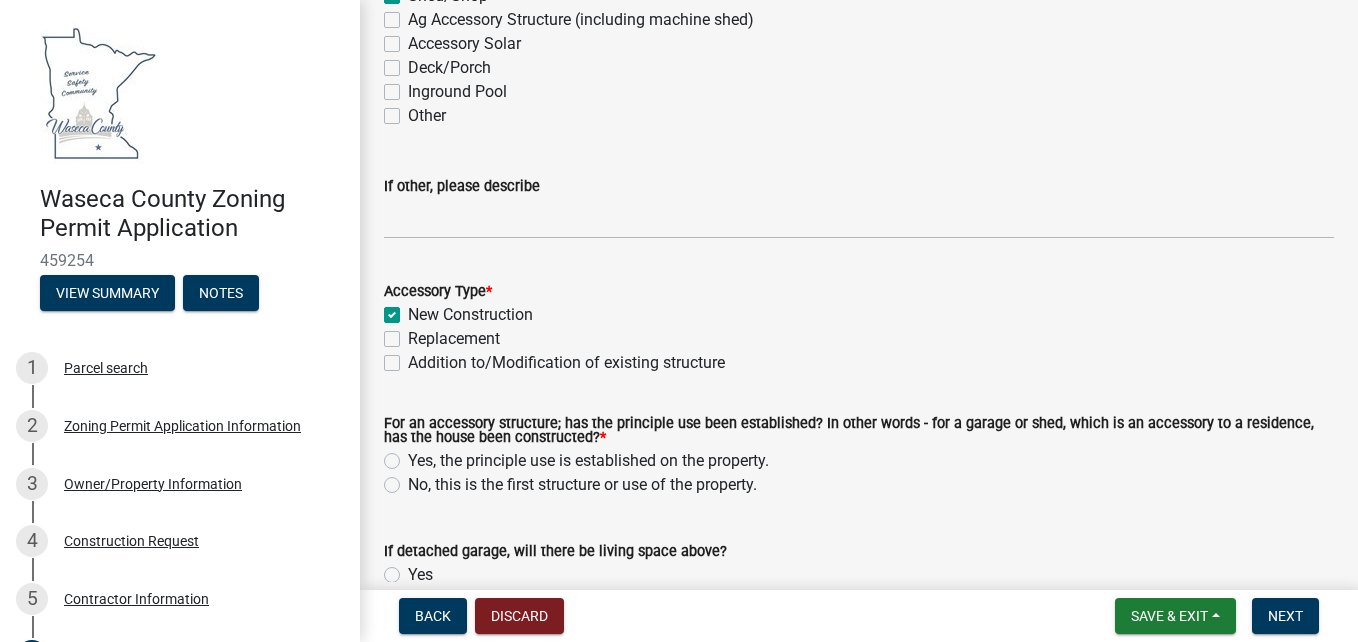 checkbox on "true" 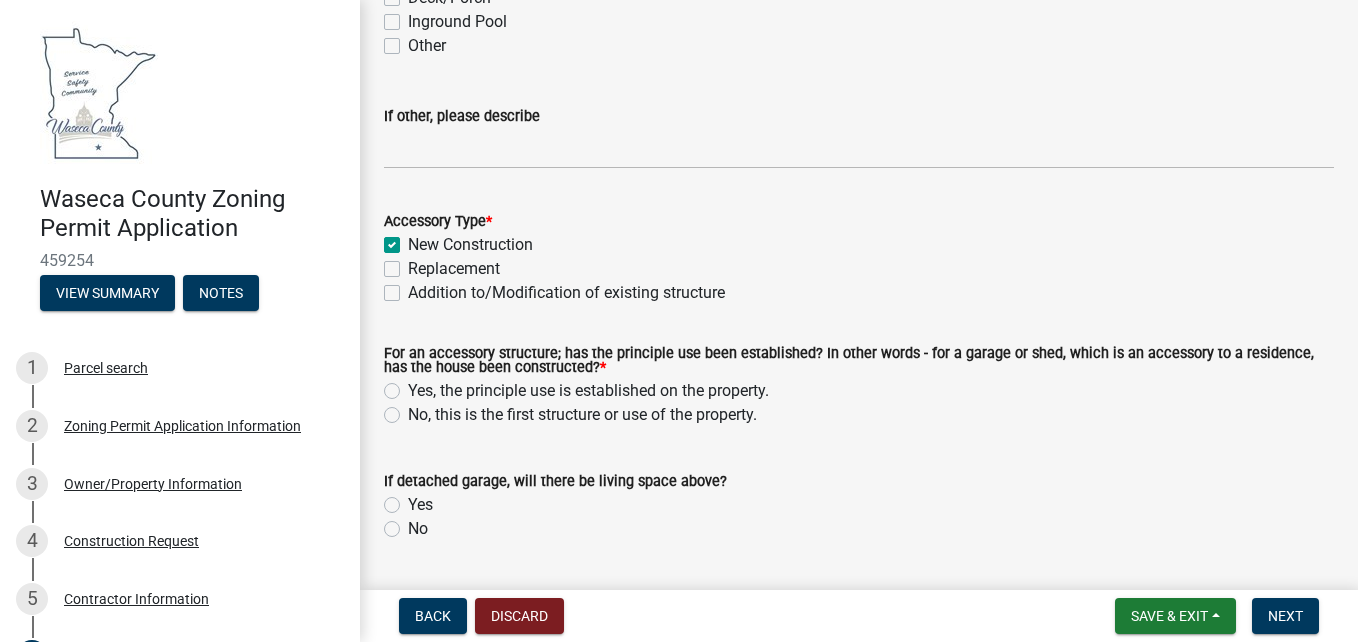 scroll, scrollTop: 300, scrollLeft: 0, axis: vertical 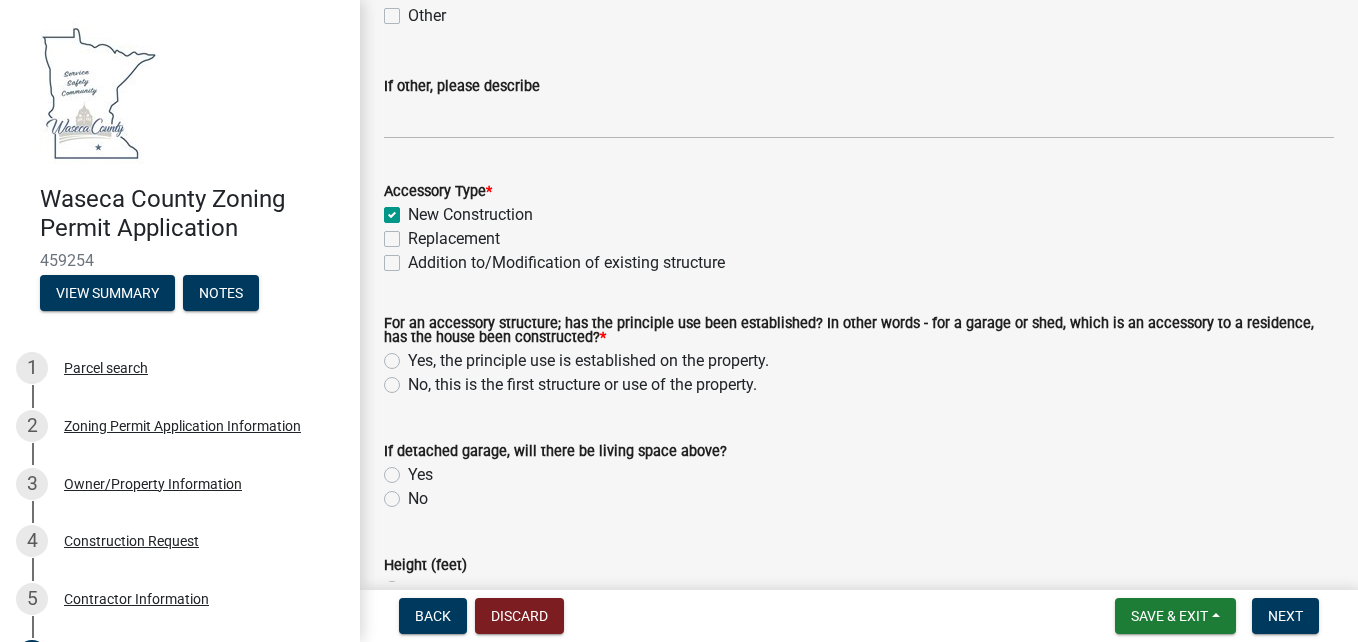 click on "Yes, the principle use is established on the property." 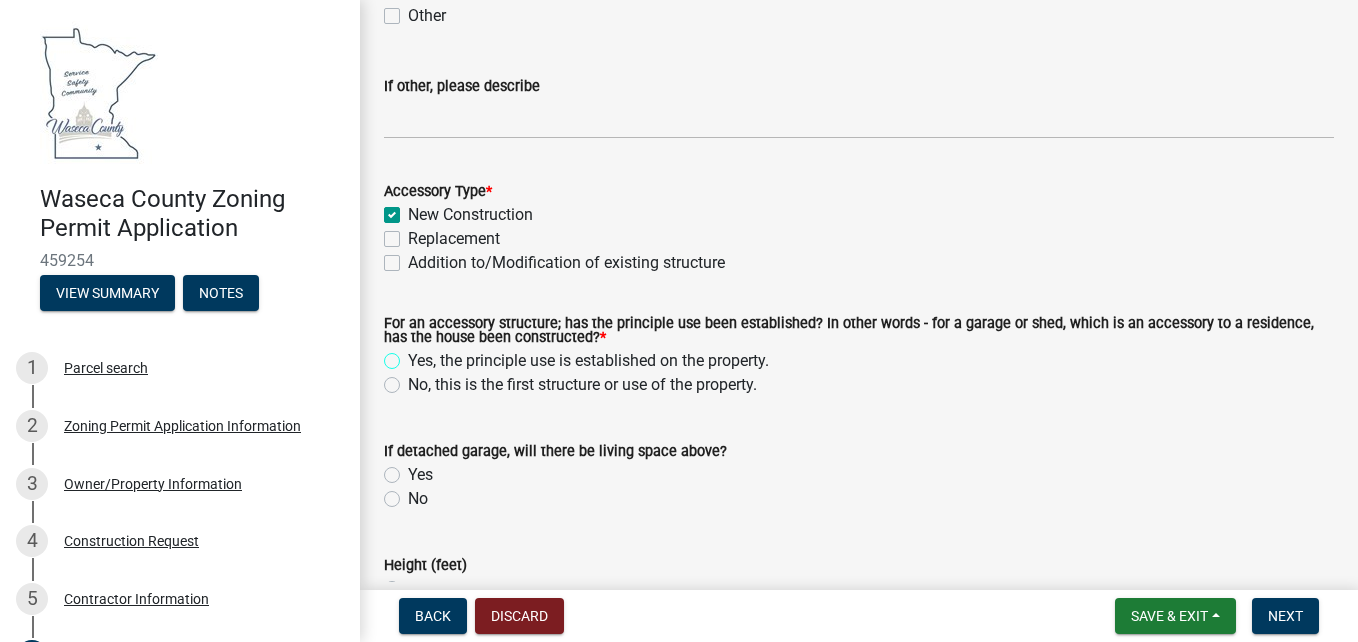 click on "Yes, the principle use is established on the property." at bounding box center (414, 355) 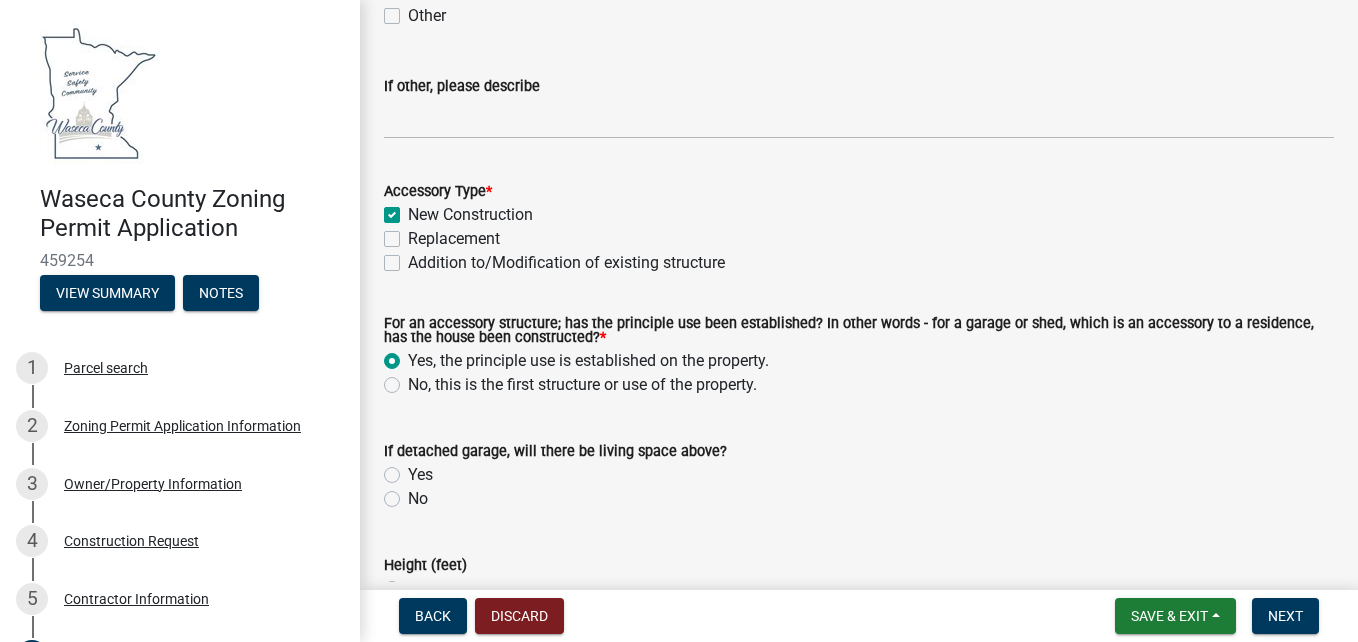 radio on "true" 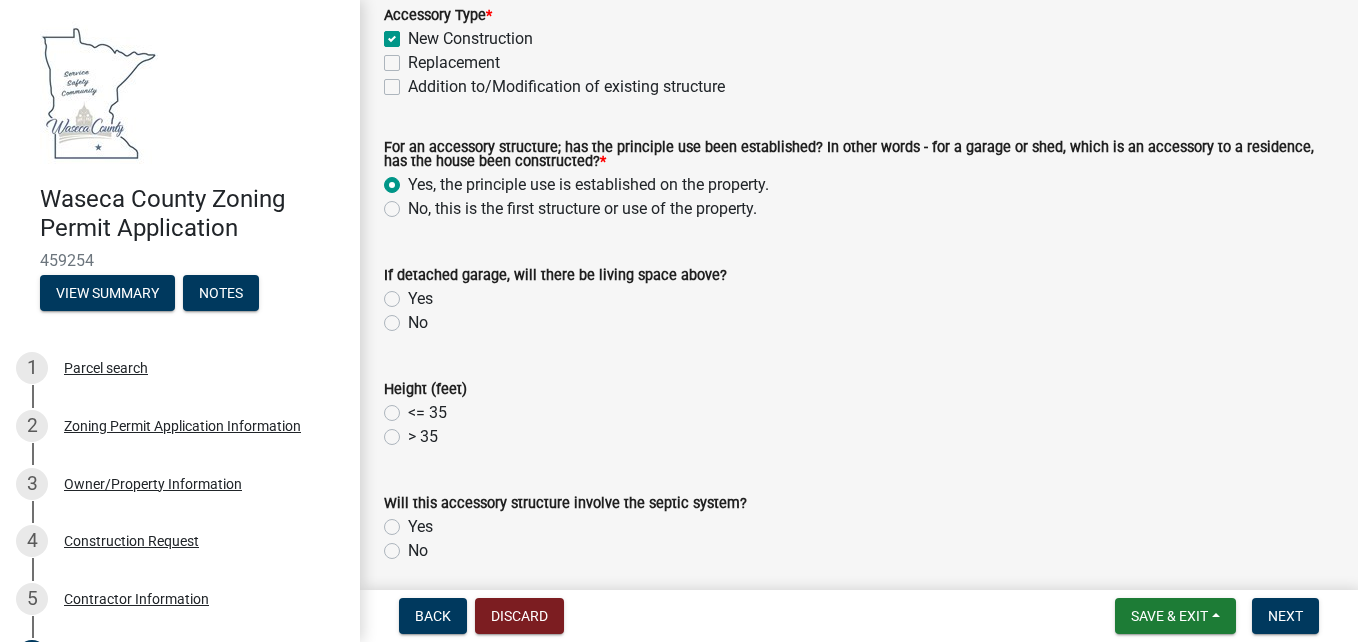 scroll, scrollTop: 500, scrollLeft: 0, axis: vertical 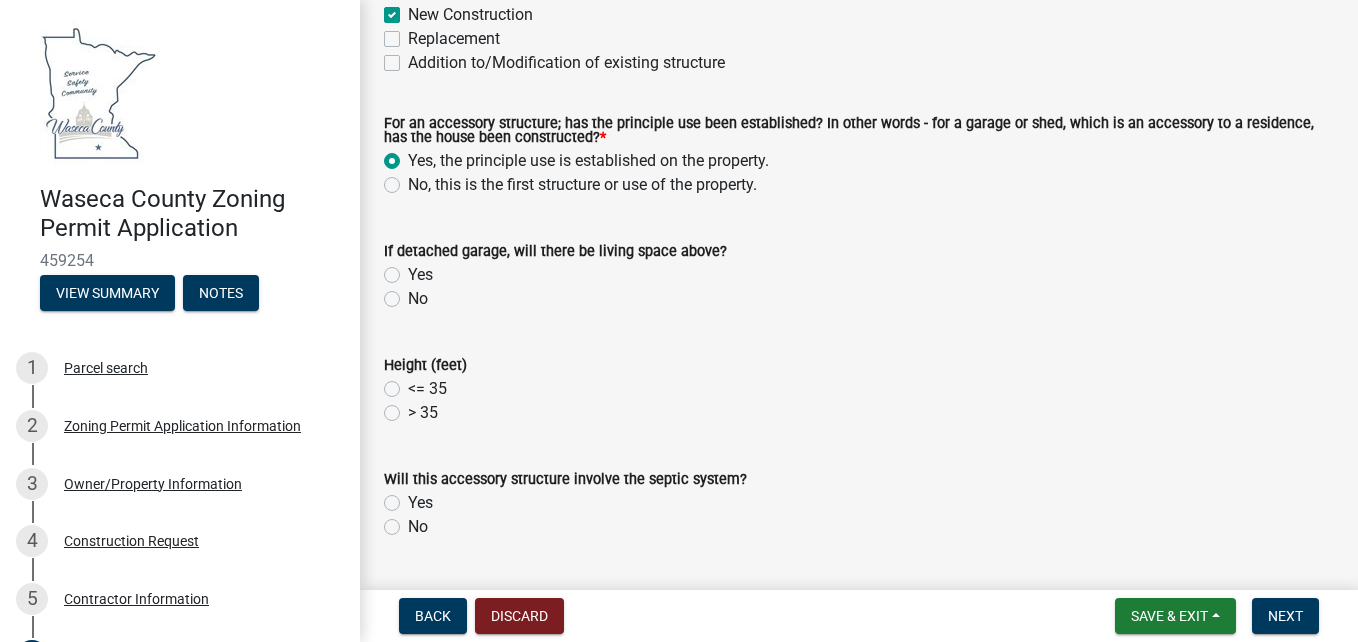 click on "No" 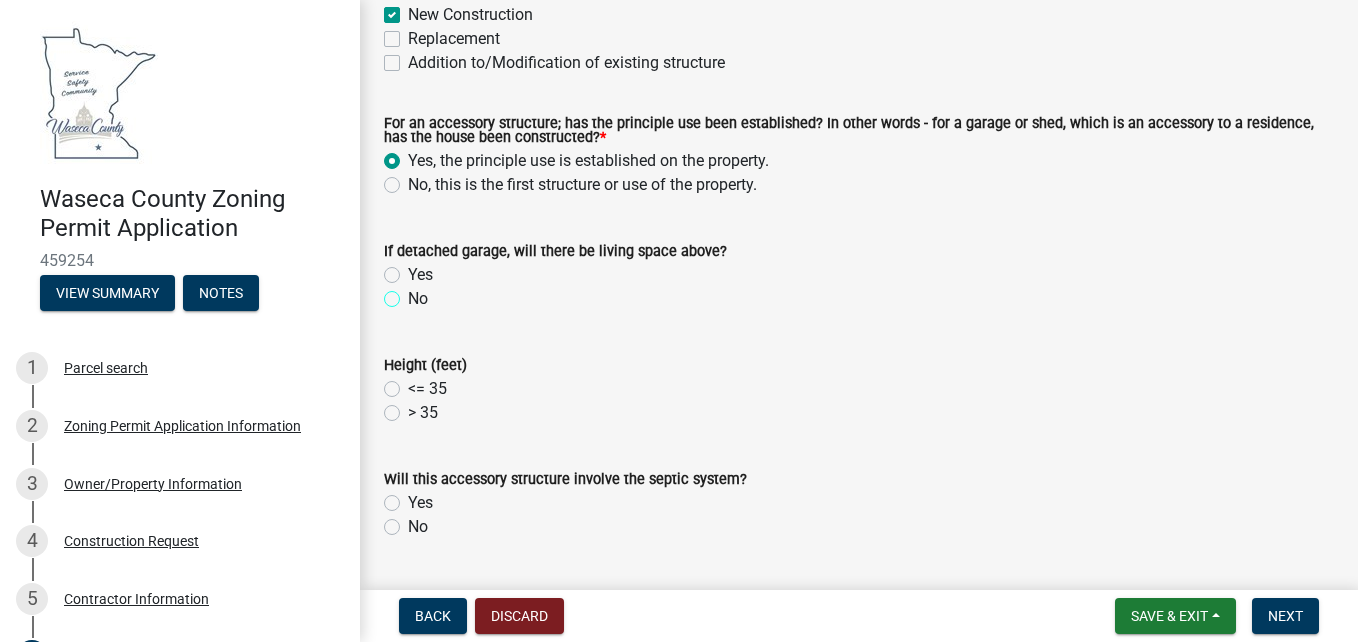 click on "No" at bounding box center [414, 293] 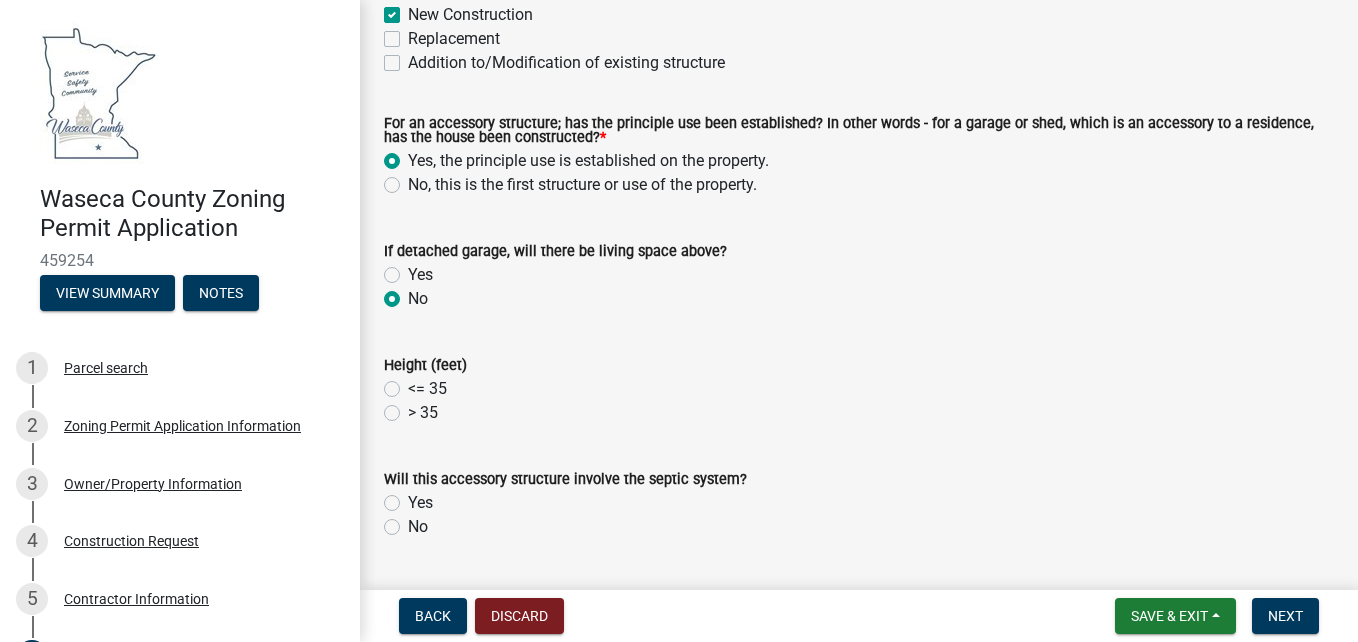 radio on "true" 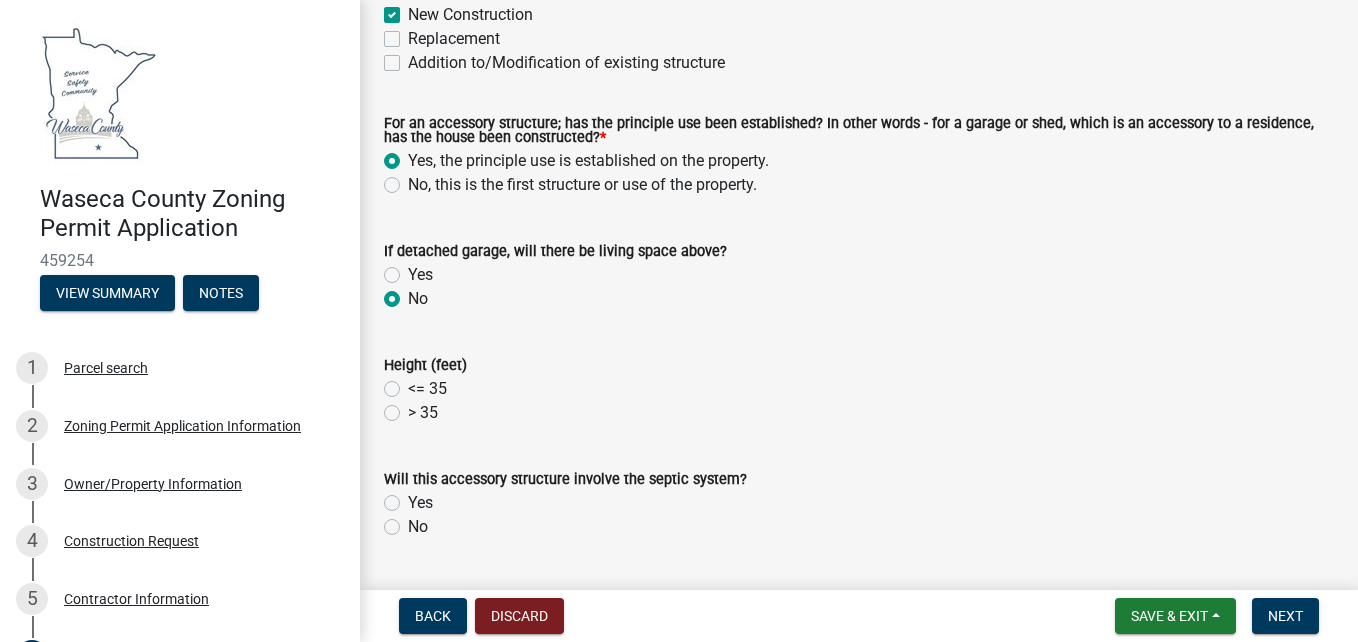 scroll, scrollTop: 600, scrollLeft: 0, axis: vertical 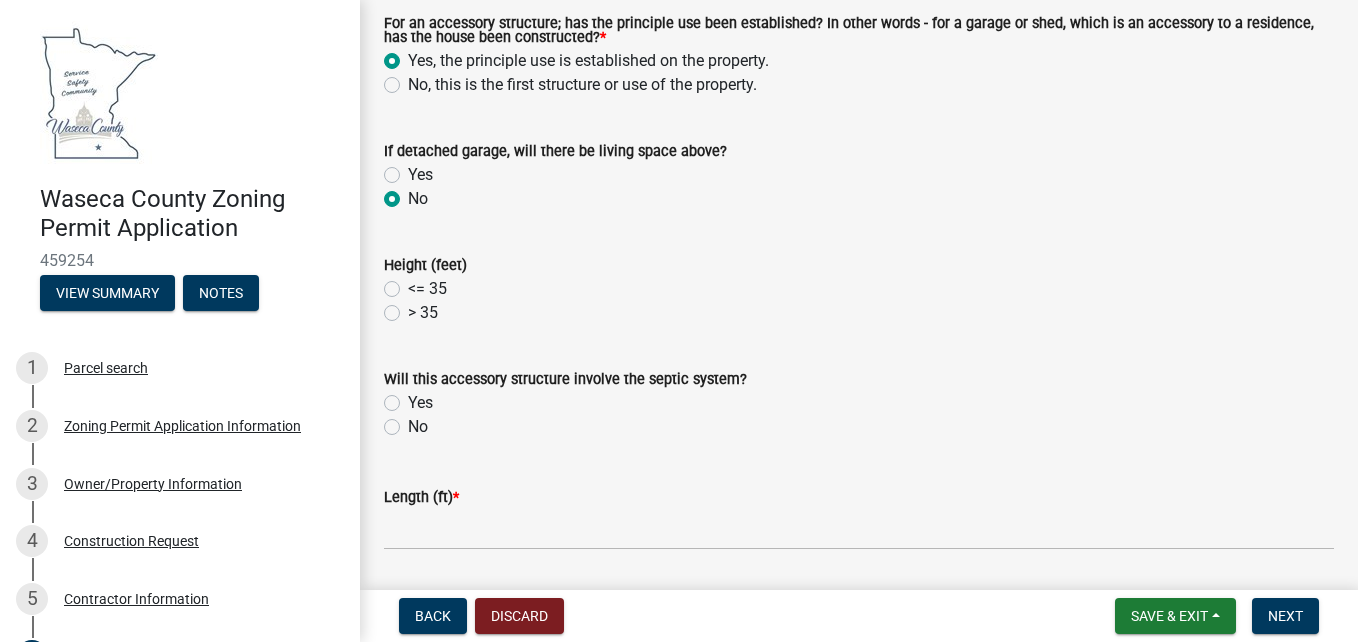 click on "> 35" 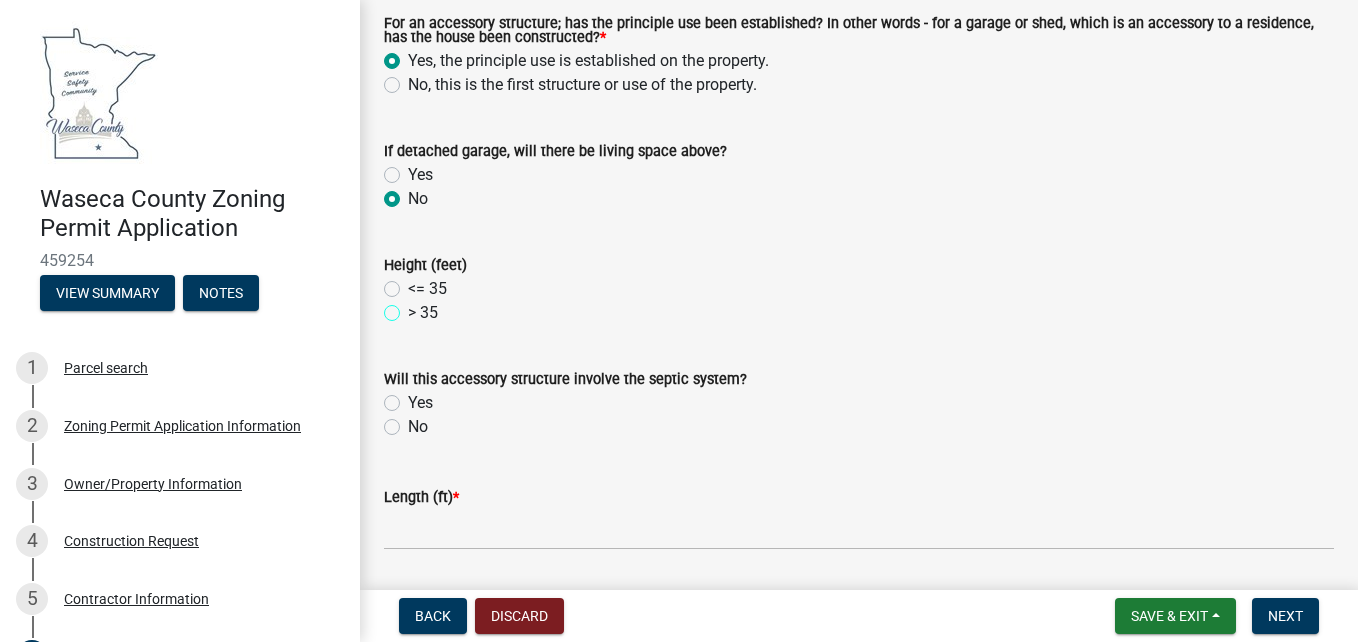 click on "> 35" at bounding box center (414, 307) 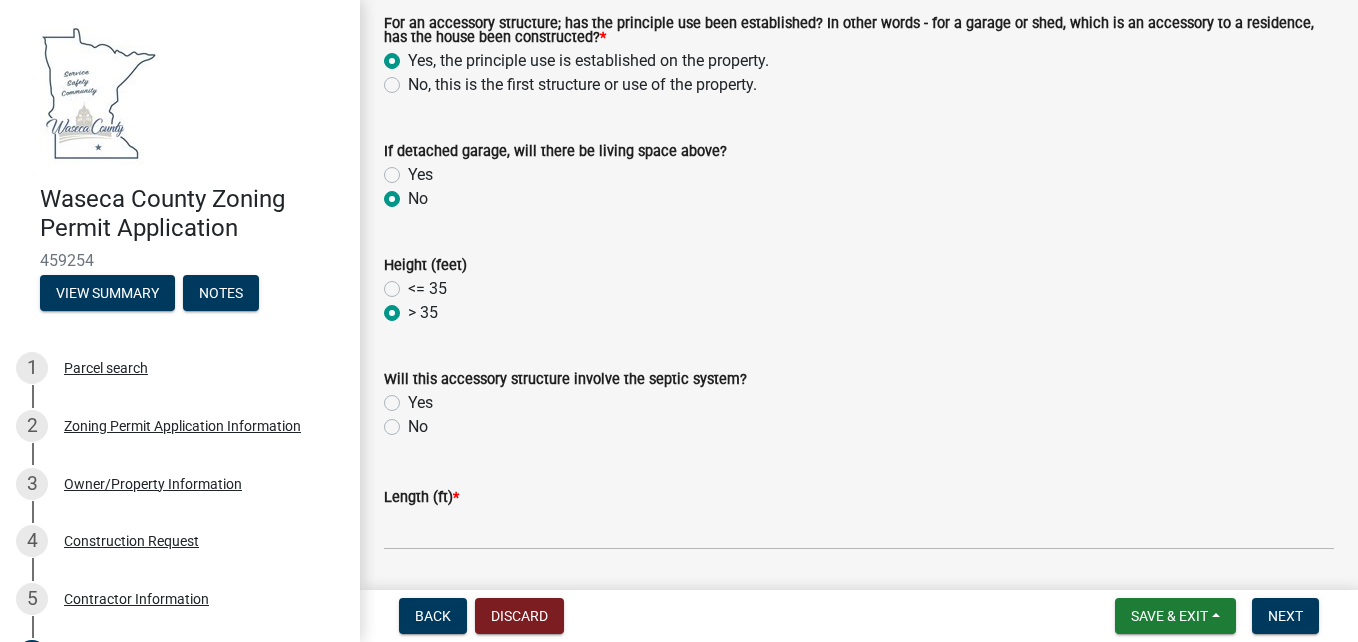 radio on "true" 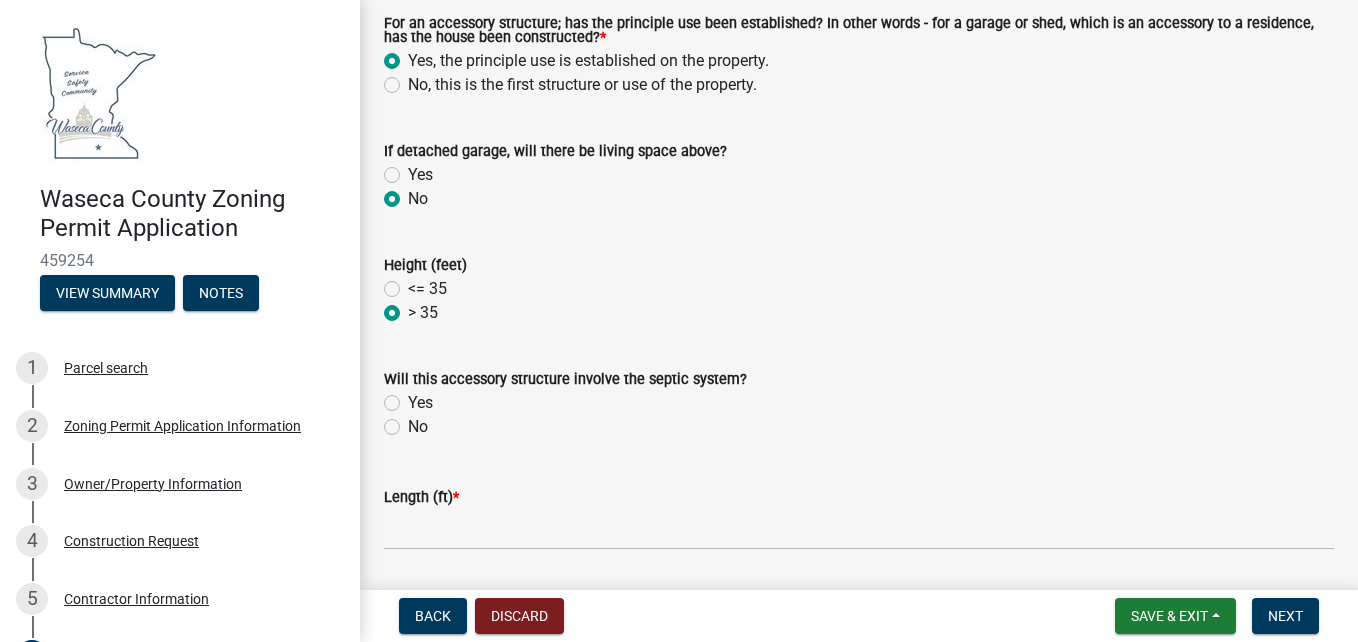 click on "<= 35" 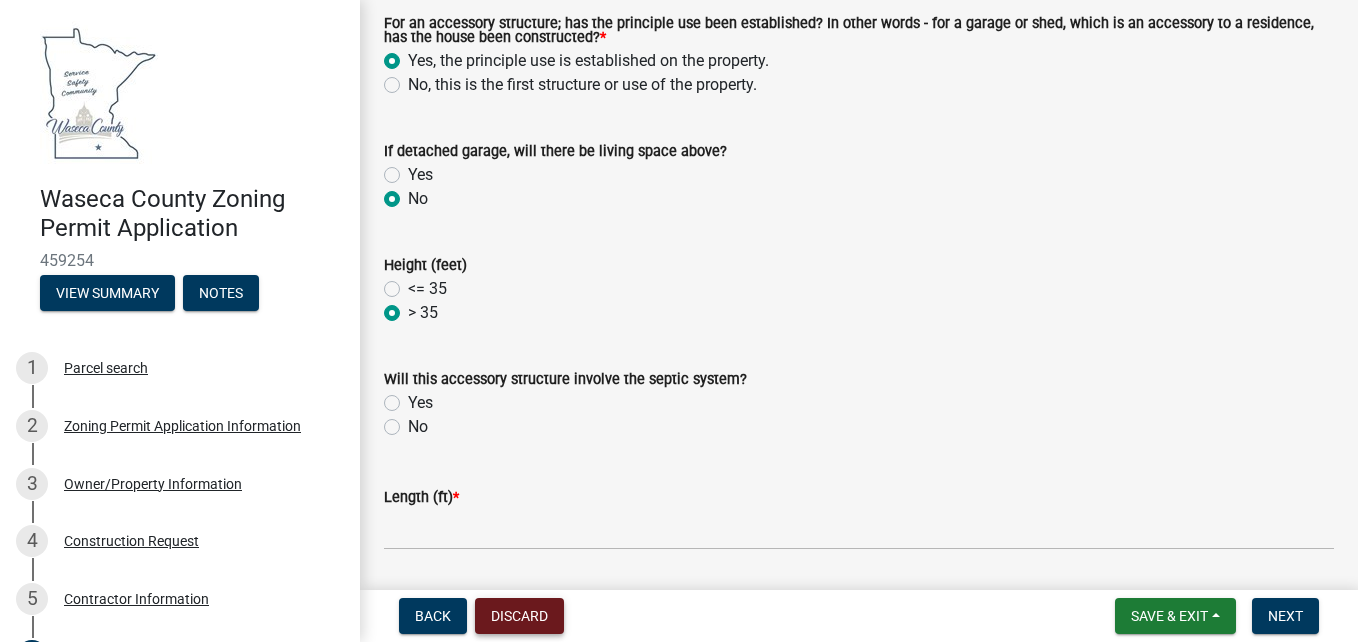 click on "Discard" at bounding box center (519, 616) 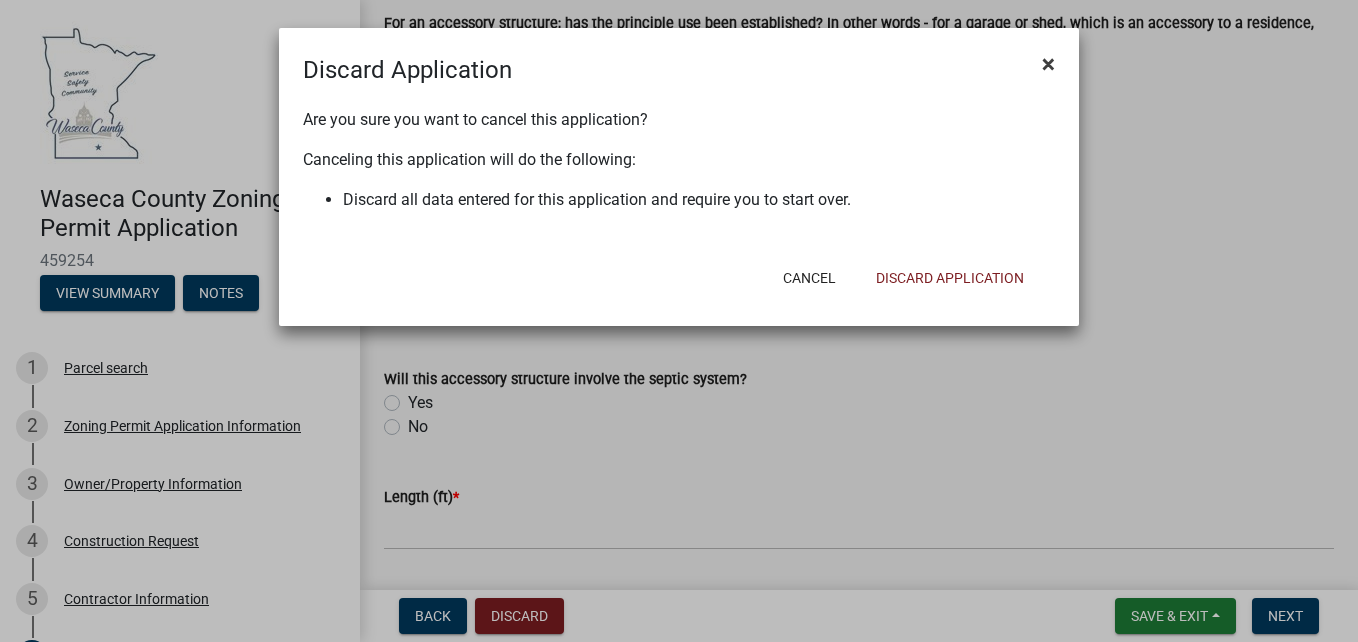 click on "×" 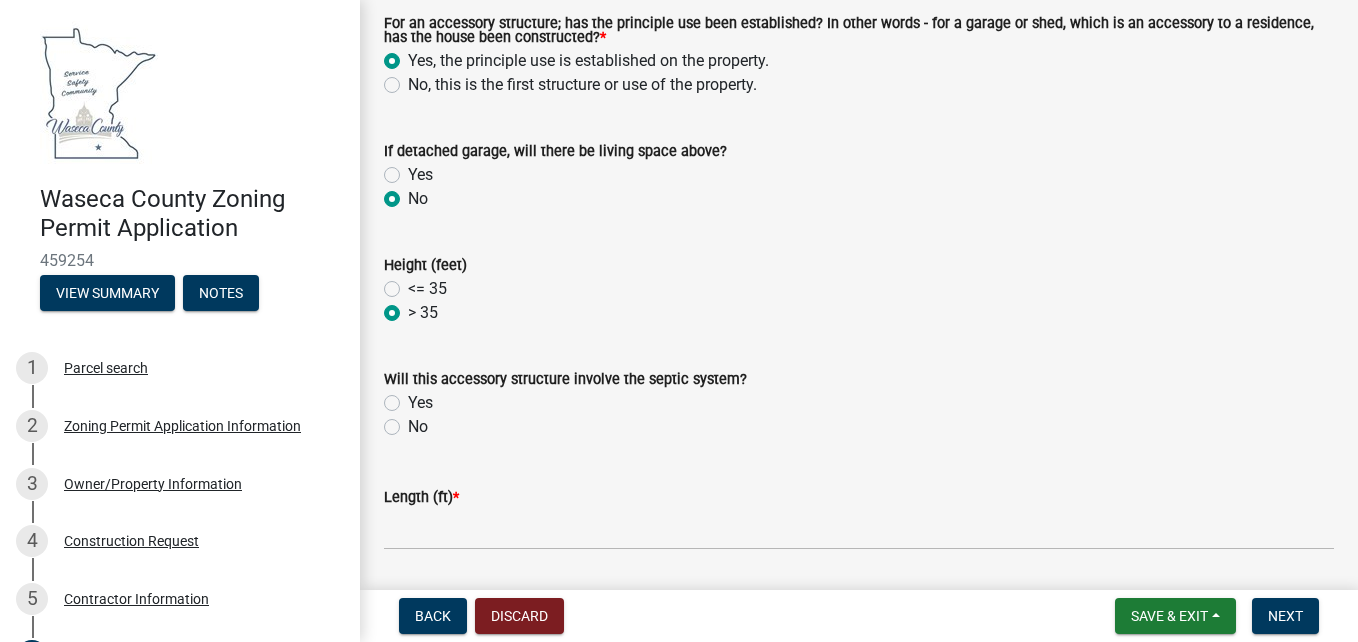 click on "<= 35" 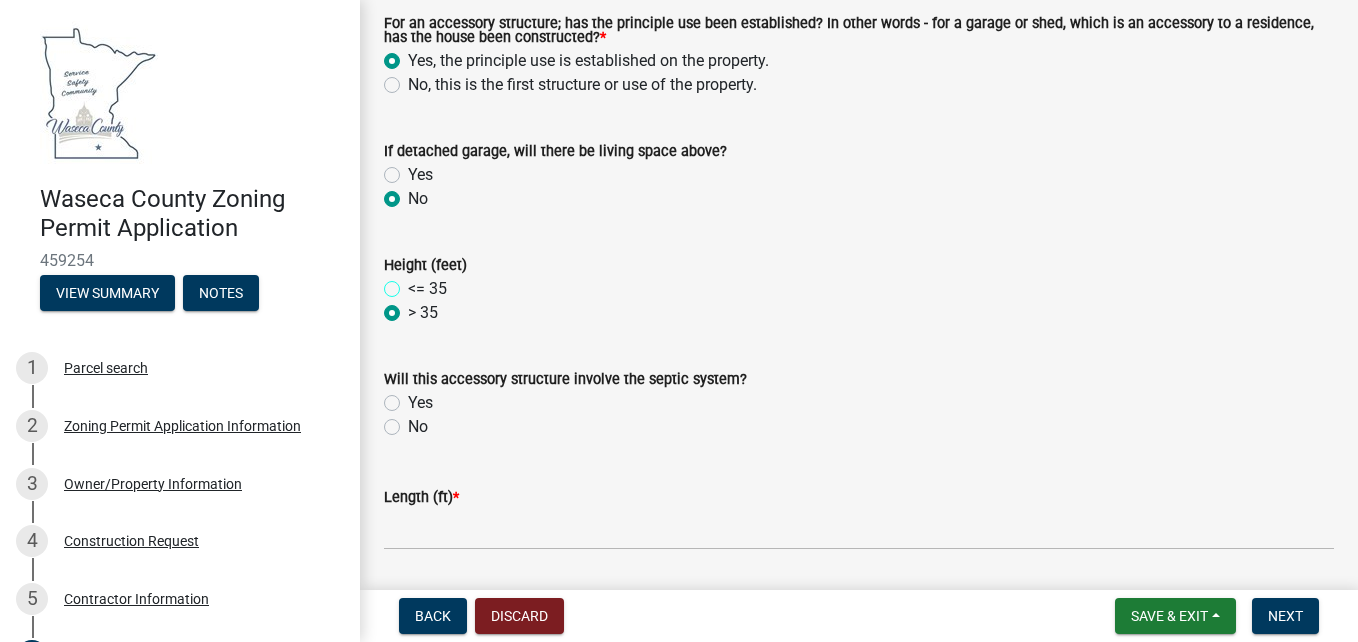 click on "<= 35" at bounding box center (414, 283) 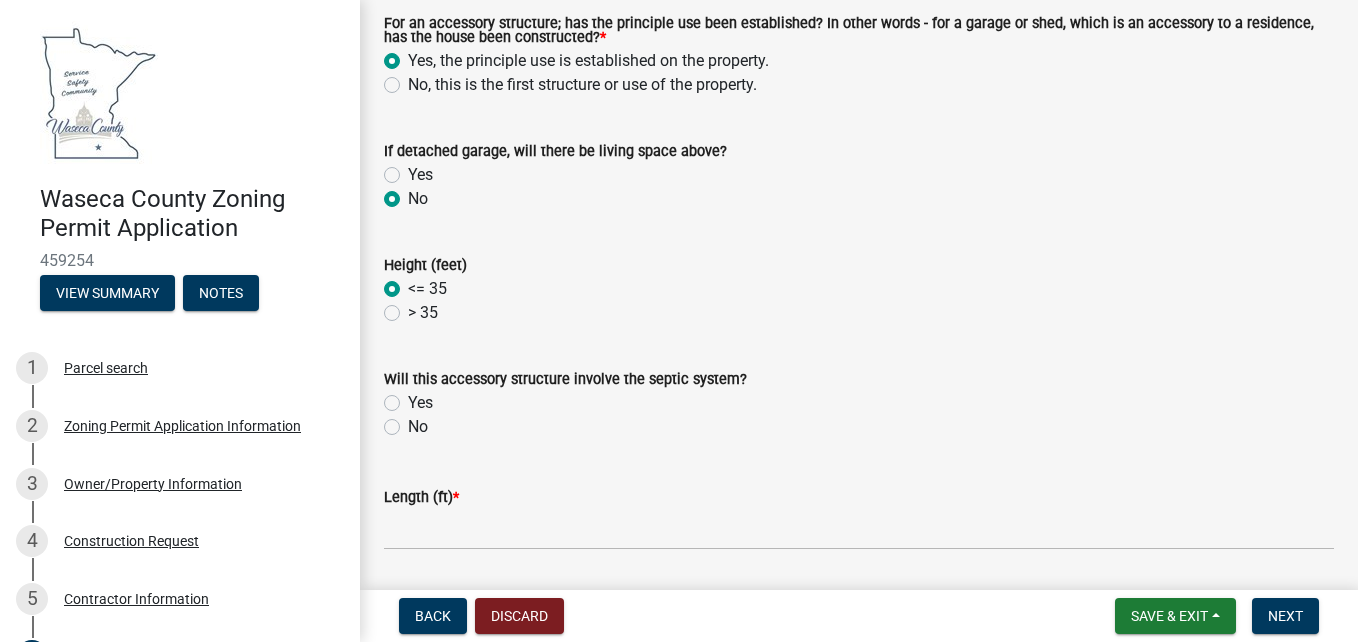 radio on "true" 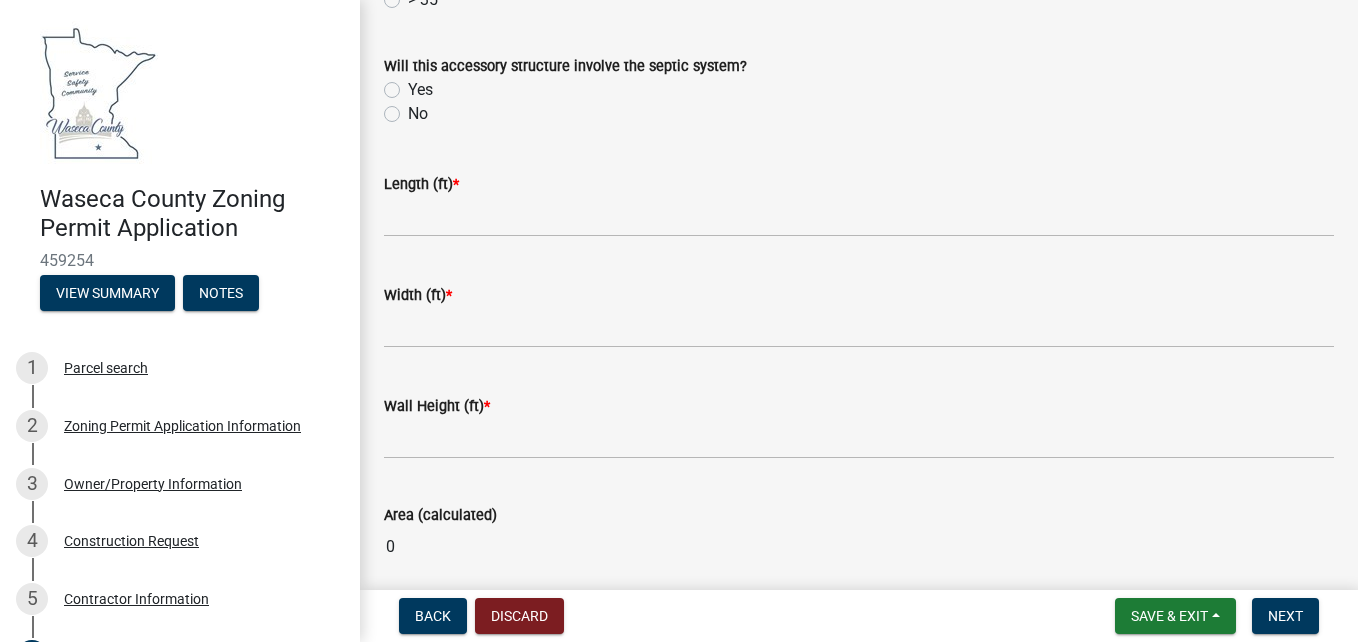 scroll, scrollTop: 800, scrollLeft: 0, axis: vertical 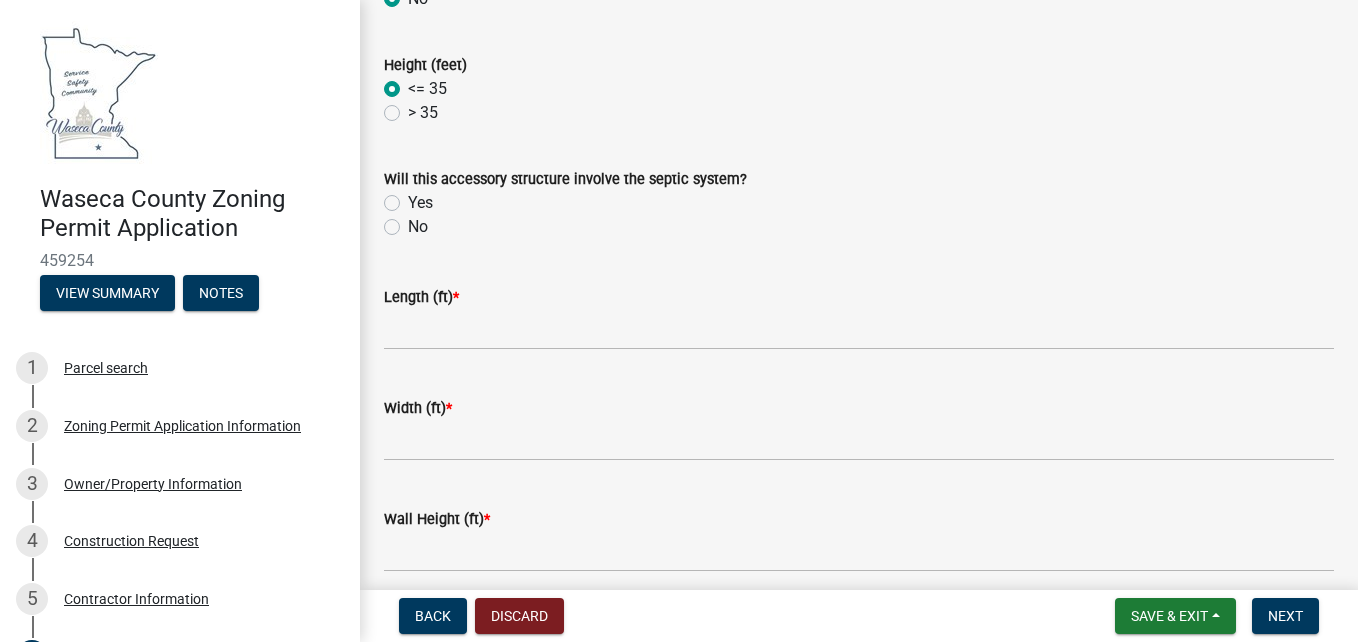 click on "Yes" 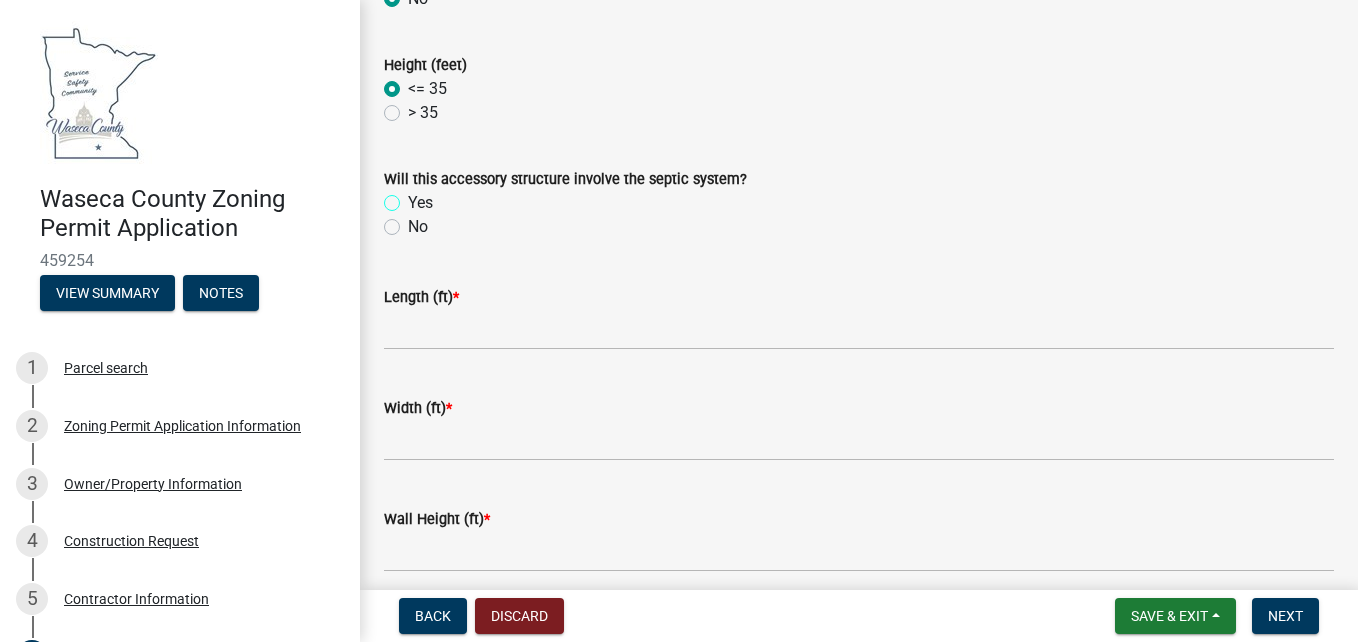 click on "Yes" at bounding box center [414, 197] 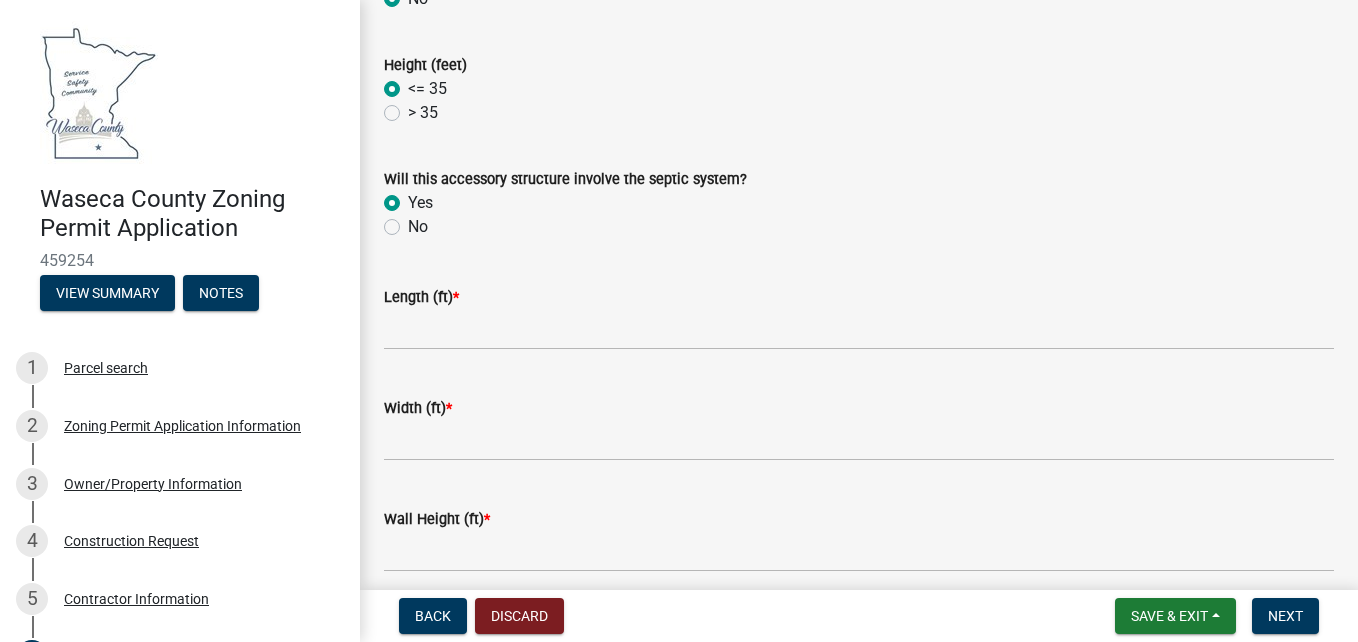 radio on "true" 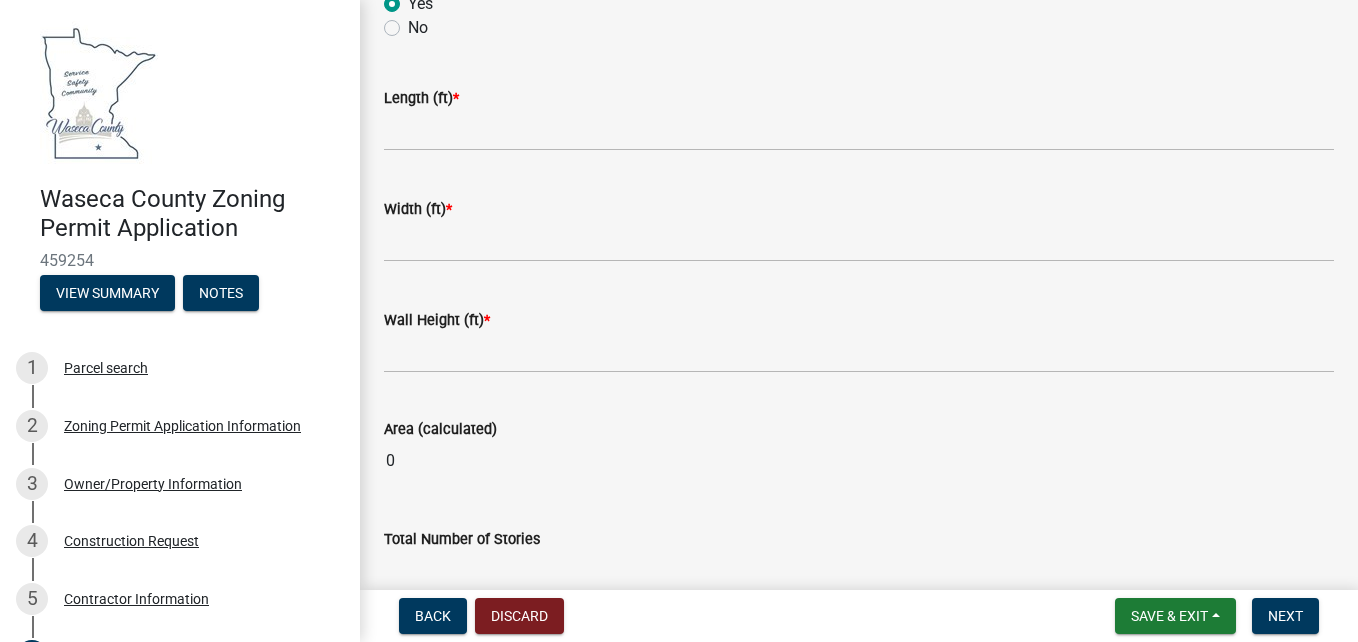 scroll, scrollTop: 1000, scrollLeft: 0, axis: vertical 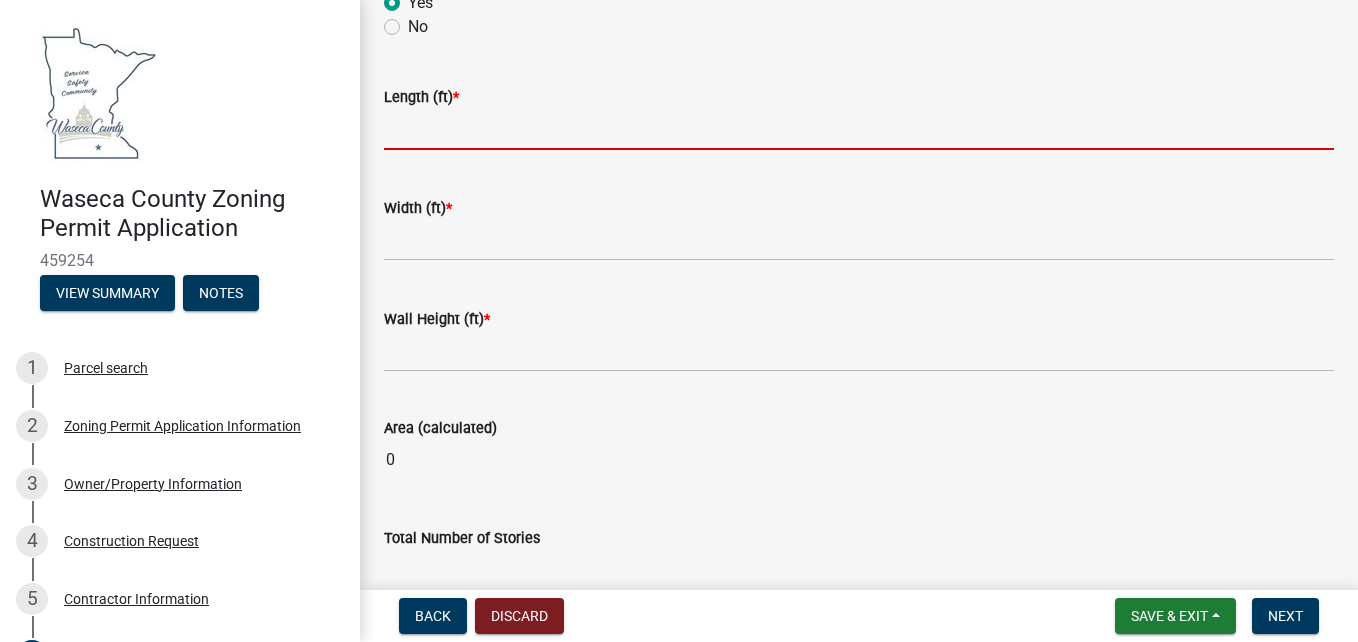 click 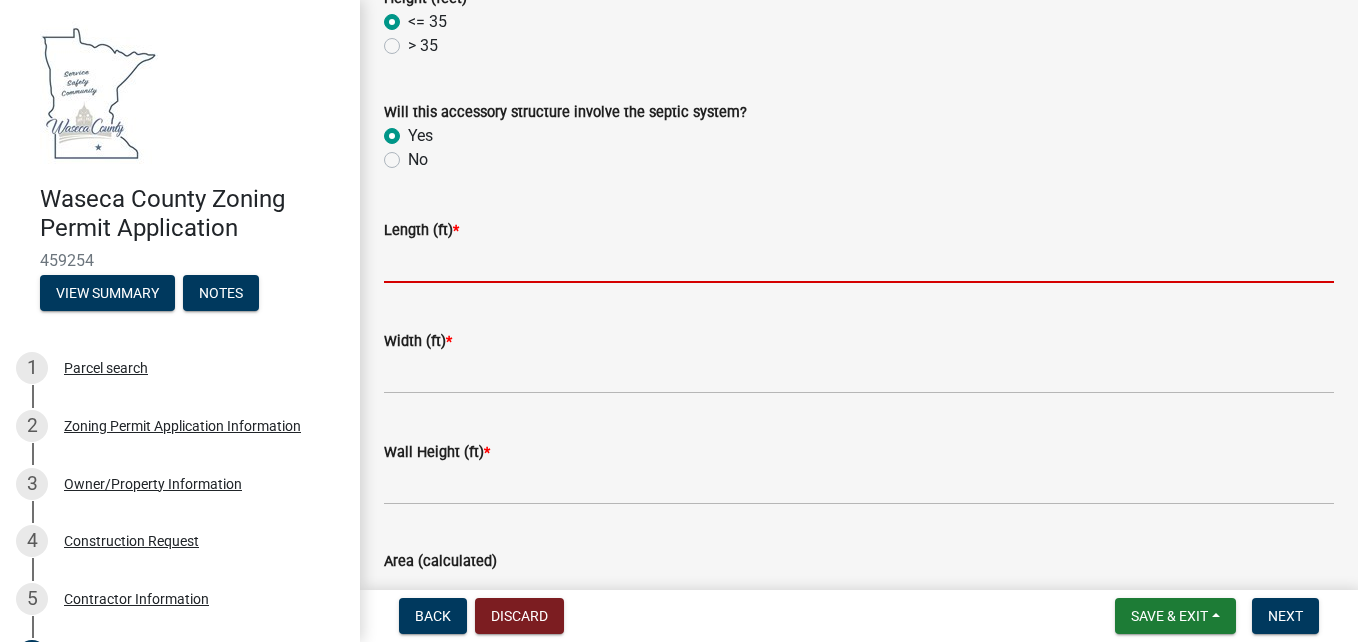 scroll, scrollTop: 1000, scrollLeft: 0, axis: vertical 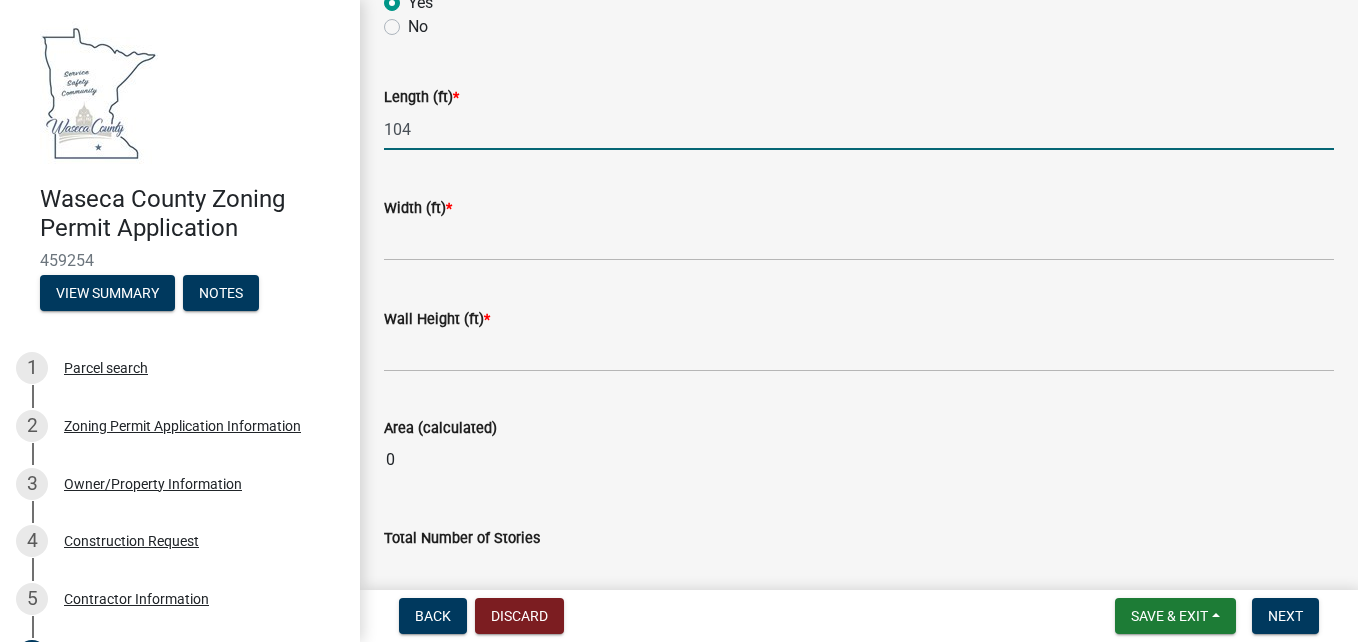 type on "104" 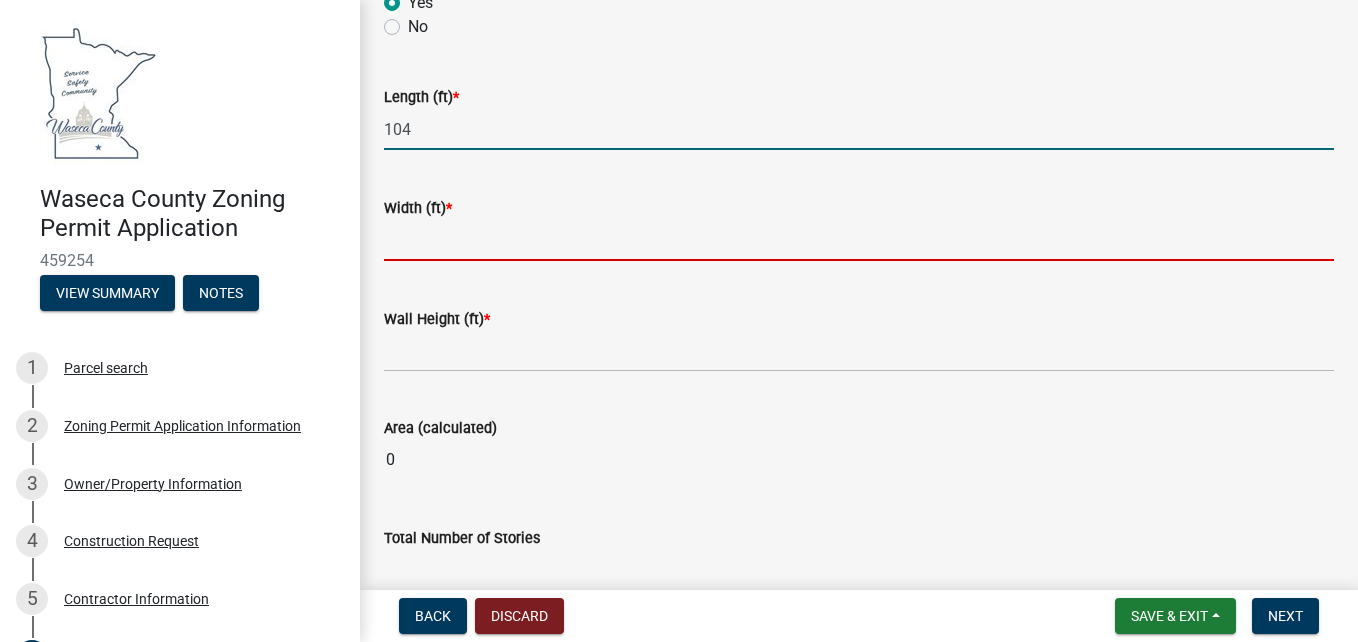 click 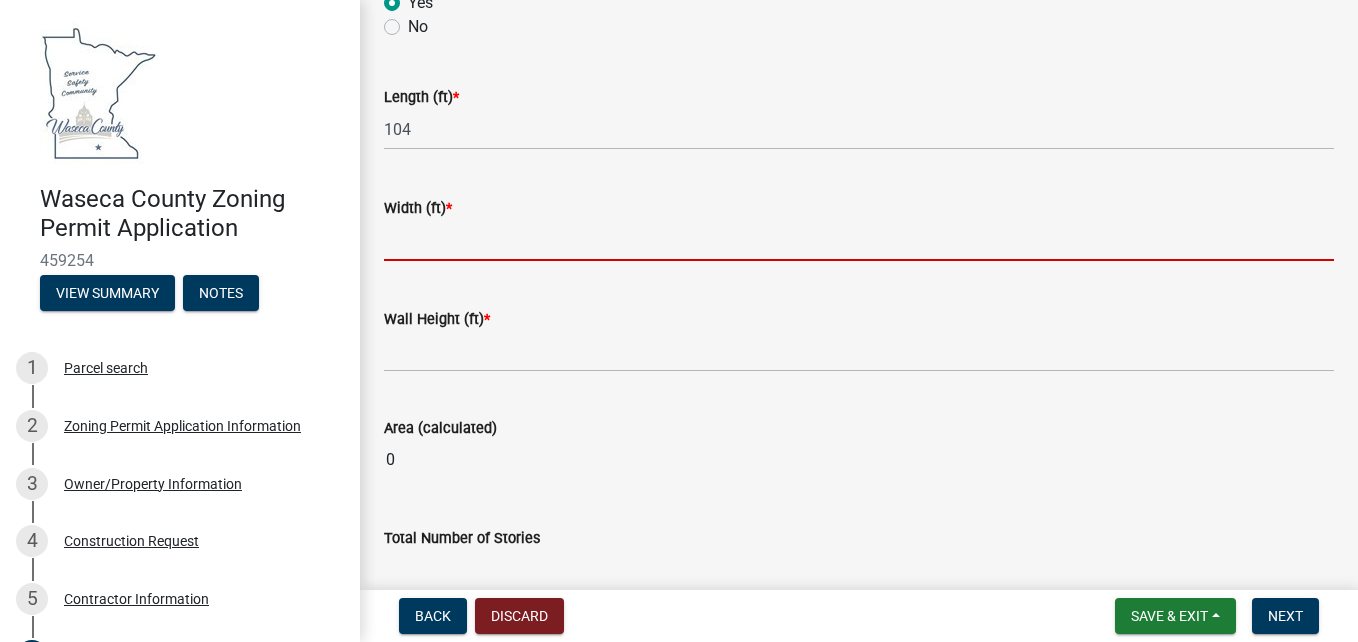 type on "1" 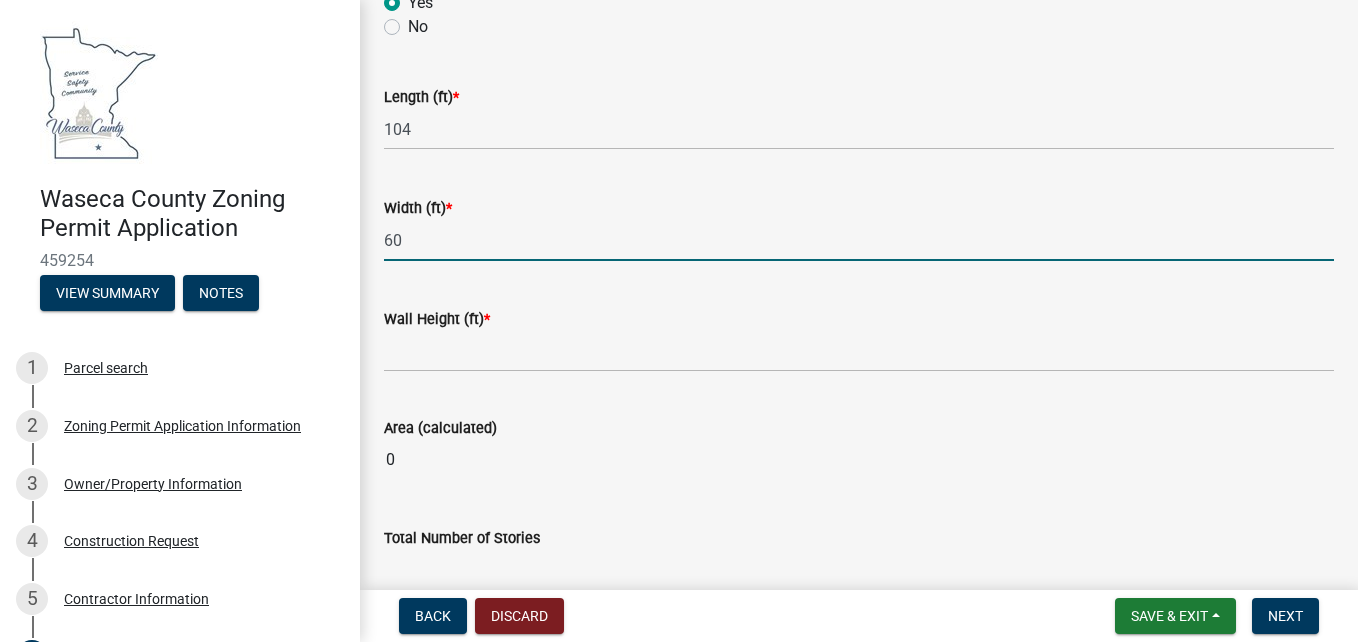 type on "60" 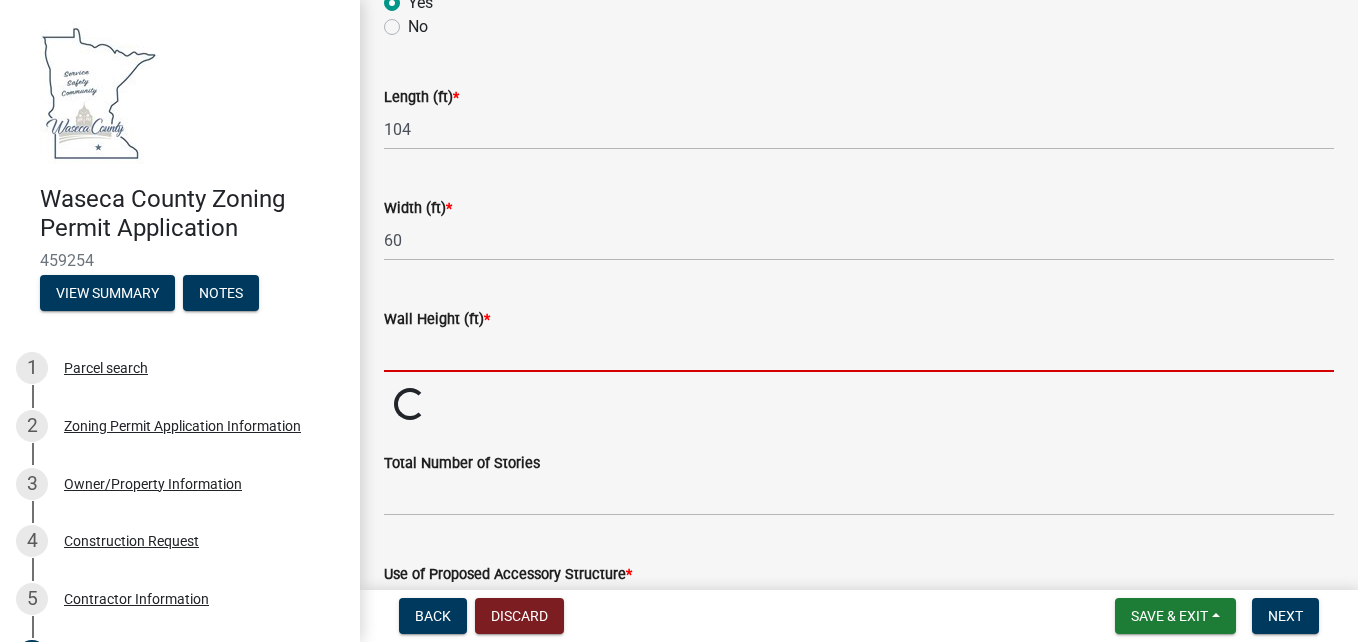 click on "Wall Height (ft)  *" at bounding box center [859, 351] 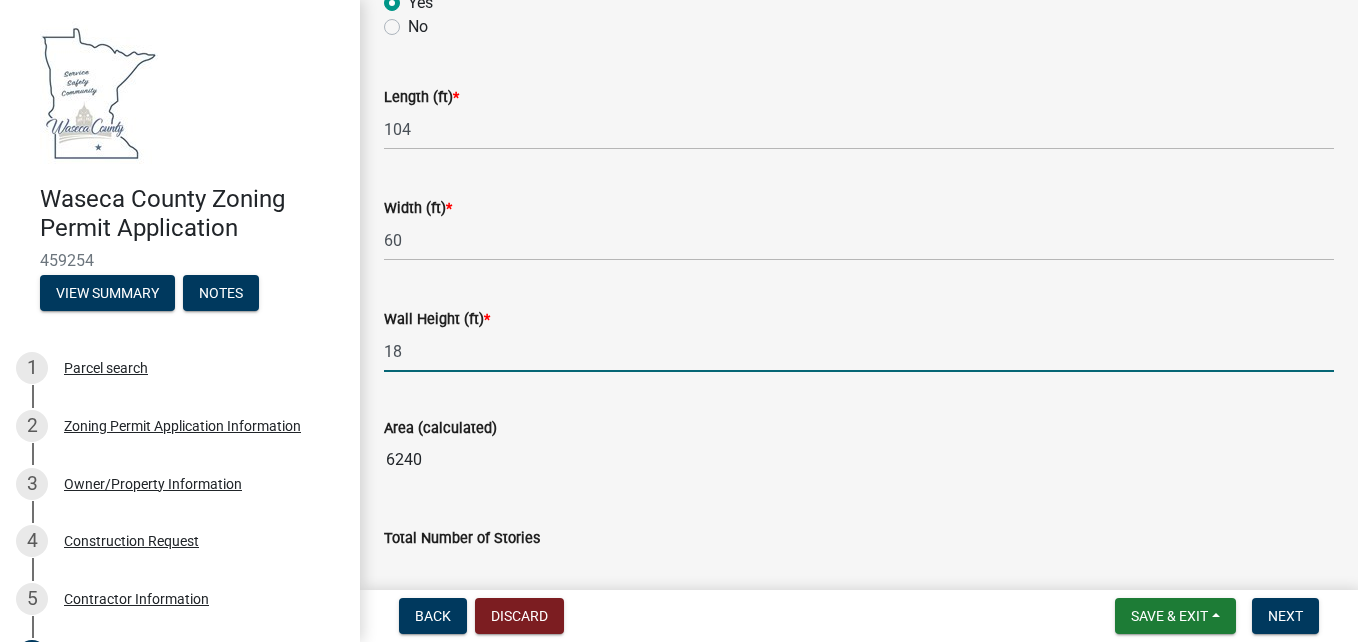 type on "18" 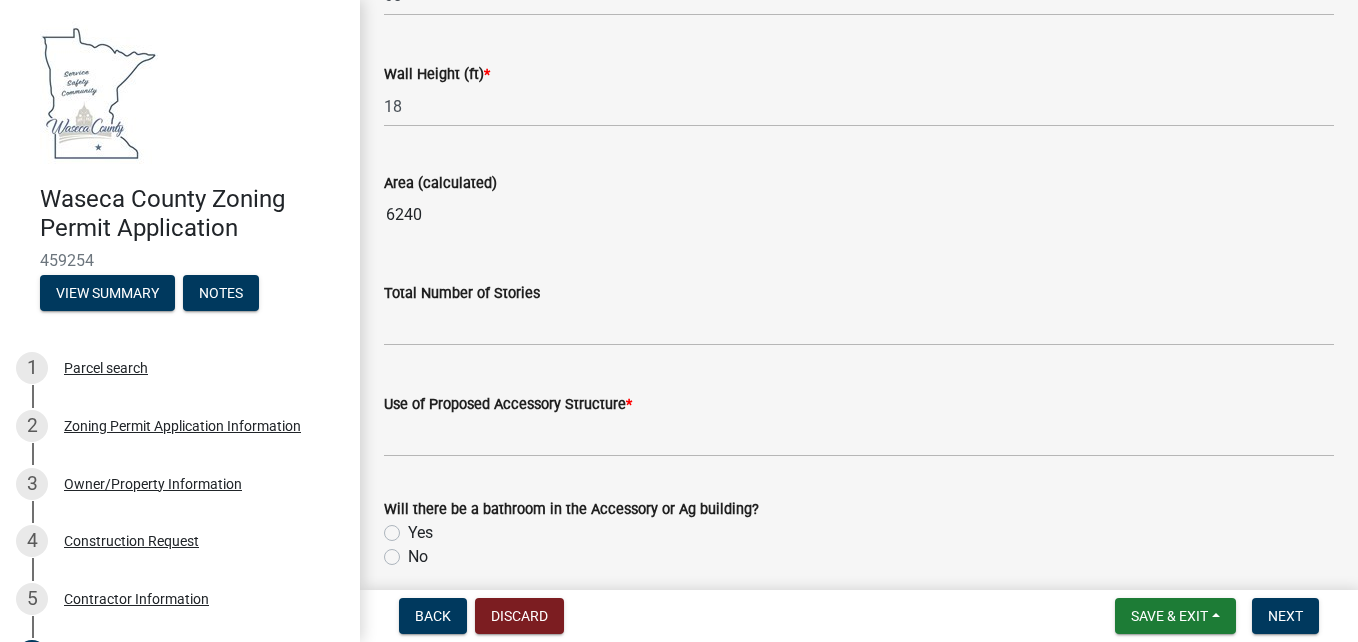 scroll, scrollTop: 1300, scrollLeft: 0, axis: vertical 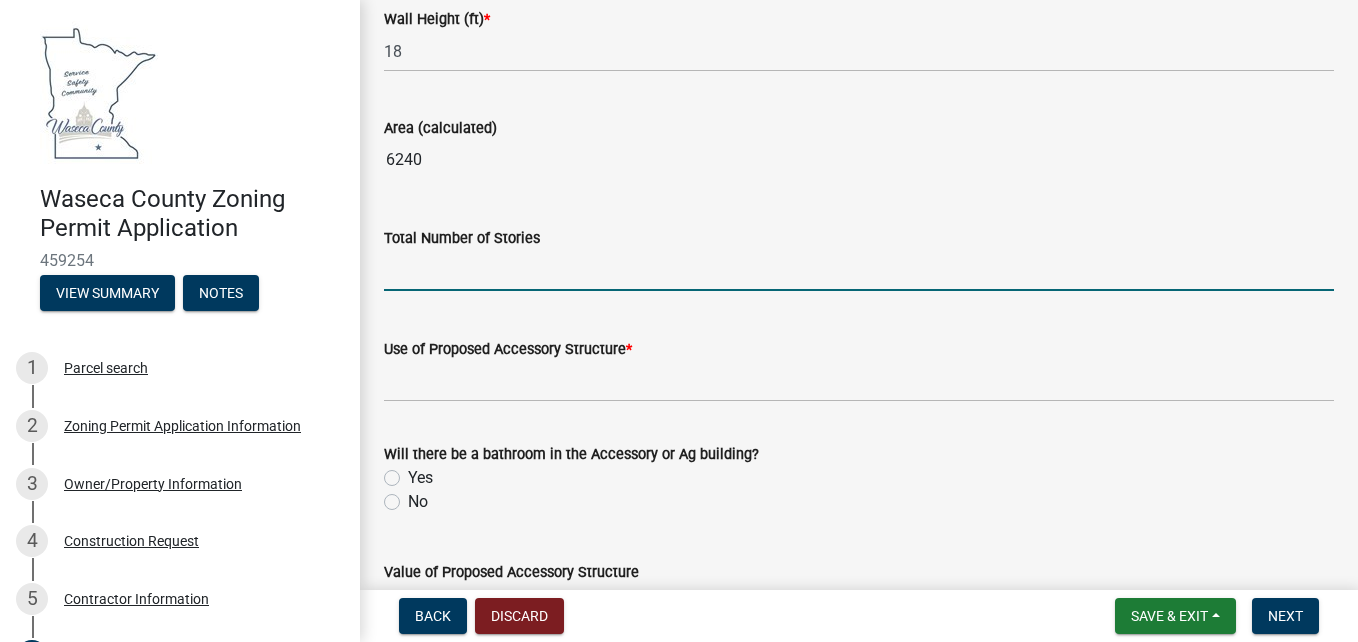click 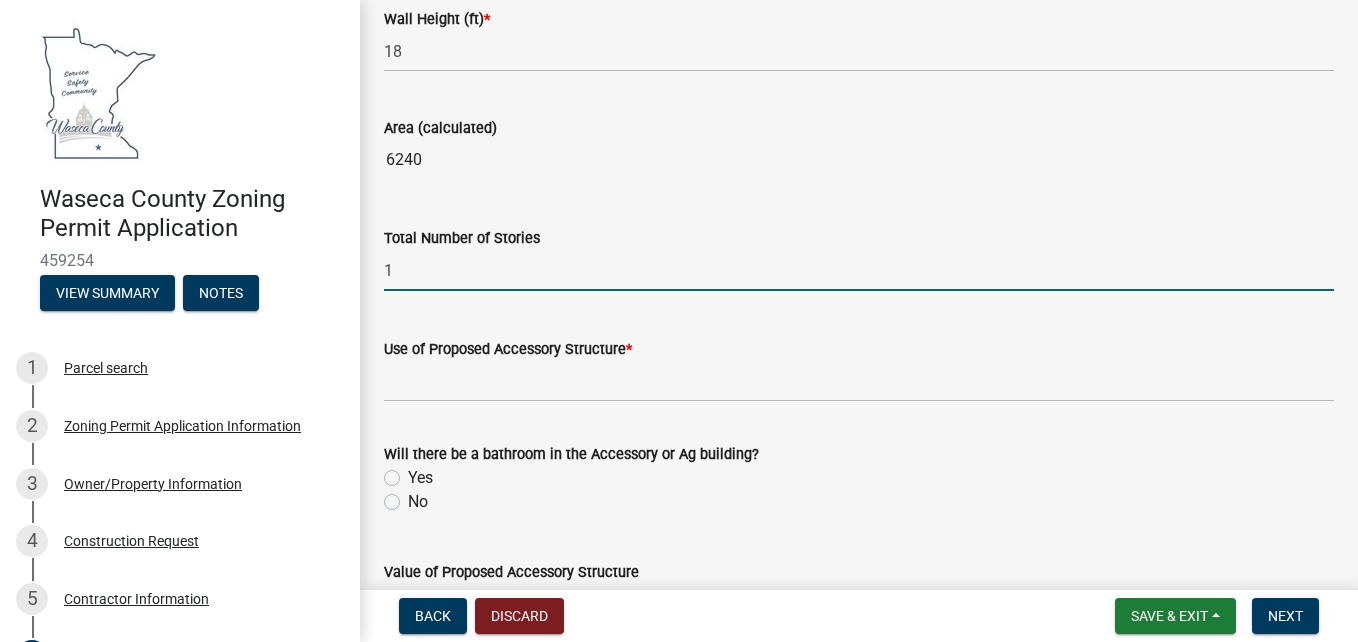 type on "1" 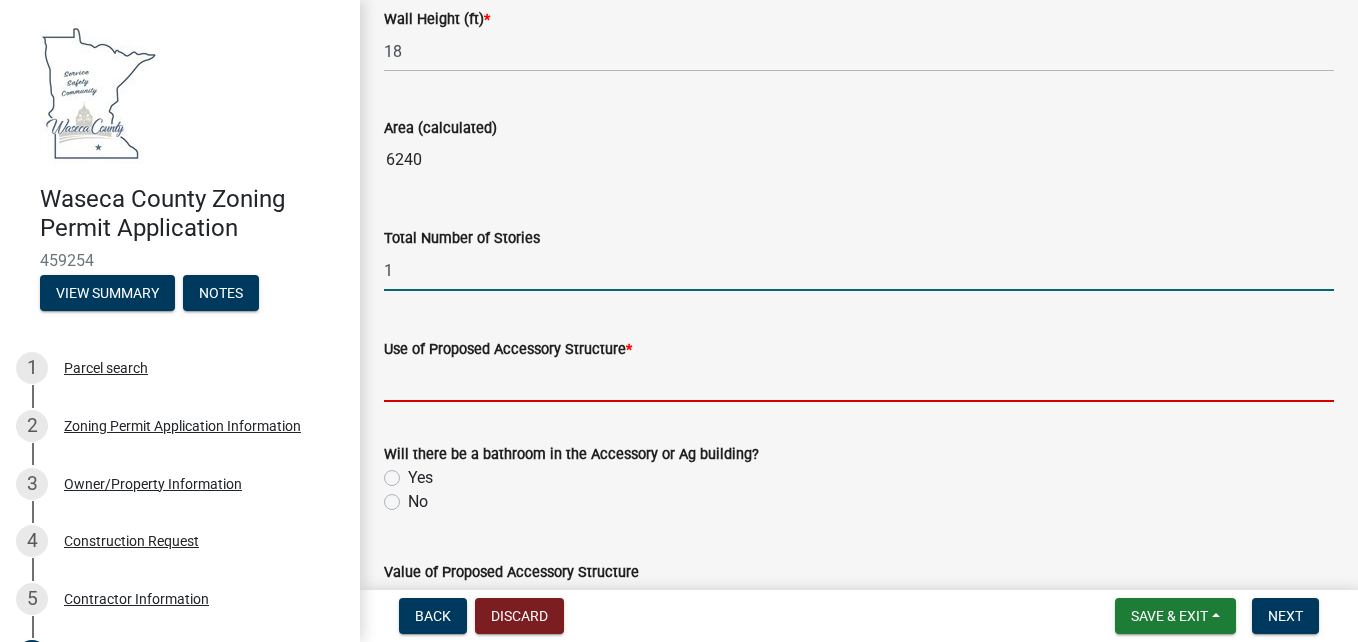click on "Use of Proposed Accessory Structure  *" at bounding box center [859, 381] 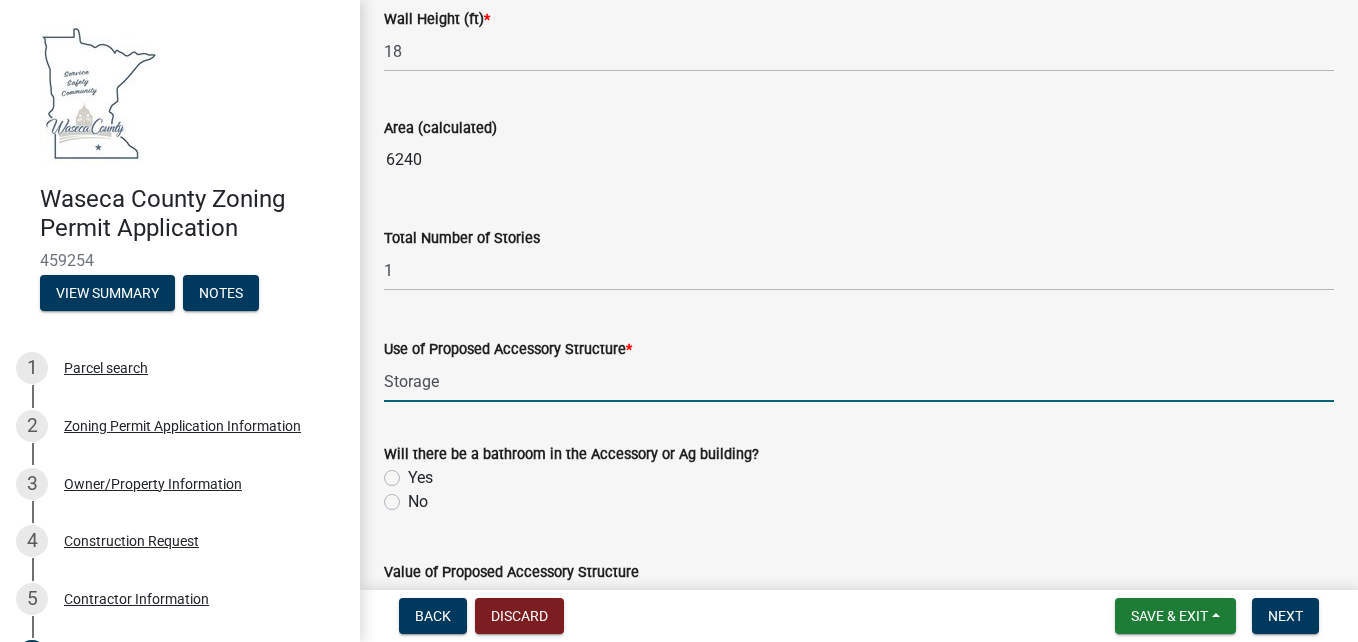 type on "Storage" 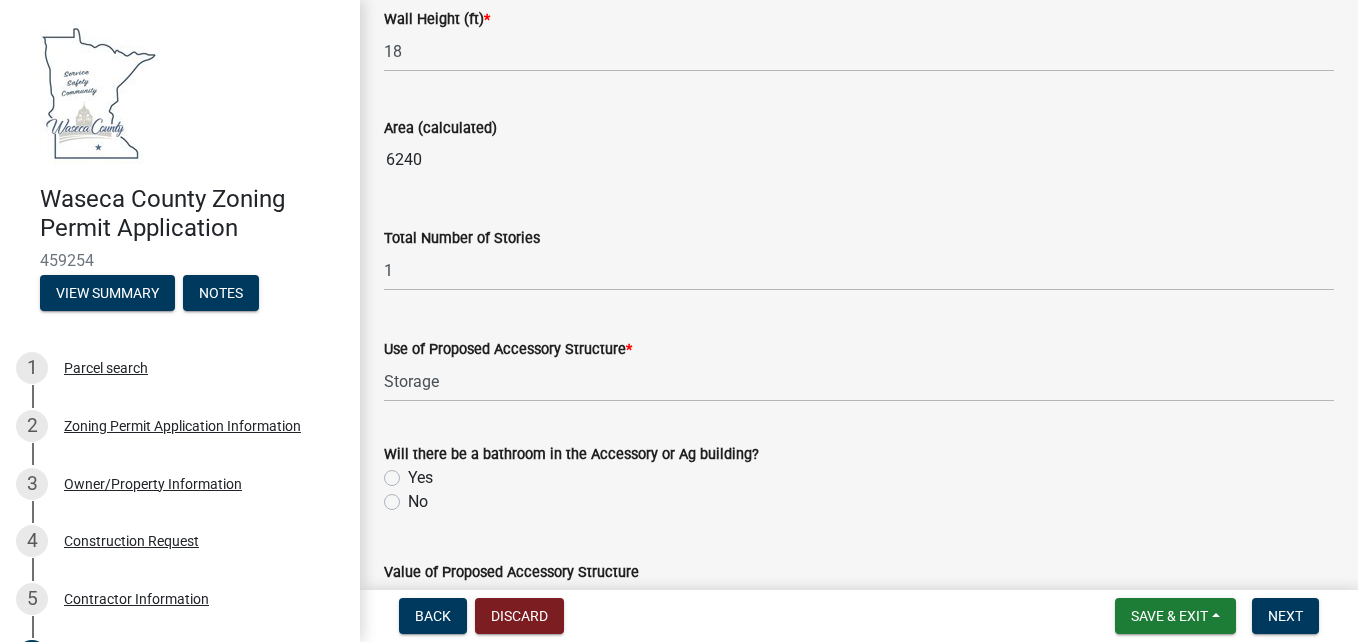 click on "Yes" 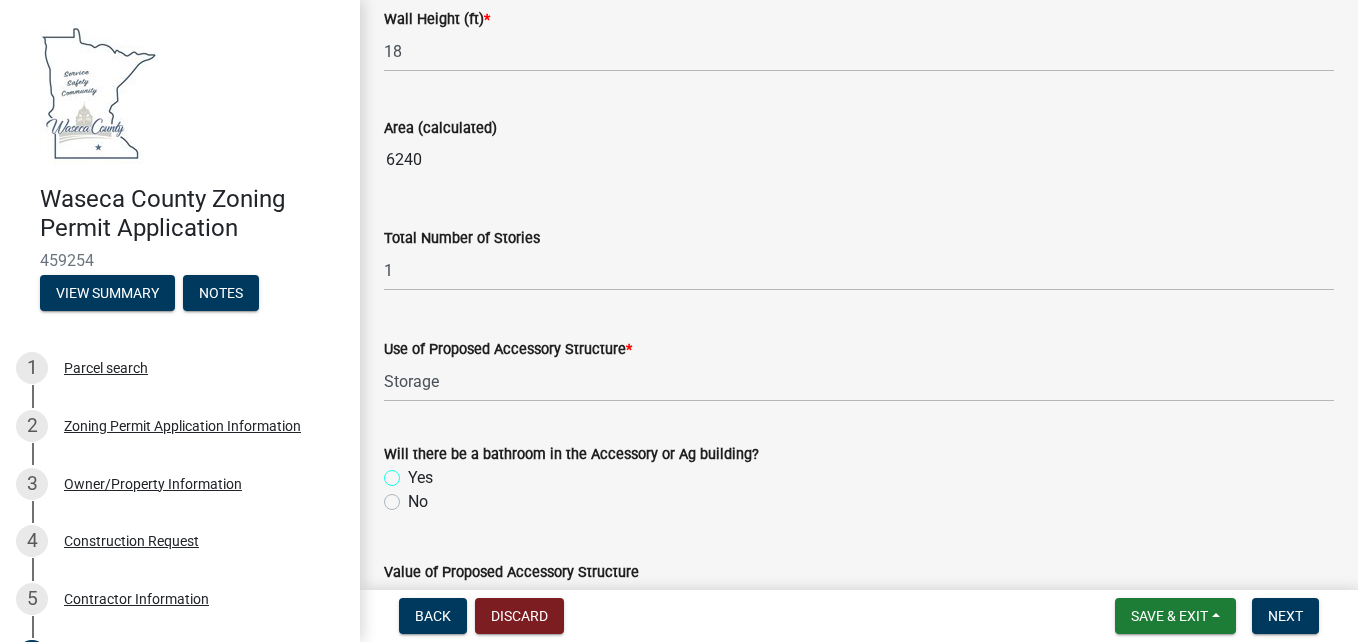 click on "Yes" at bounding box center (414, 472) 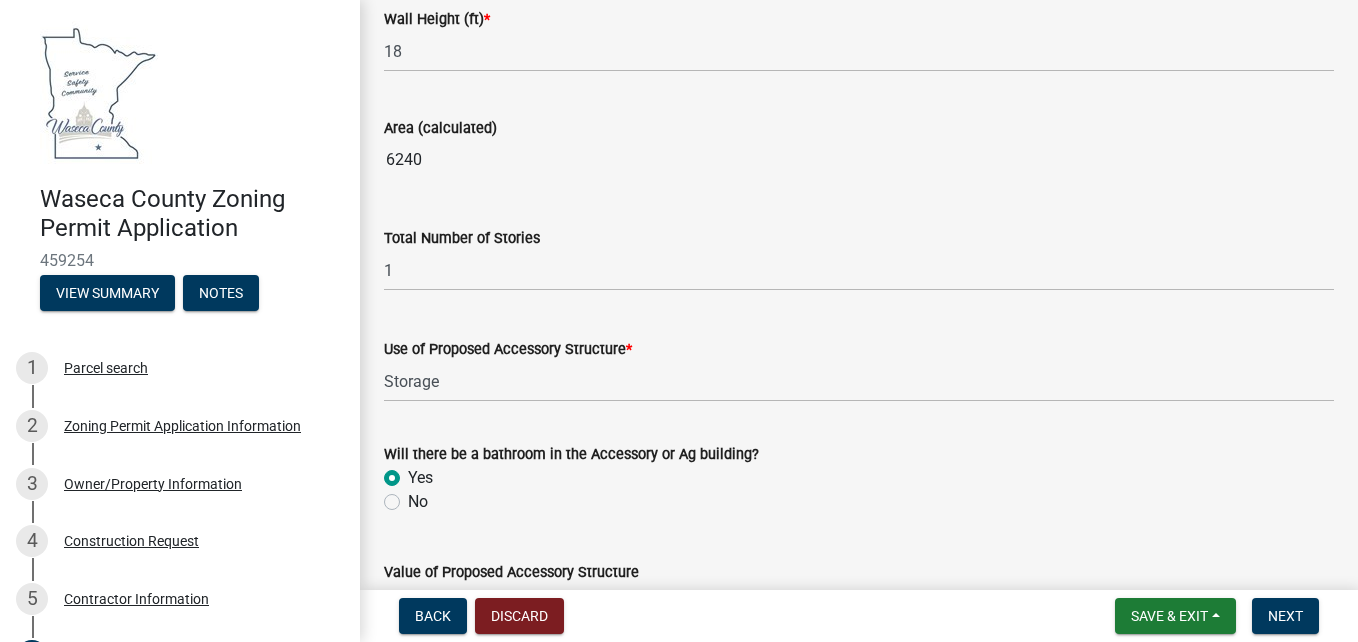 radio on "true" 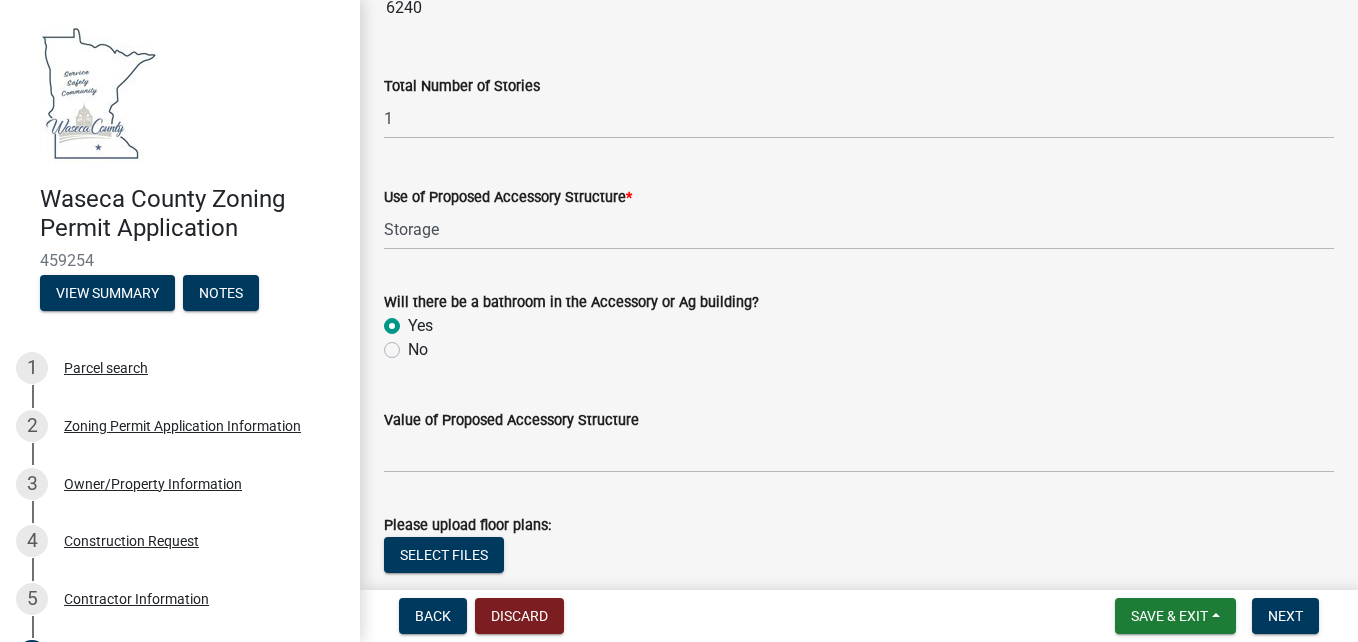 scroll, scrollTop: 1500, scrollLeft: 0, axis: vertical 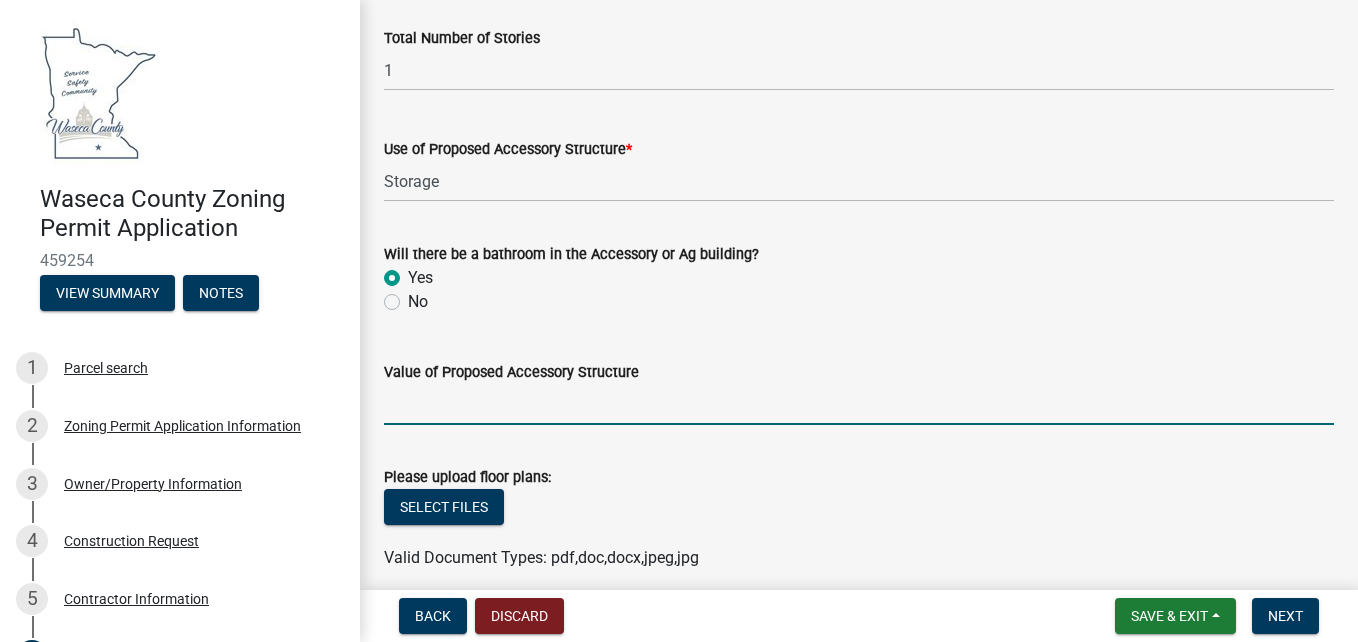 click on "Value of Proposed Accessory Structure" at bounding box center (859, 404) 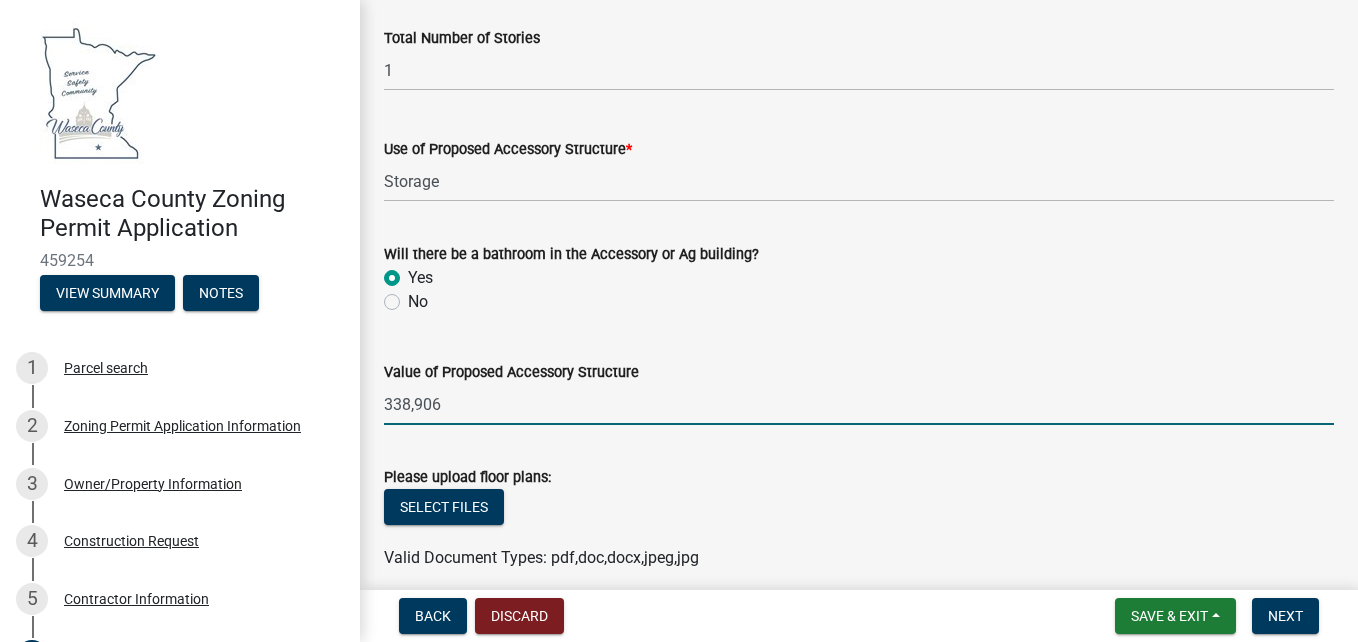 scroll, scrollTop: 1585, scrollLeft: 0, axis: vertical 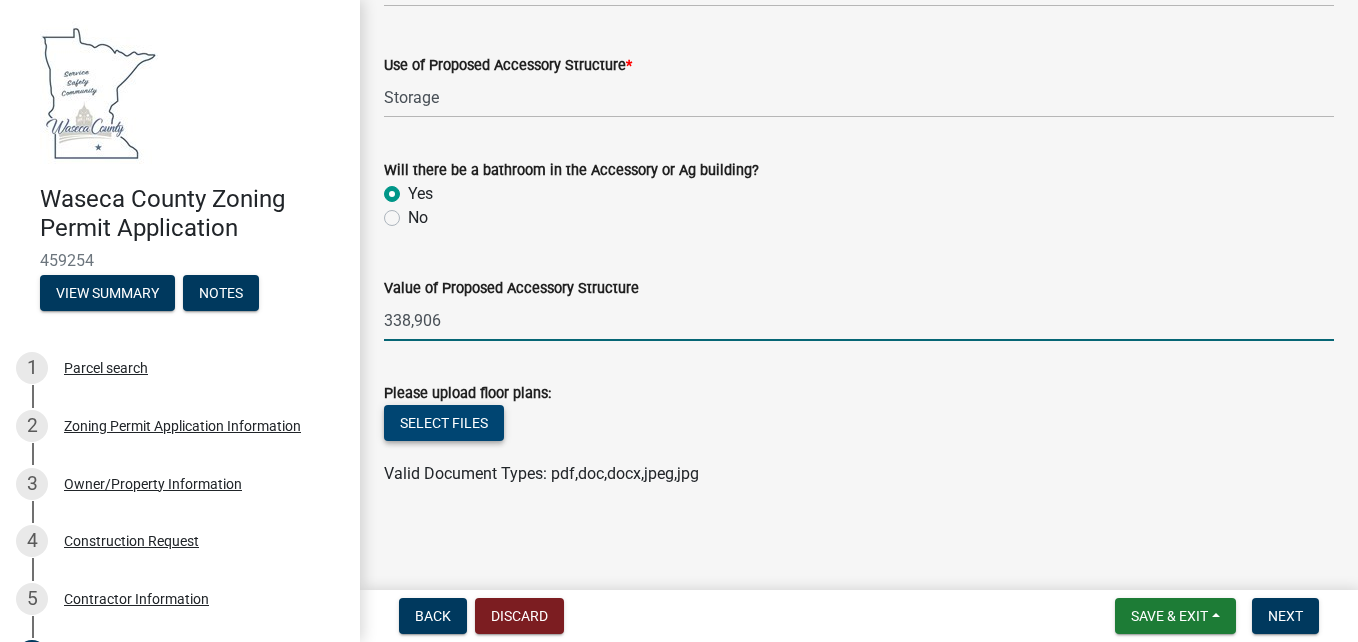 type on "338,906" 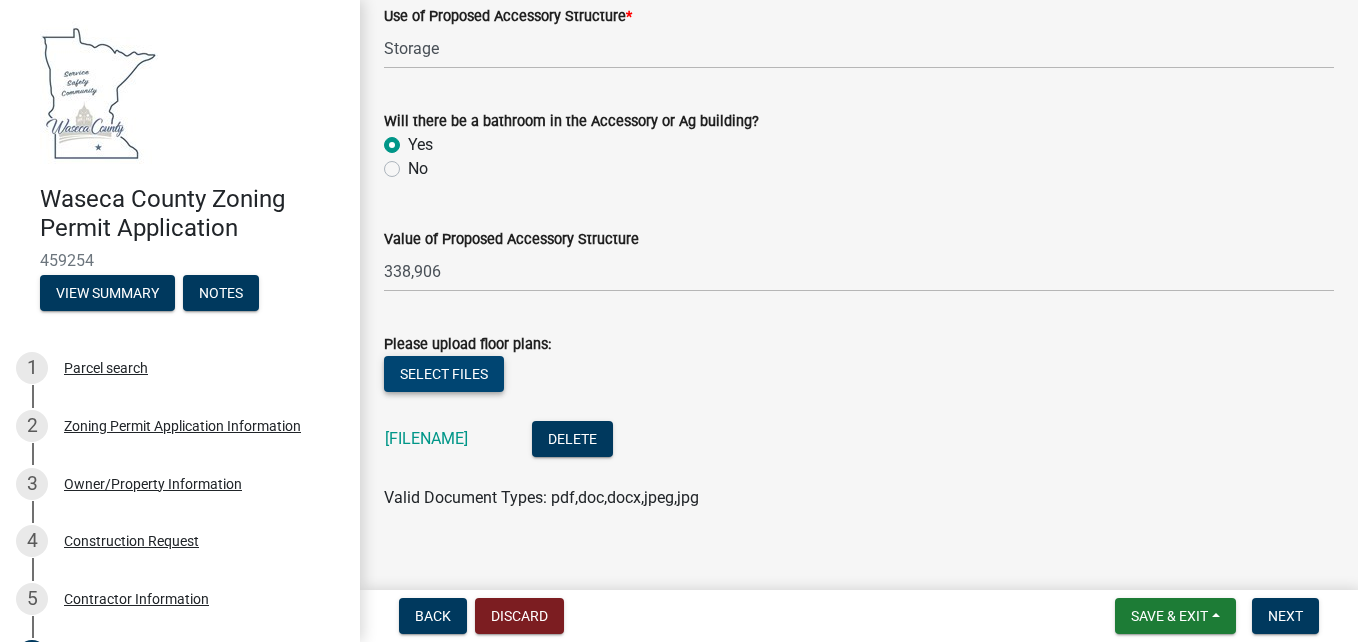 scroll, scrollTop: 1658, scrollLeft: 0, axis: vertical 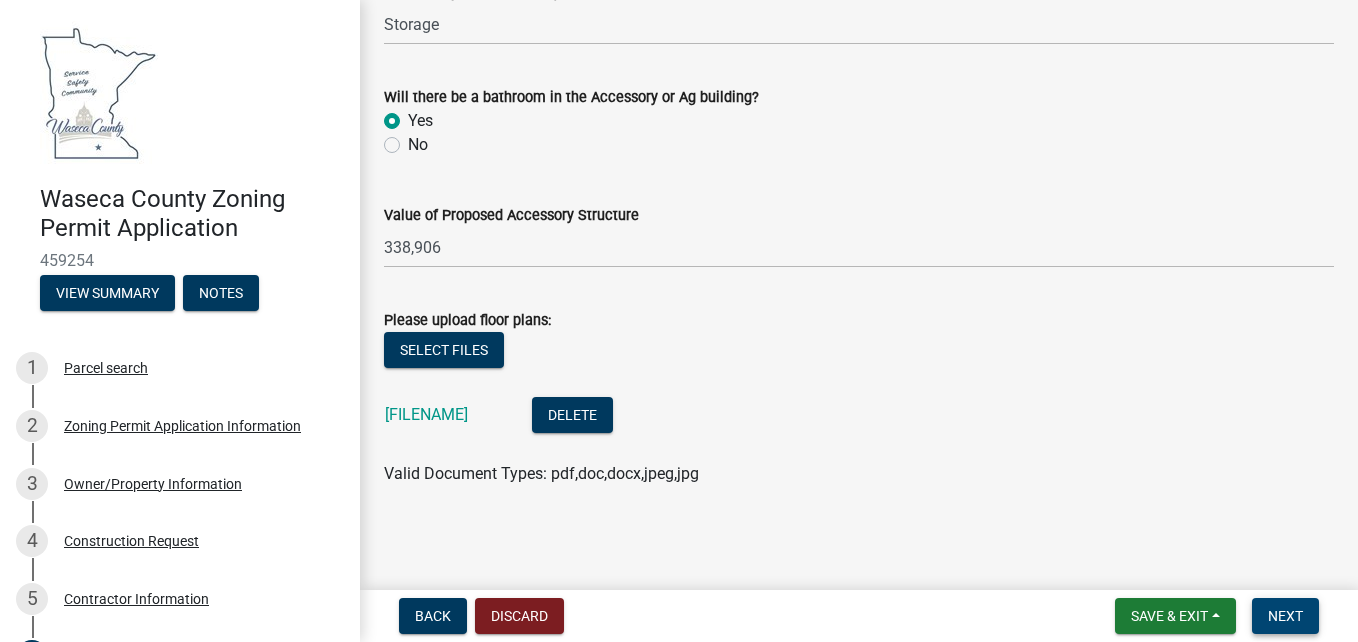 click on "Next" at bounding box center [1285, 616] 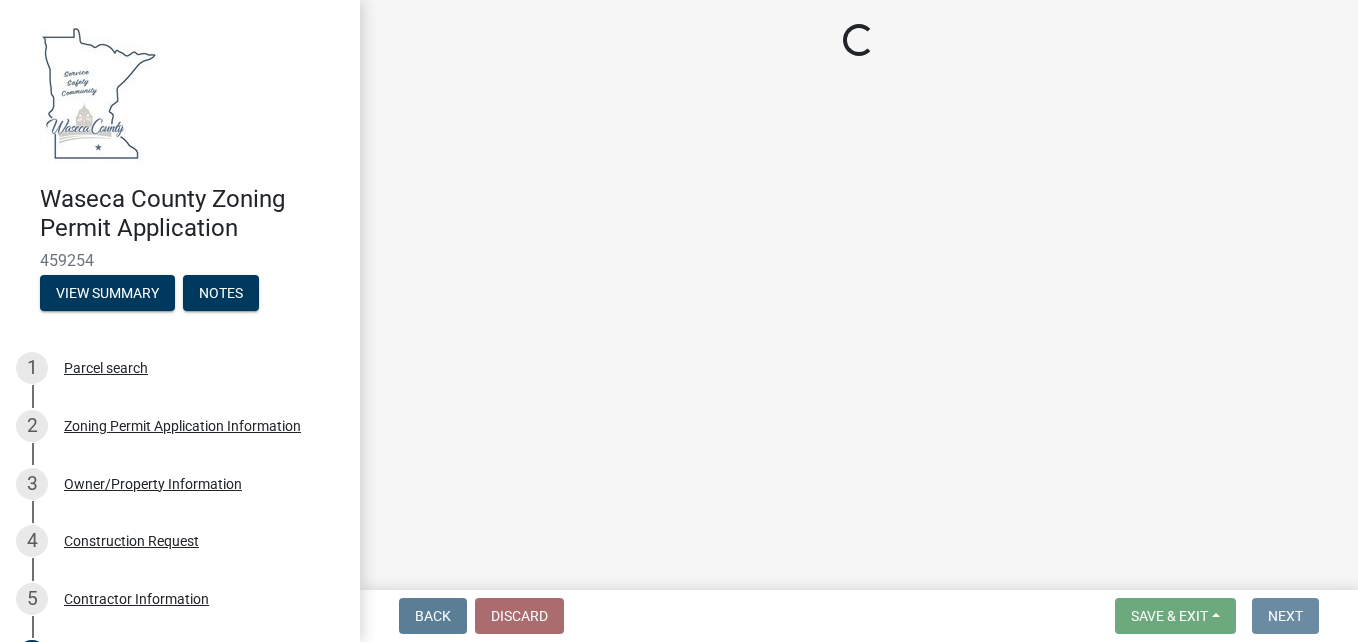scroll, scrollTop: 0, scrollLeft: 0, axis: both 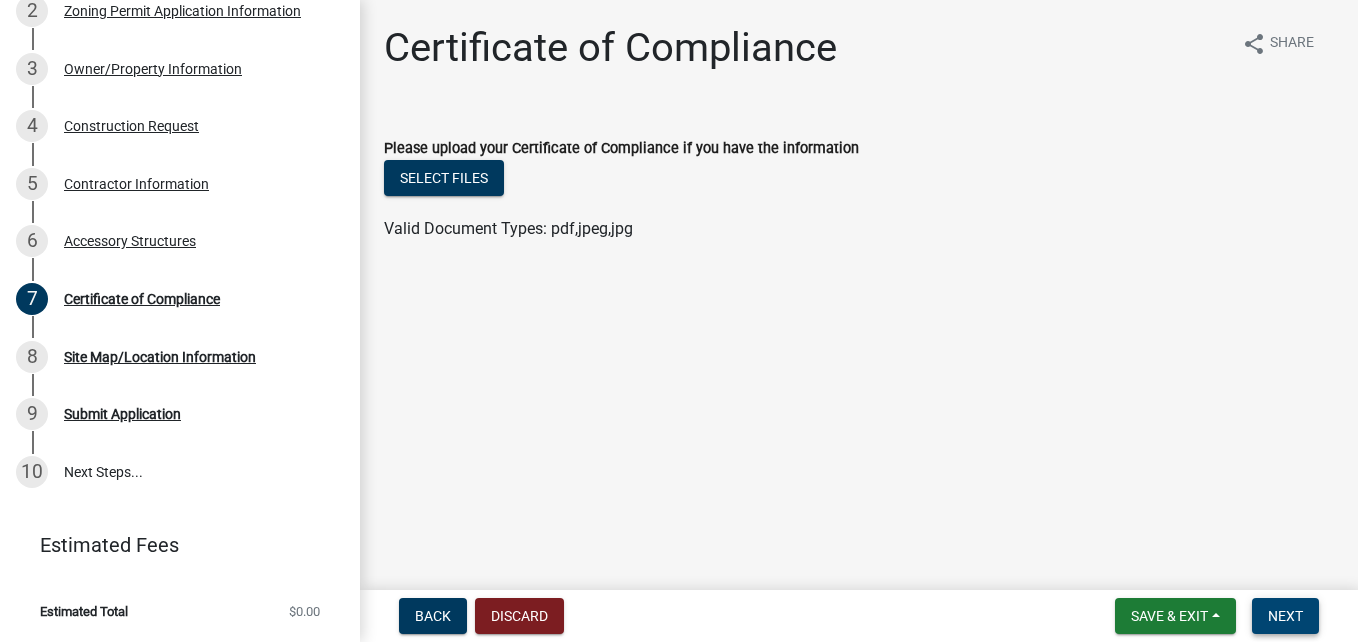 click on "Next" at bounding box center [1285, 616] 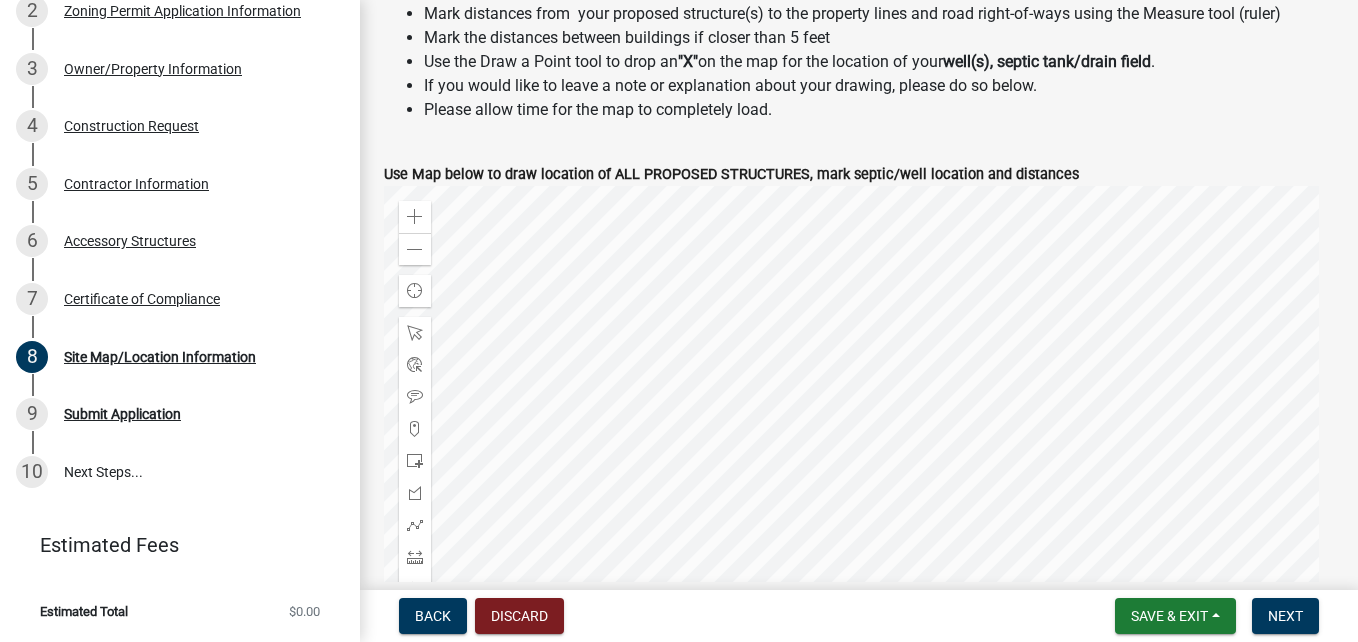 scroll, scrollTop: 700, scrollLeft: 0, axis: vertical 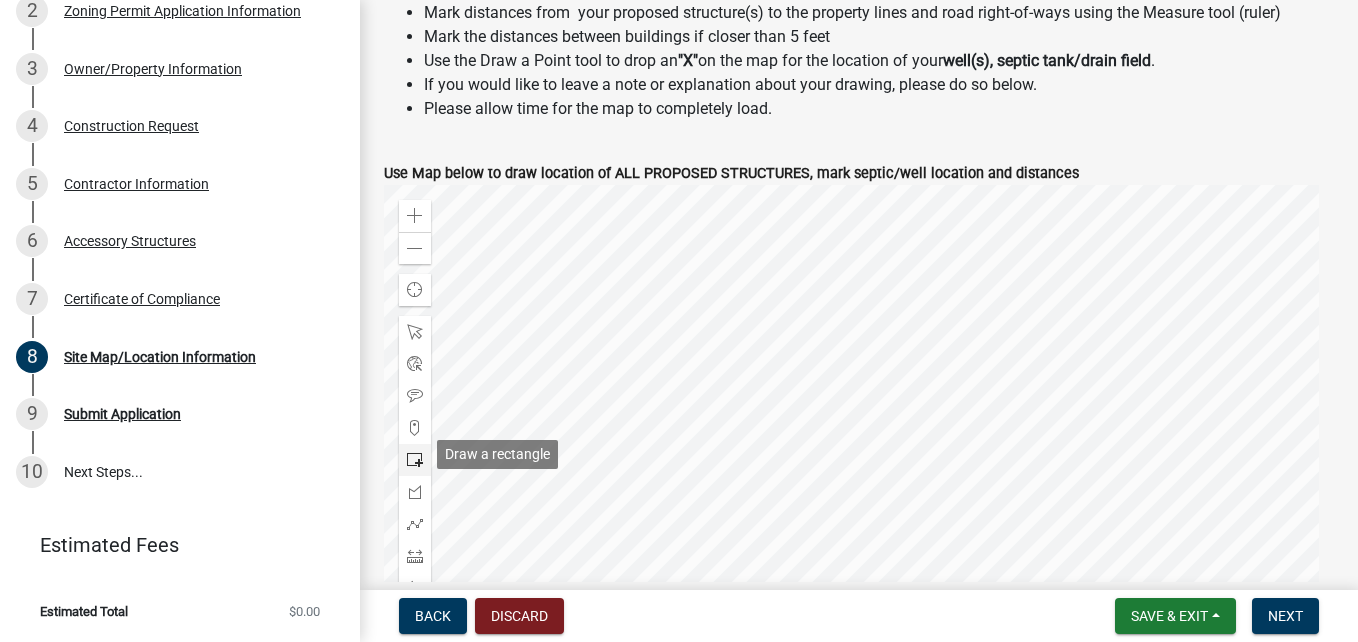 click 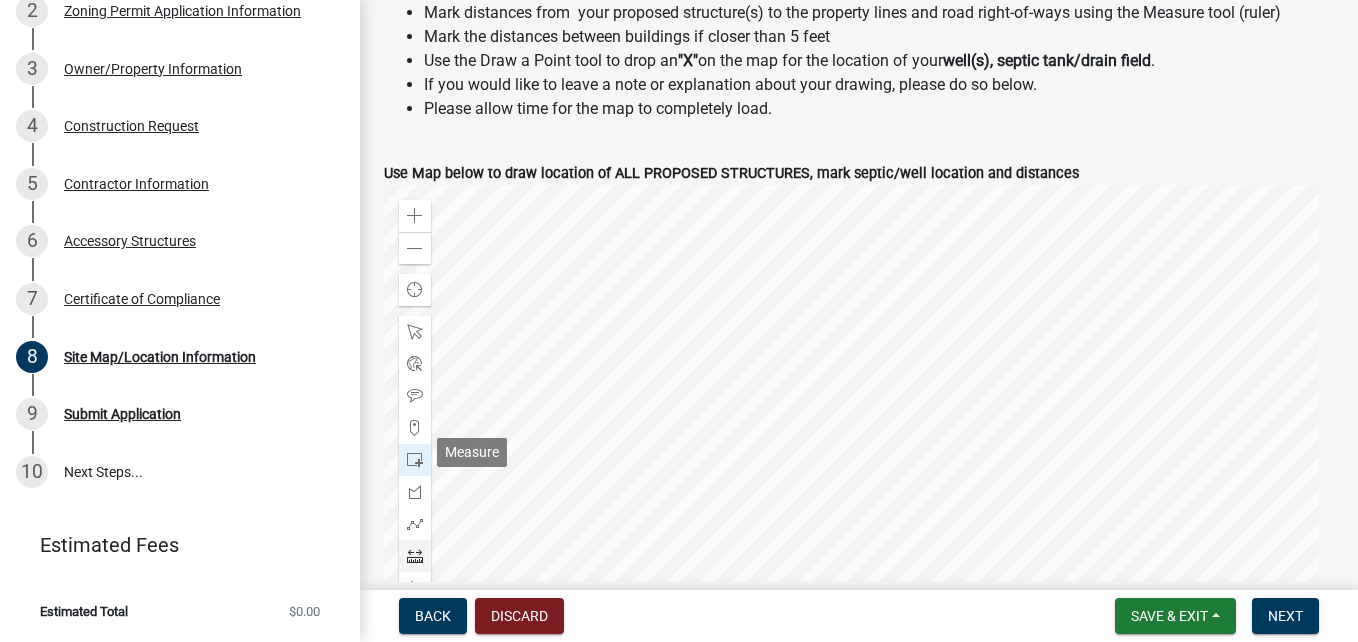 scroll, scrollTop: 798, scrollLeft: 0, axis: vertical 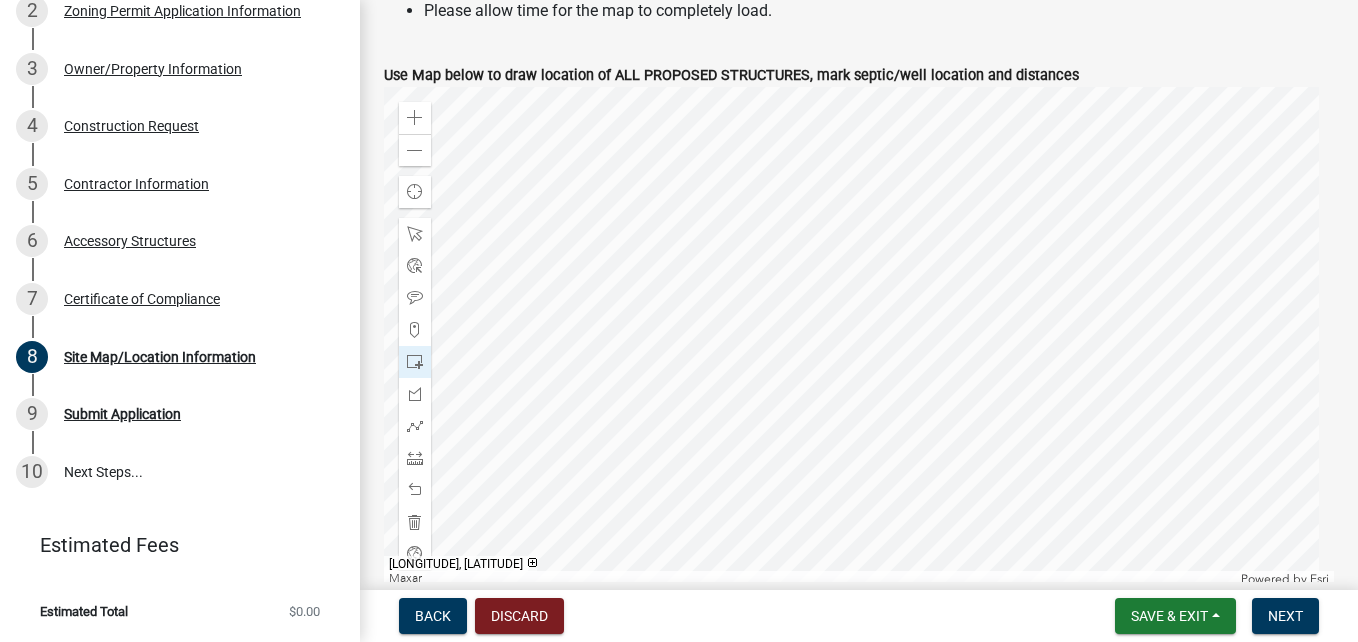 click 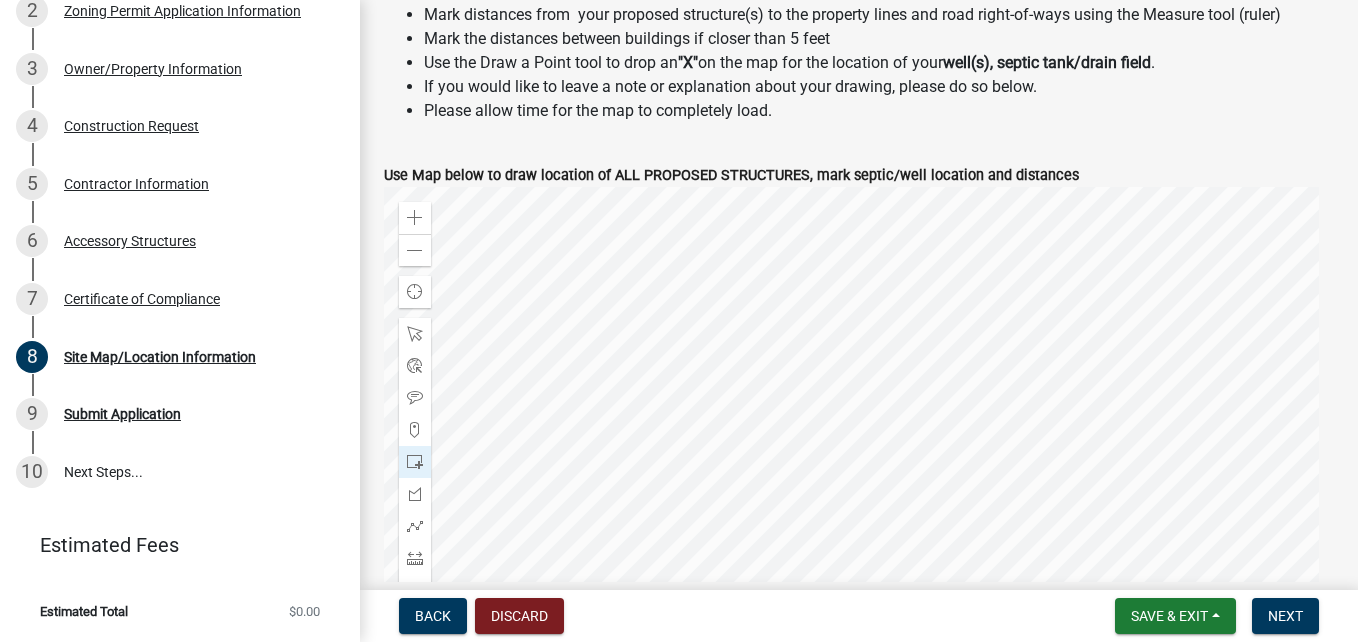 scroll, scrollTop: 798, scrollLeft: 0, axis: vertical 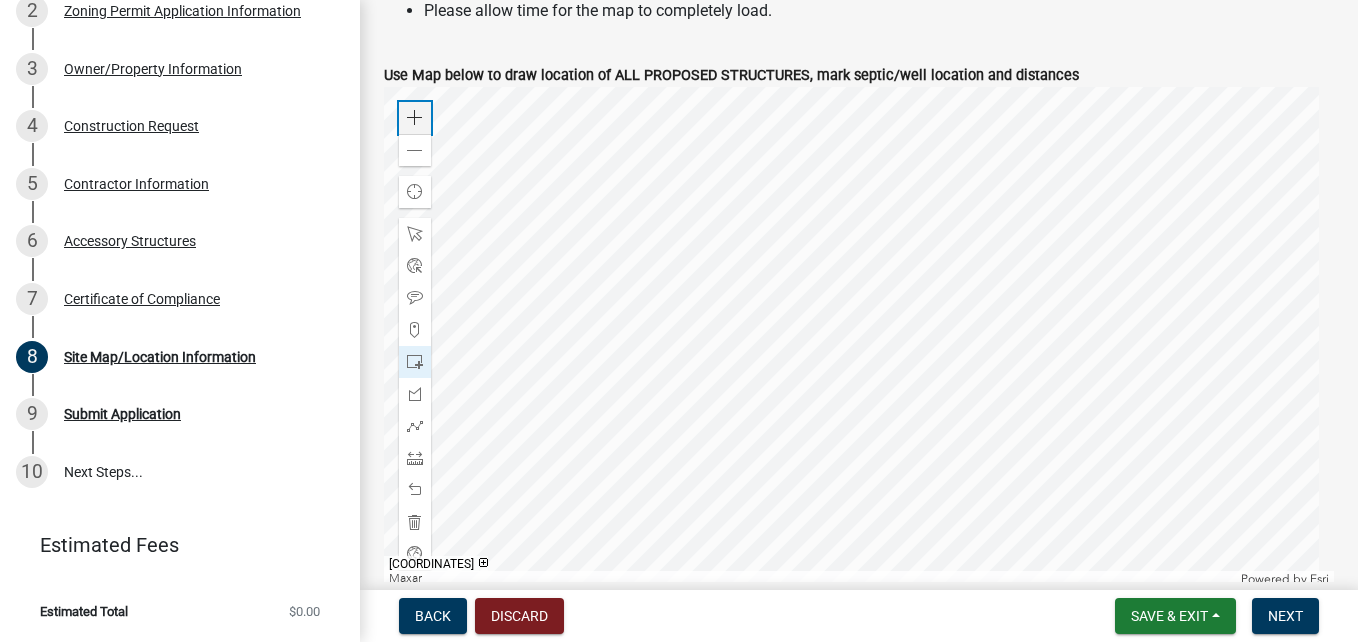 click 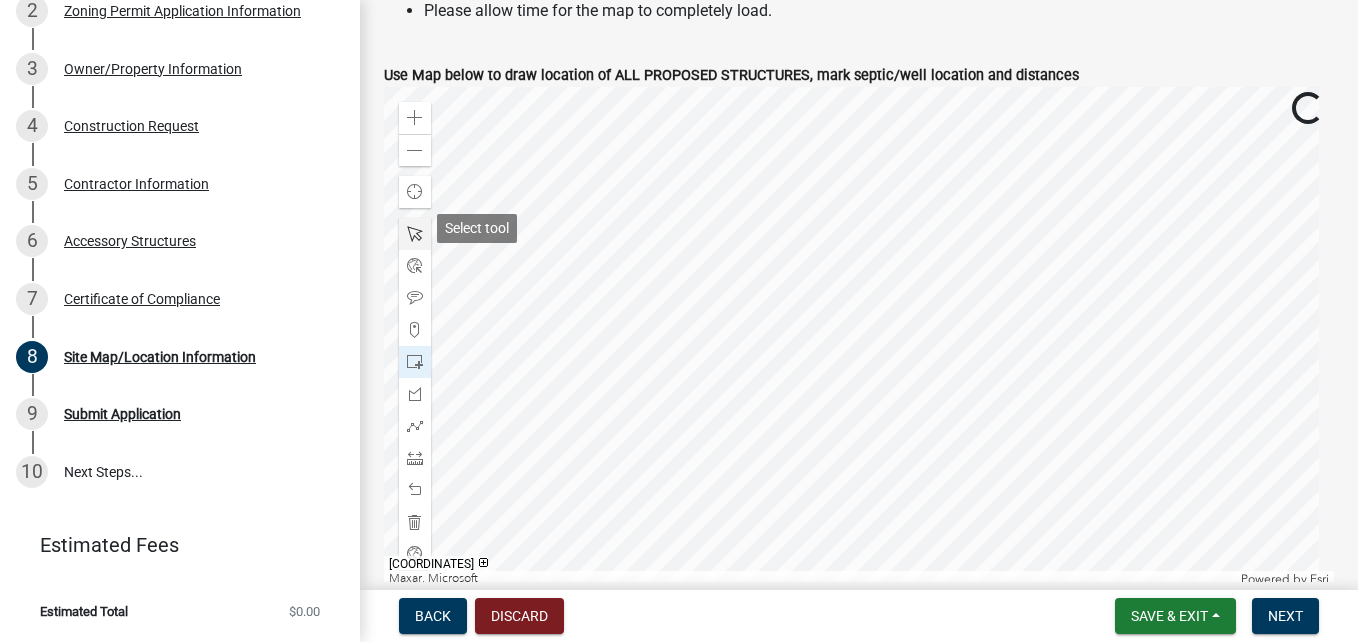 click 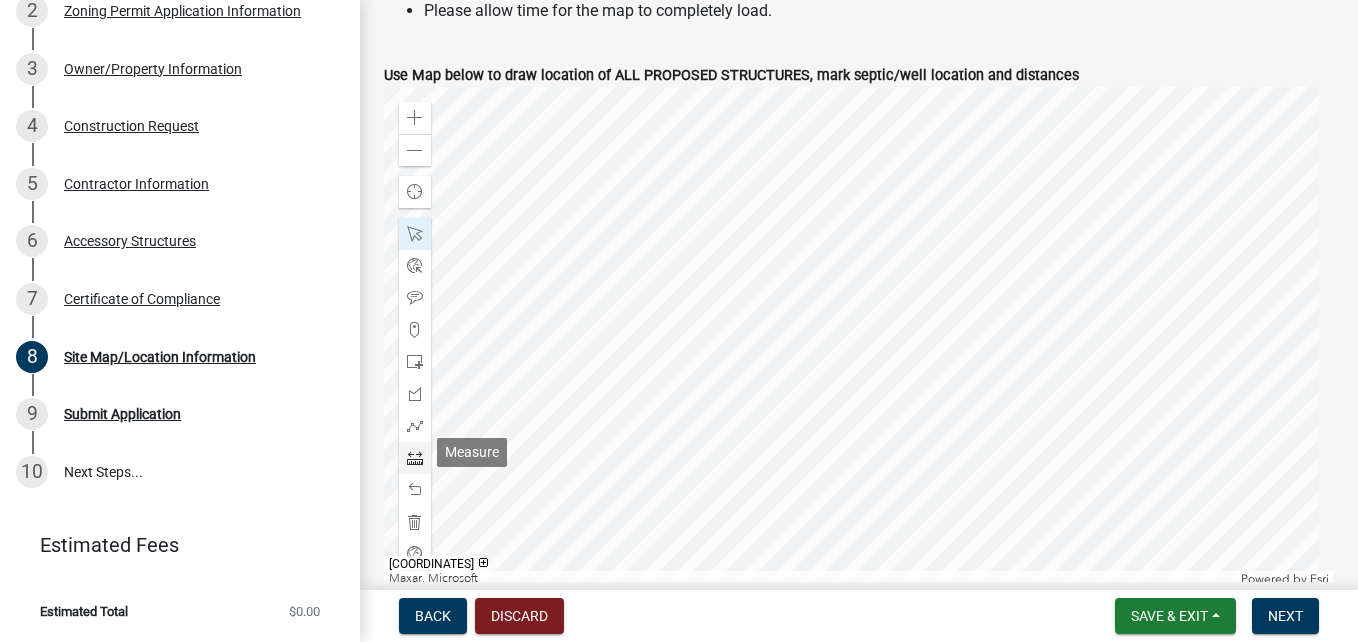 click 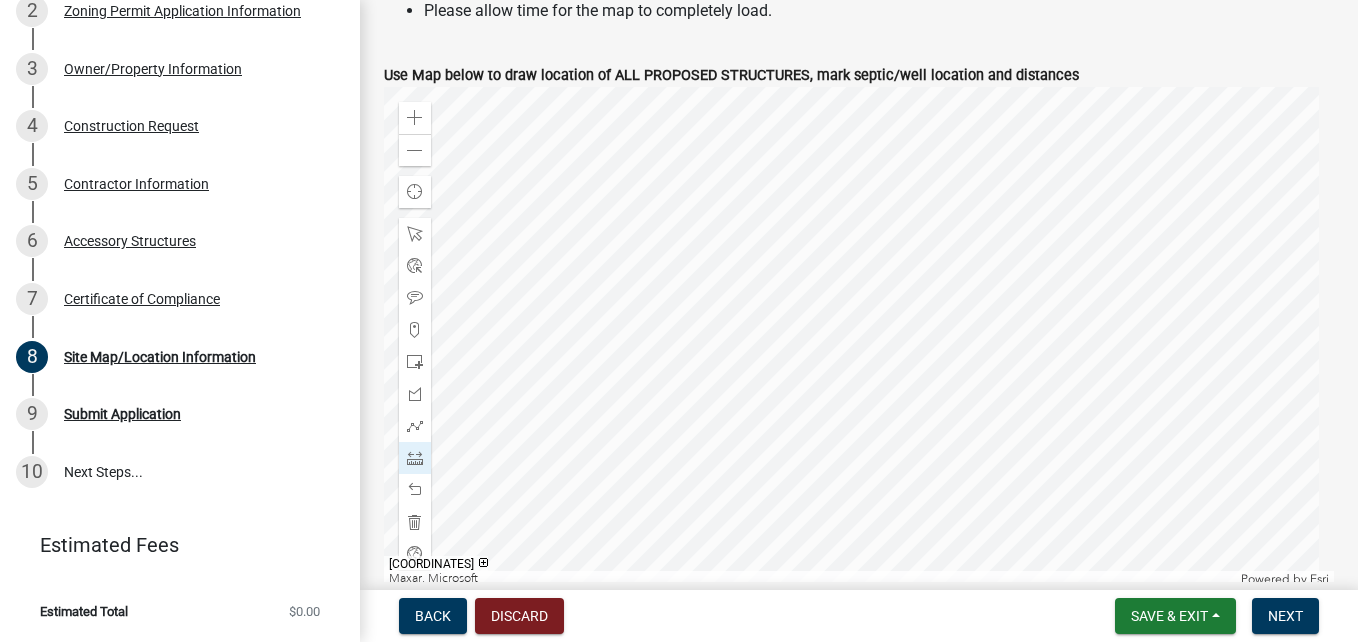 click 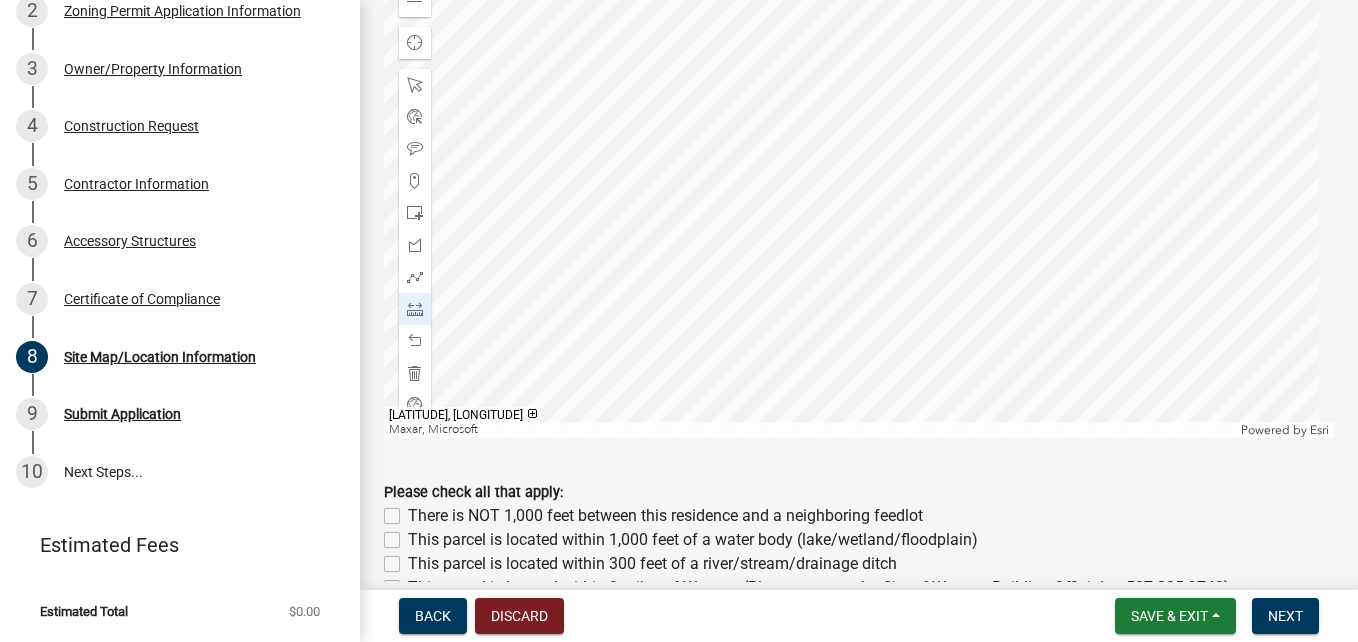 scroll, scrollTop: 998, scrollLeft: 0, axis: vertical 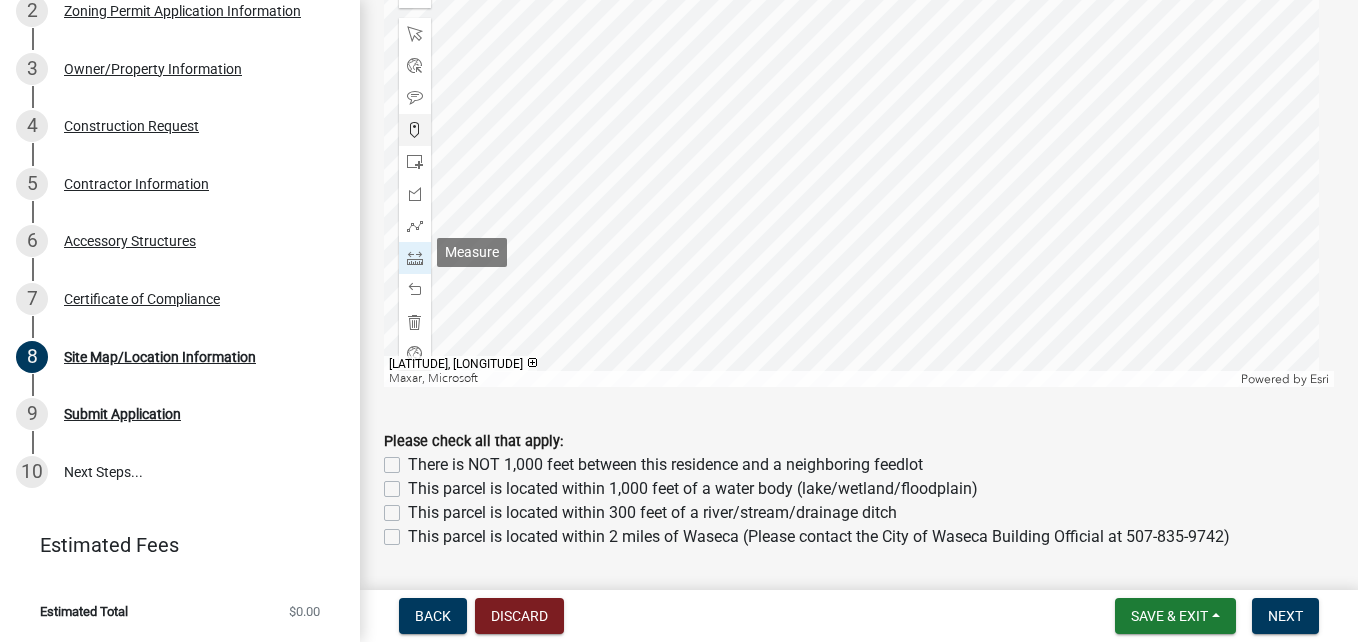 click 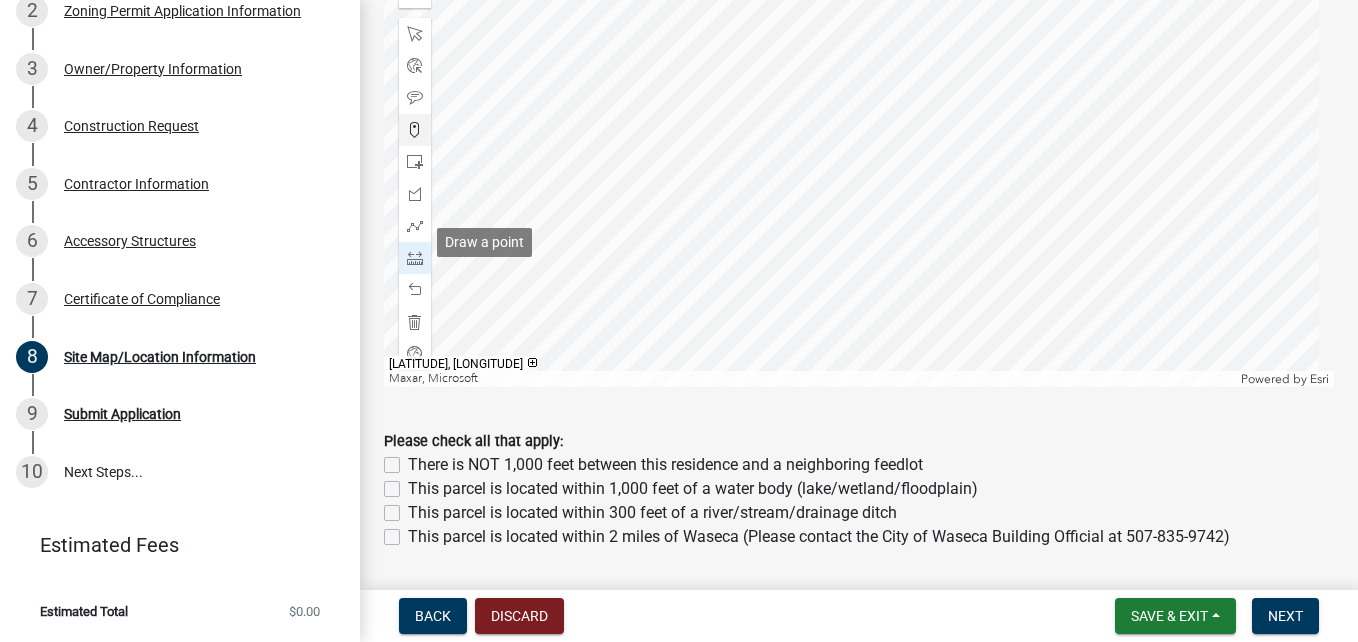 scroll, scrollTop: 880, scrollLeft: 0, axis: vertical 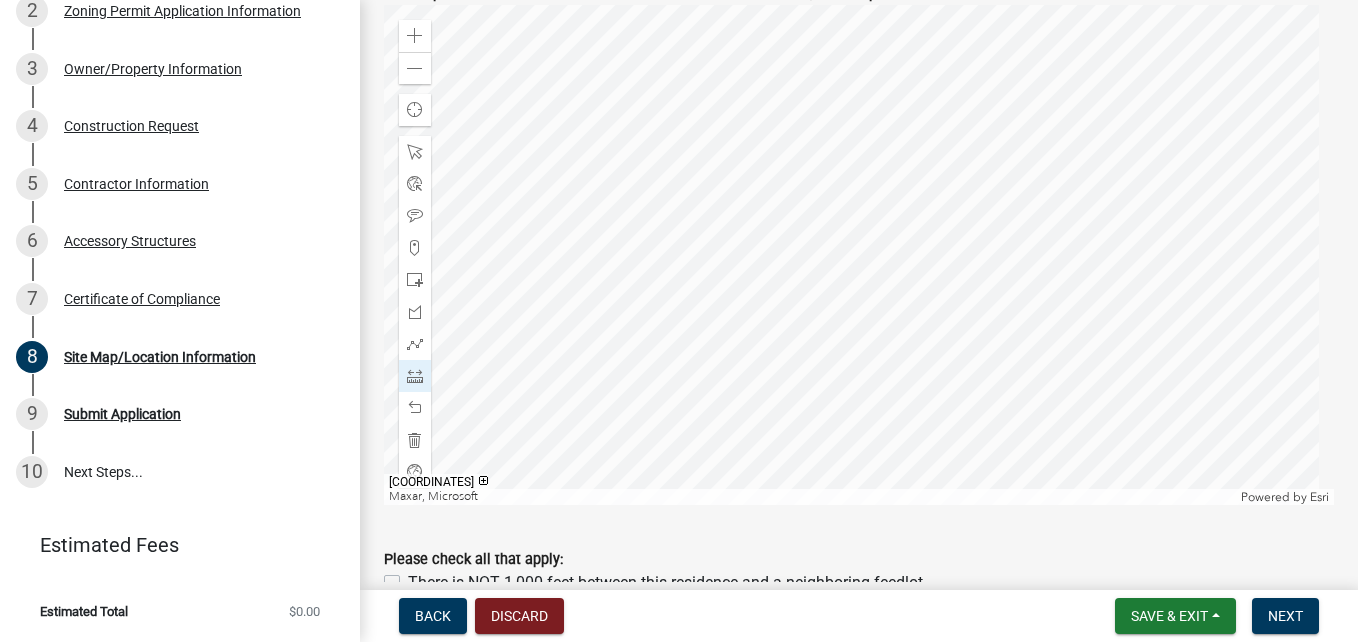 click 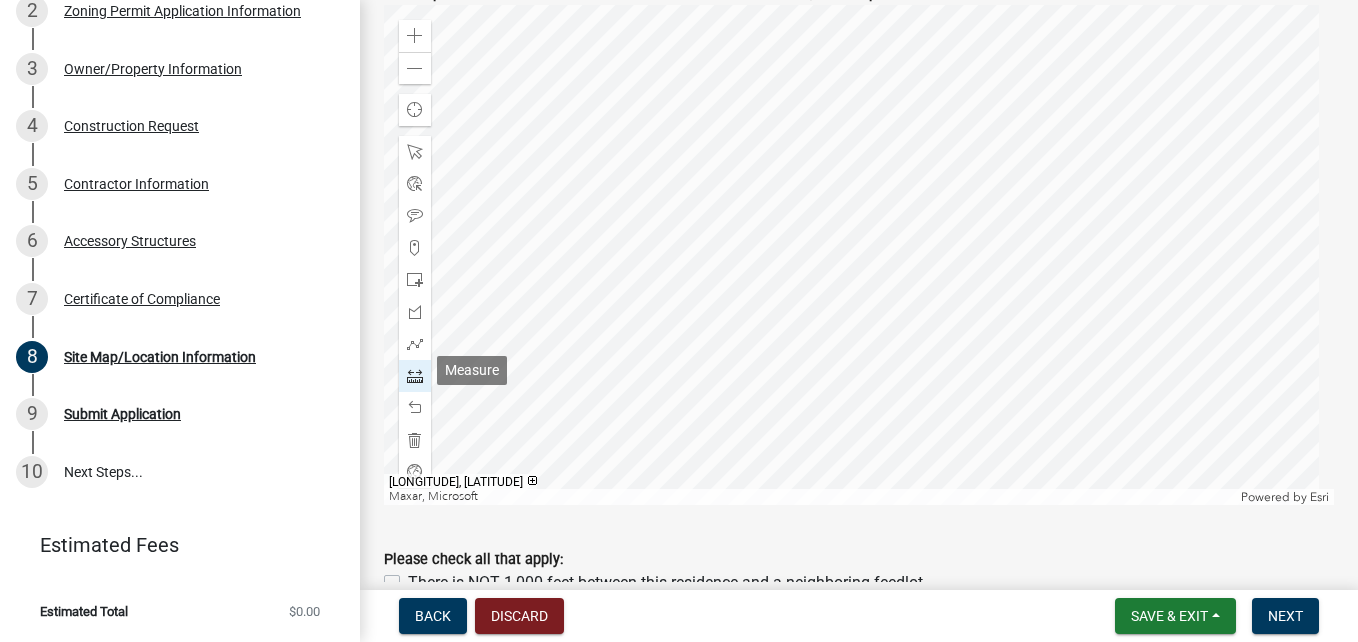 click 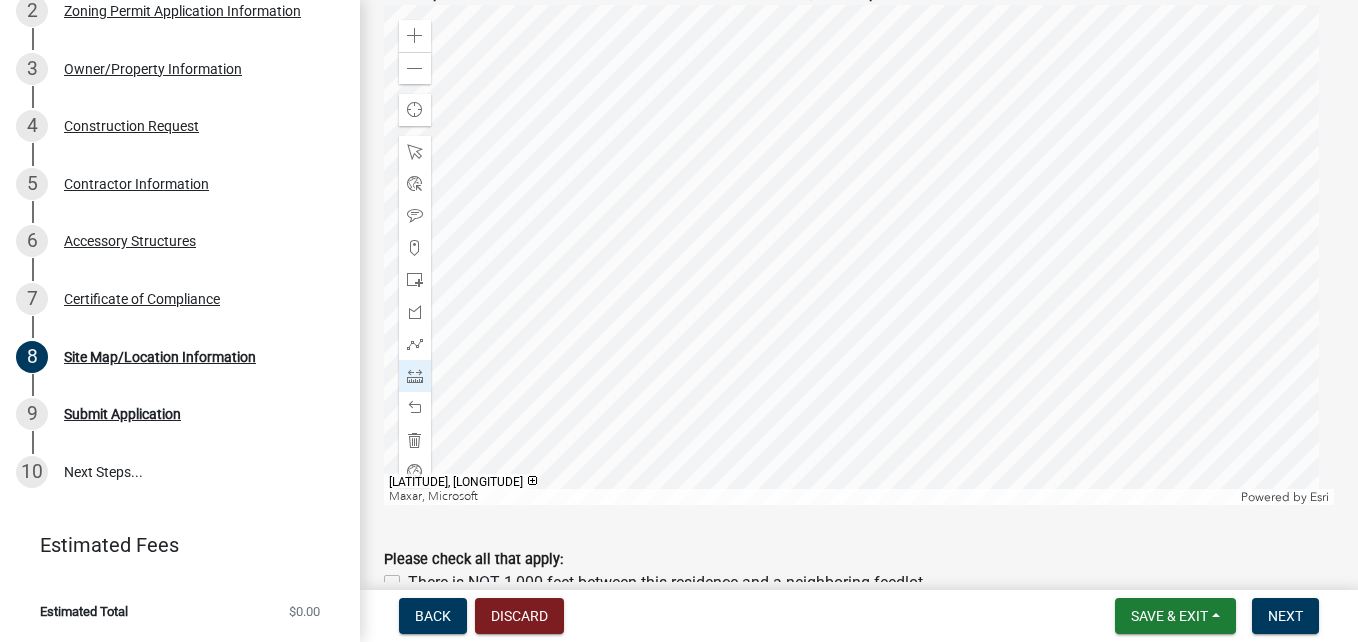 click 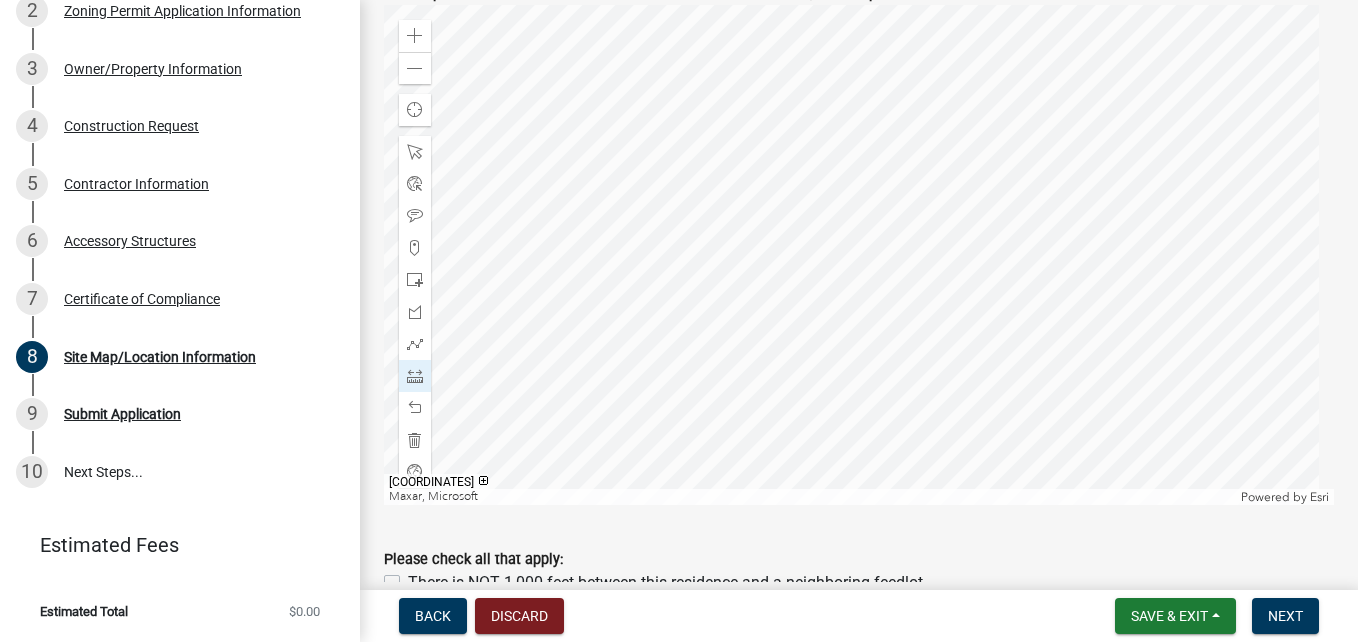 click 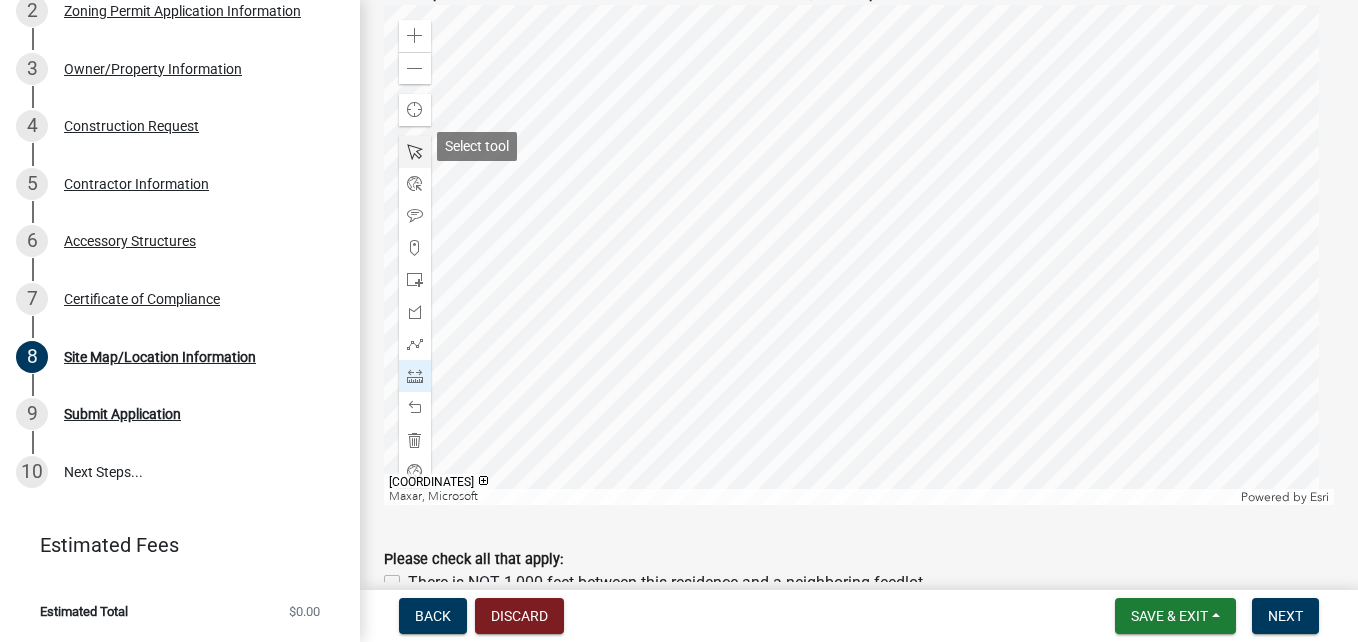 click 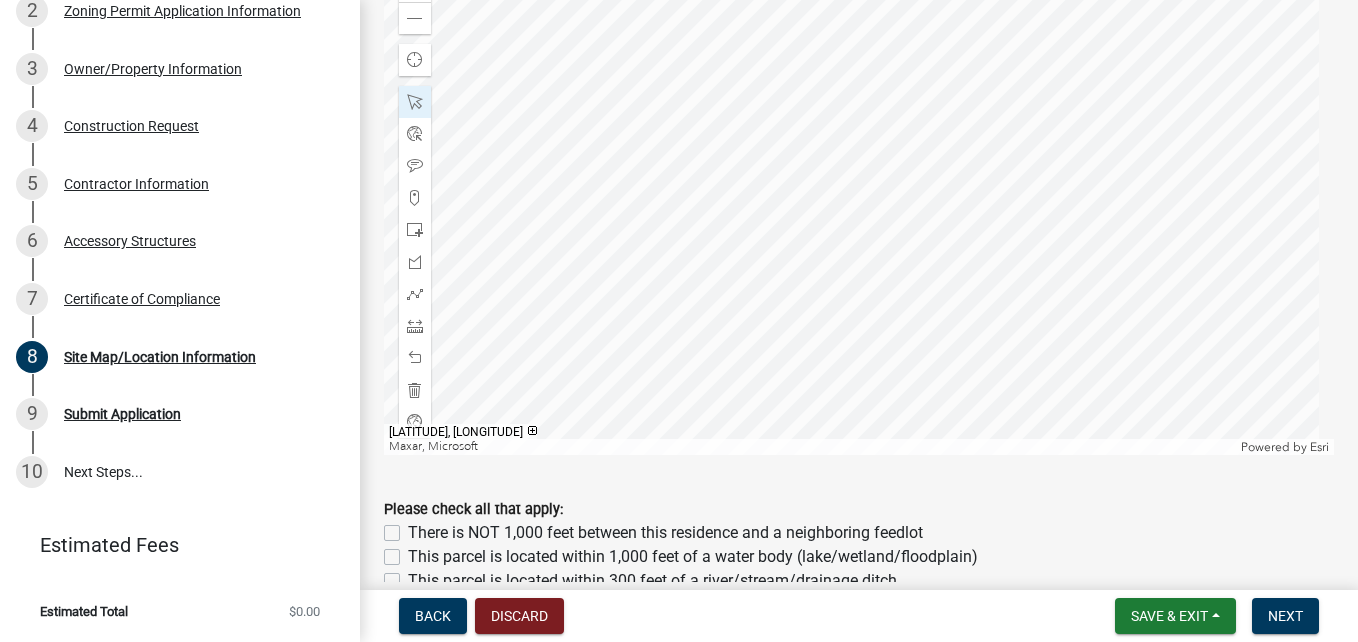 scroll, scrollTop: 980, scrollLeft: 0, axis: vertical 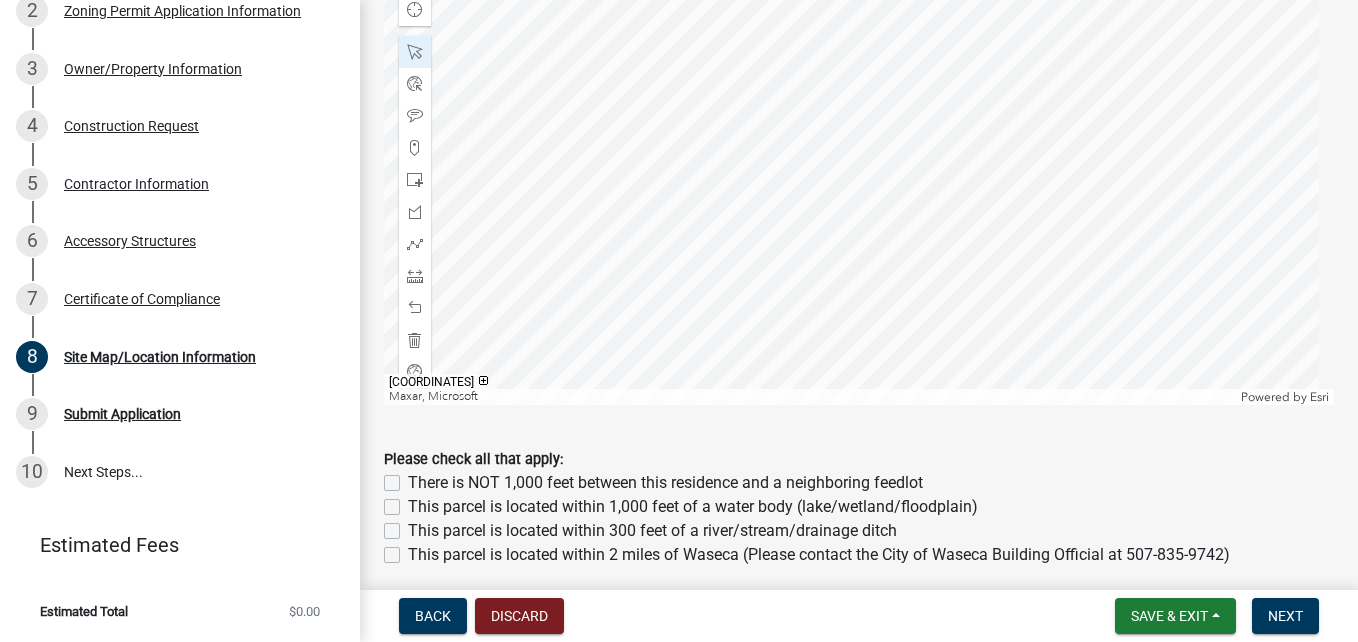 click 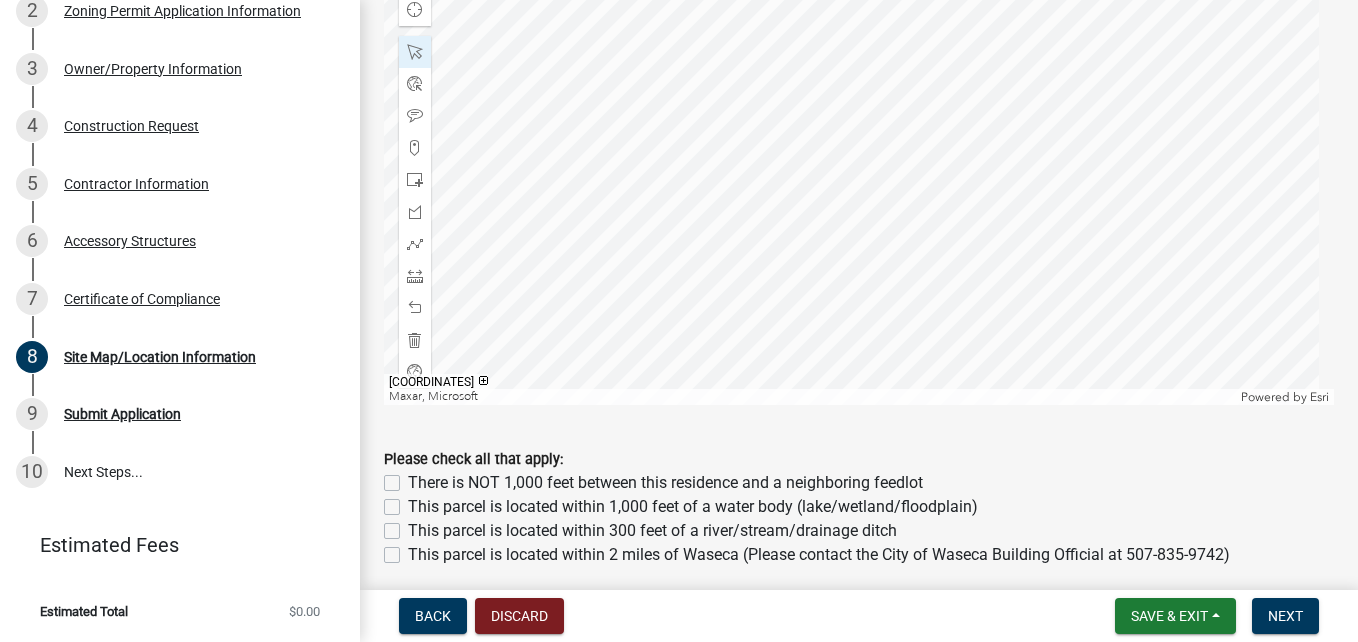 click 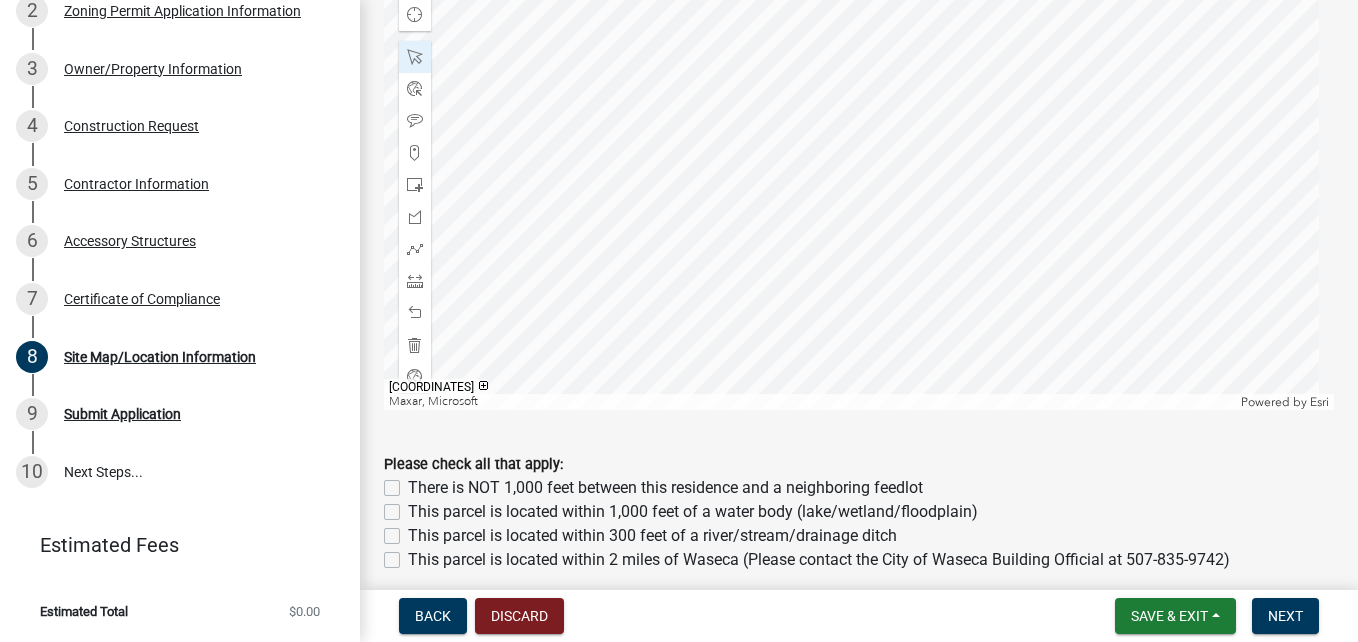 scroll, scrollTop: 980, scrollLeft: 0, axis: vertical 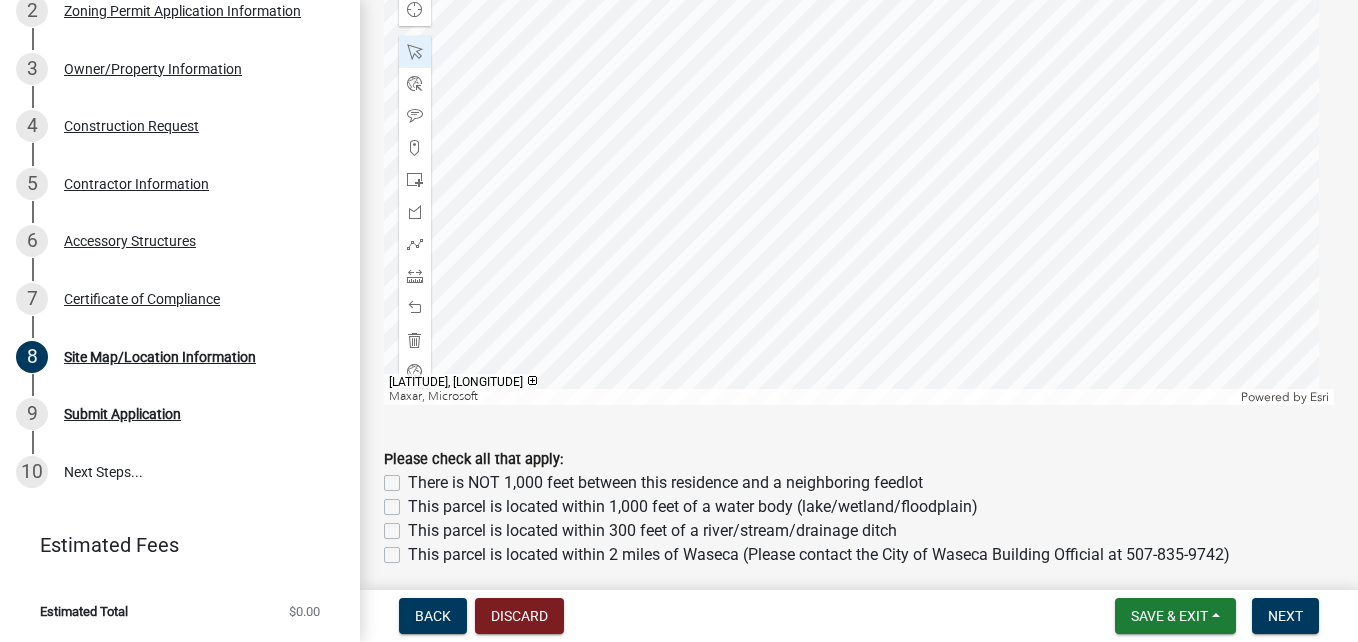 click 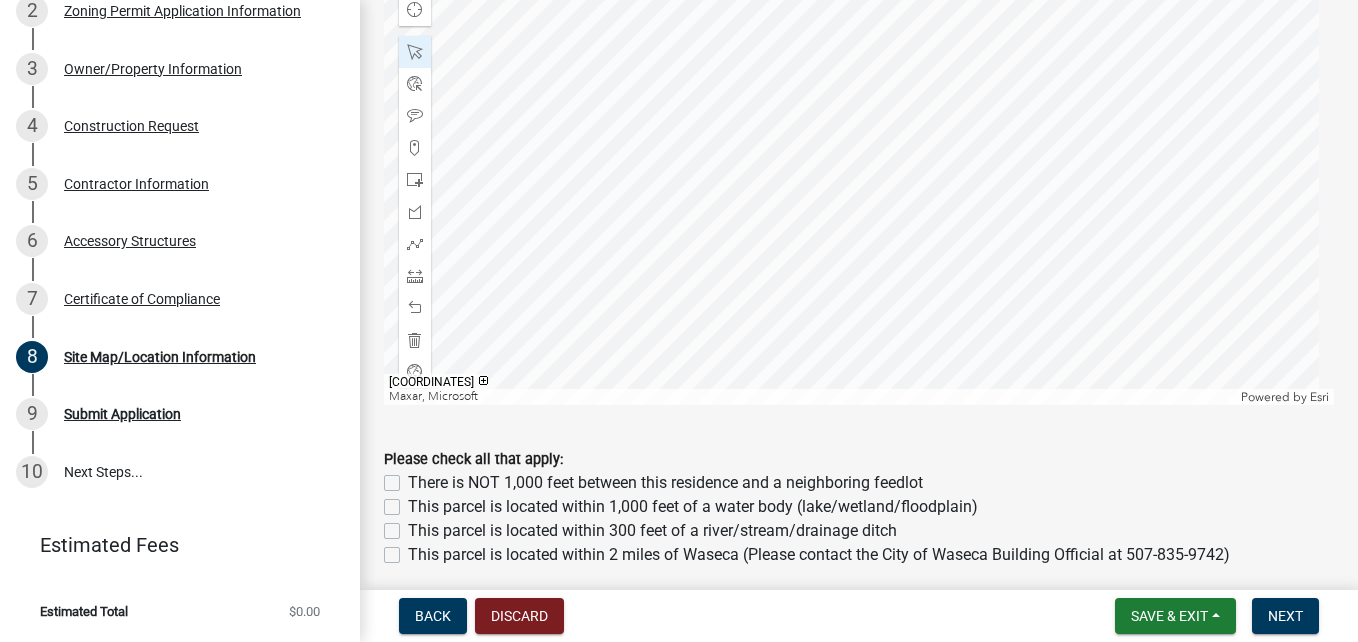click 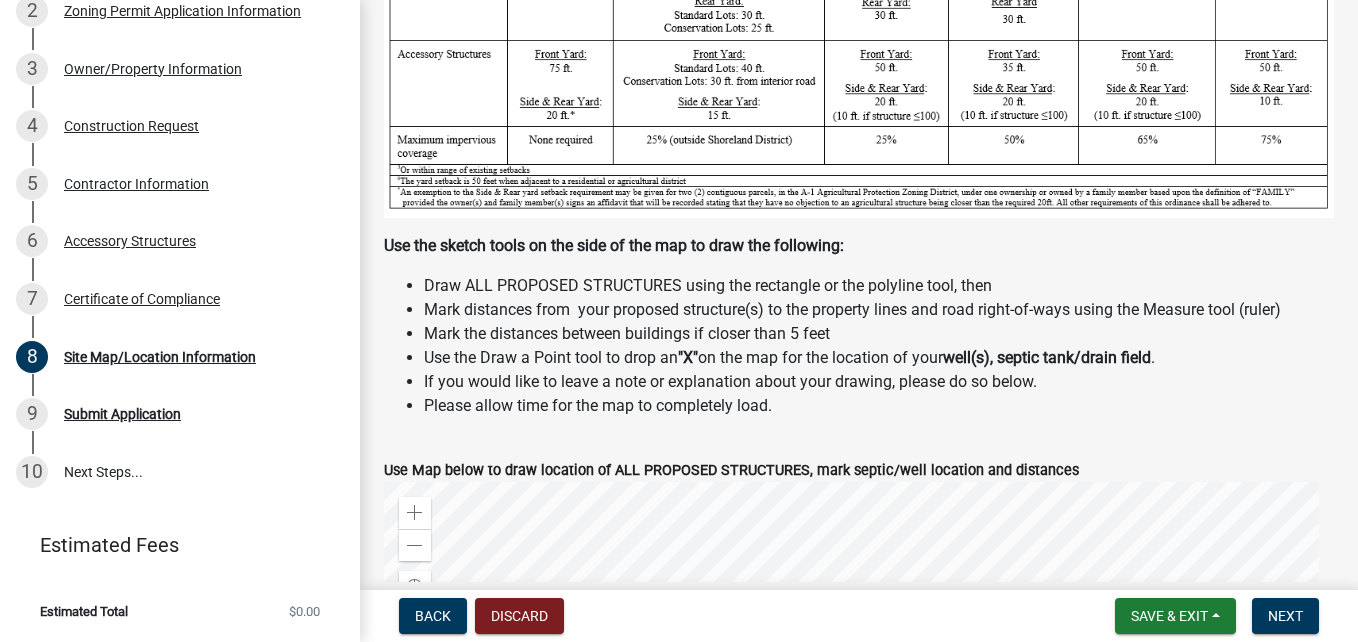 scroll, scrollTop: 380, scrollLeft: 0, axis: vertical 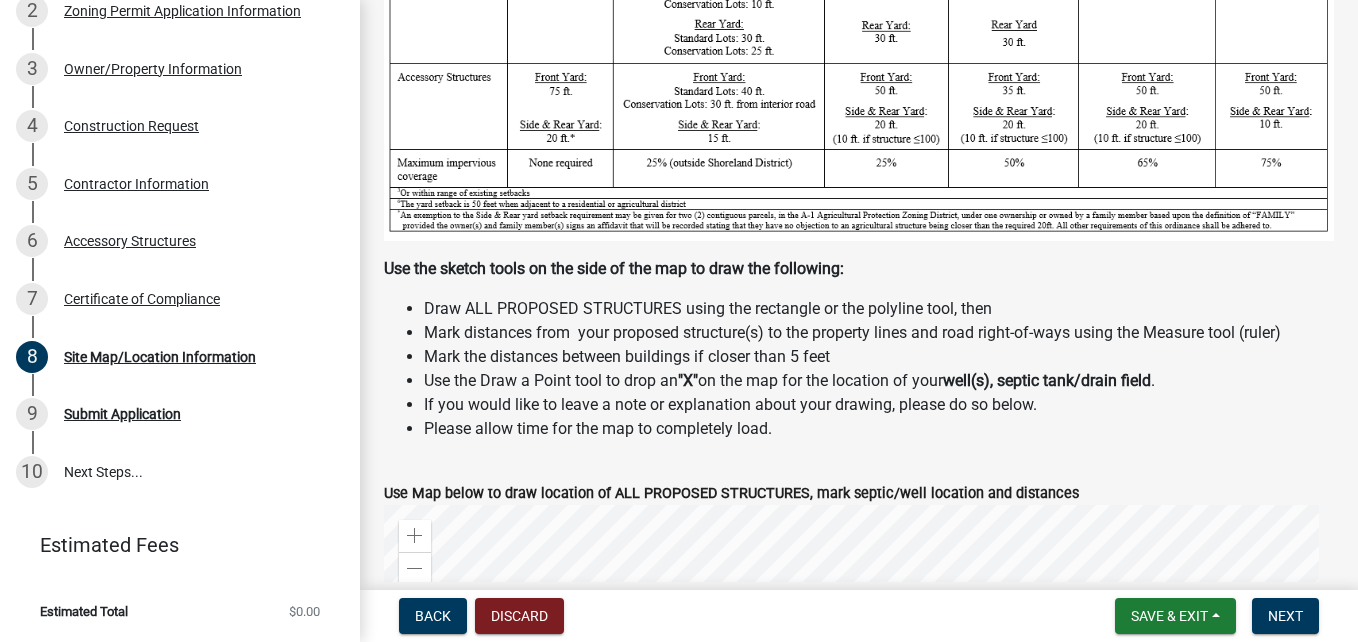 drag, startPoint x: 463, startPoint y: 383, endPoint x: 385, endPoint y: 368, distance: 79.429214 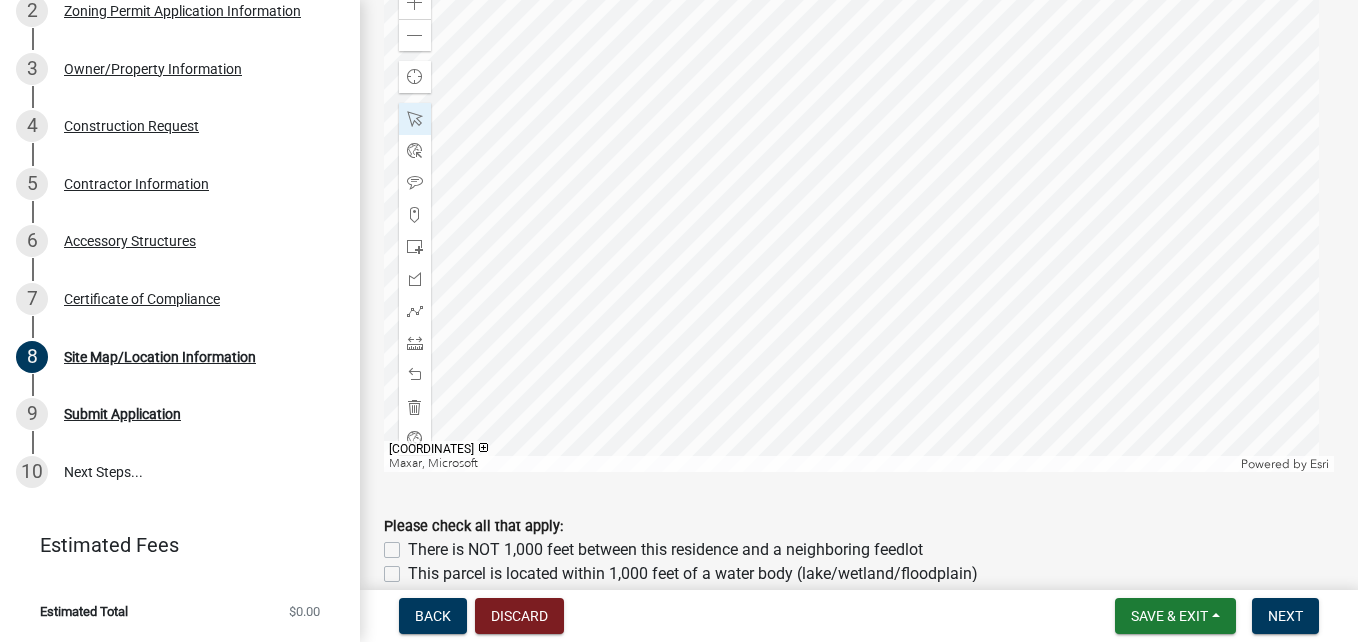 scroll, scrollTop: 880, scrollLeft: 0, axis: vertical 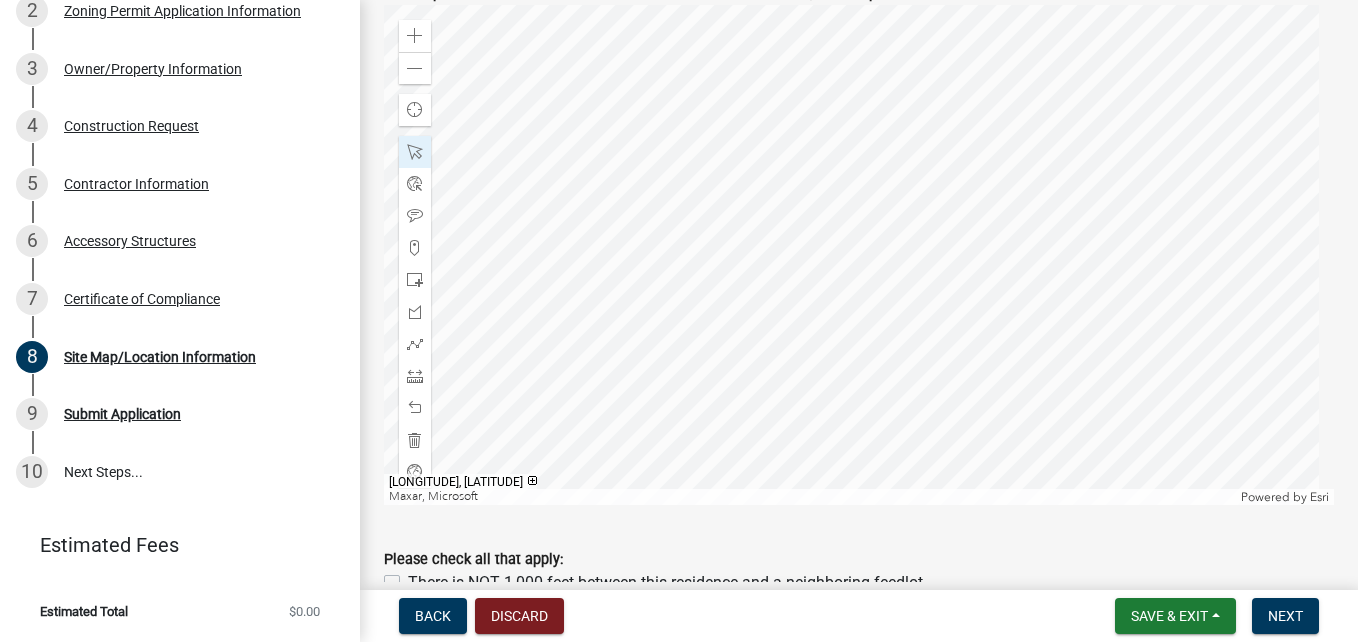 click 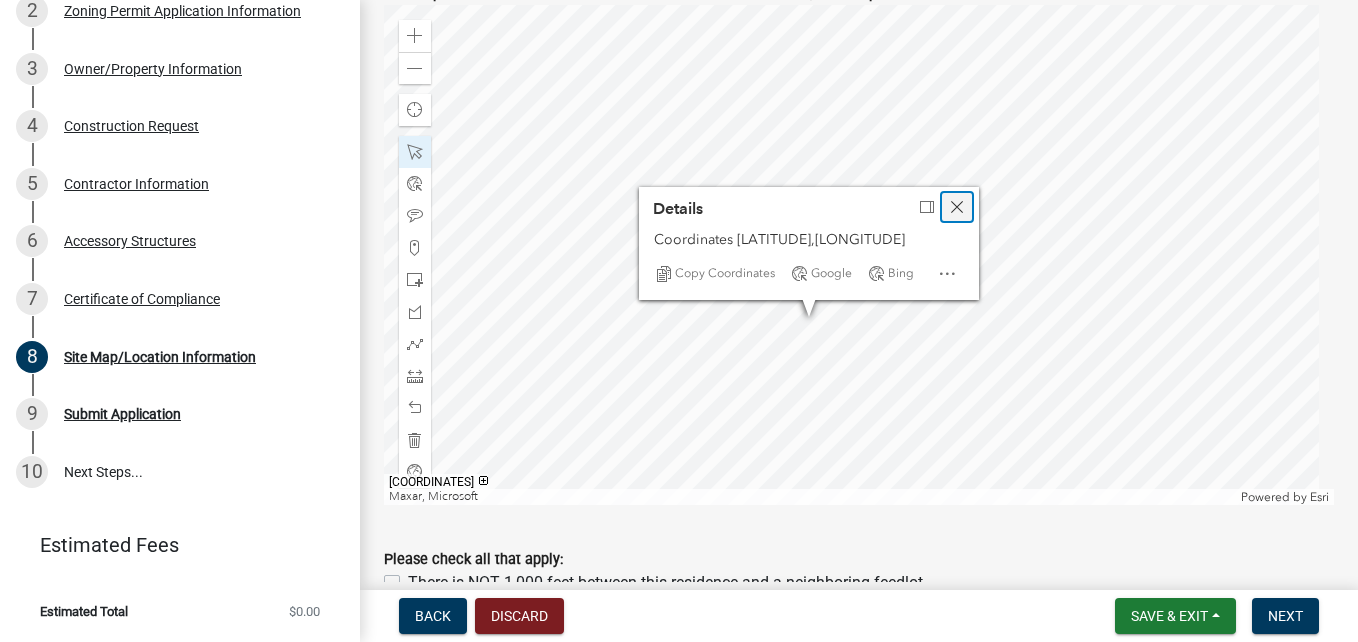 click 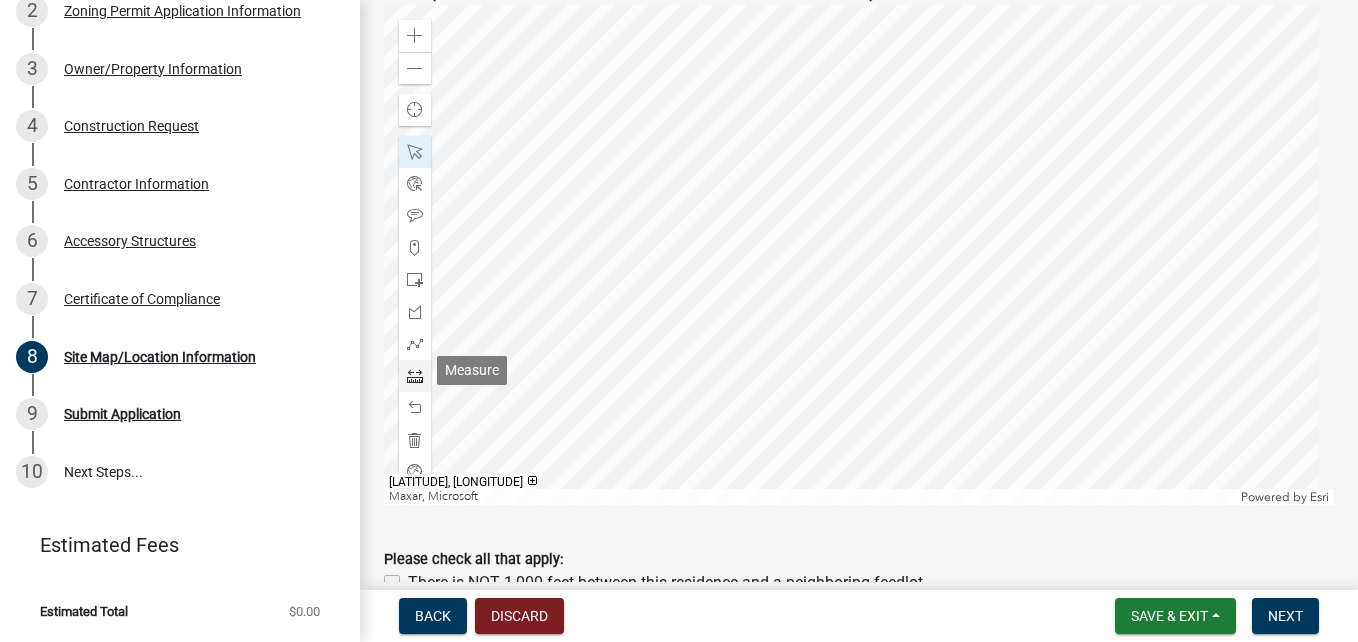 click 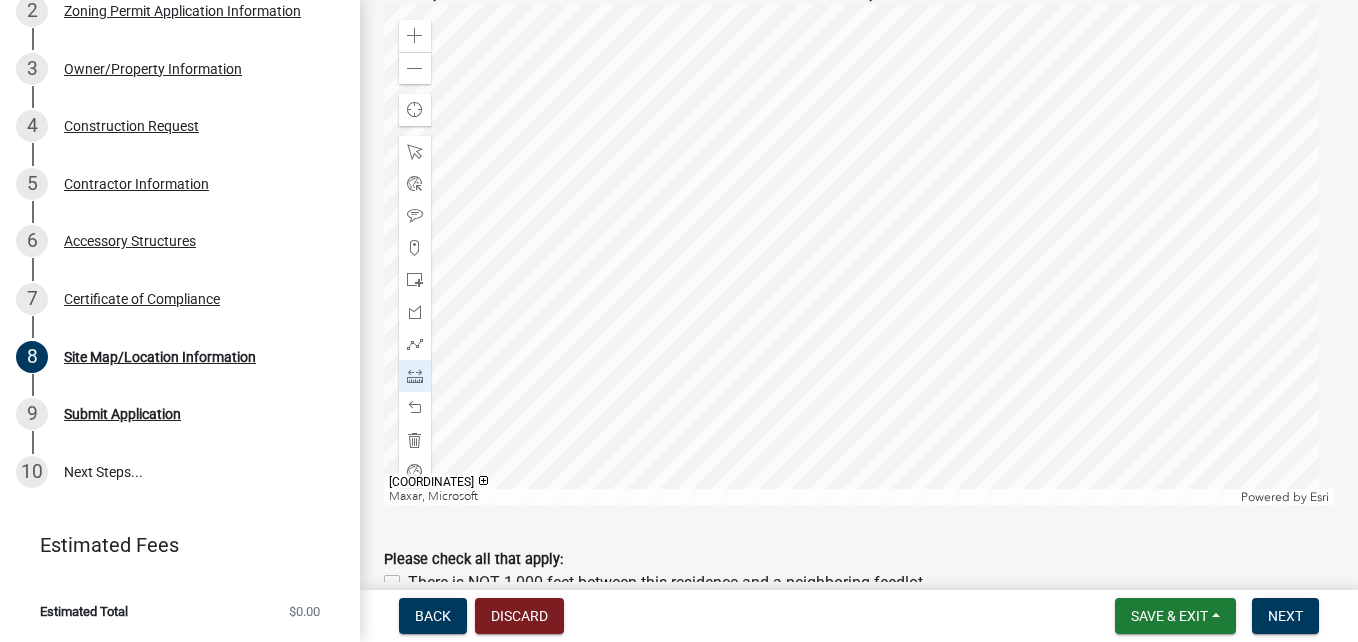 click 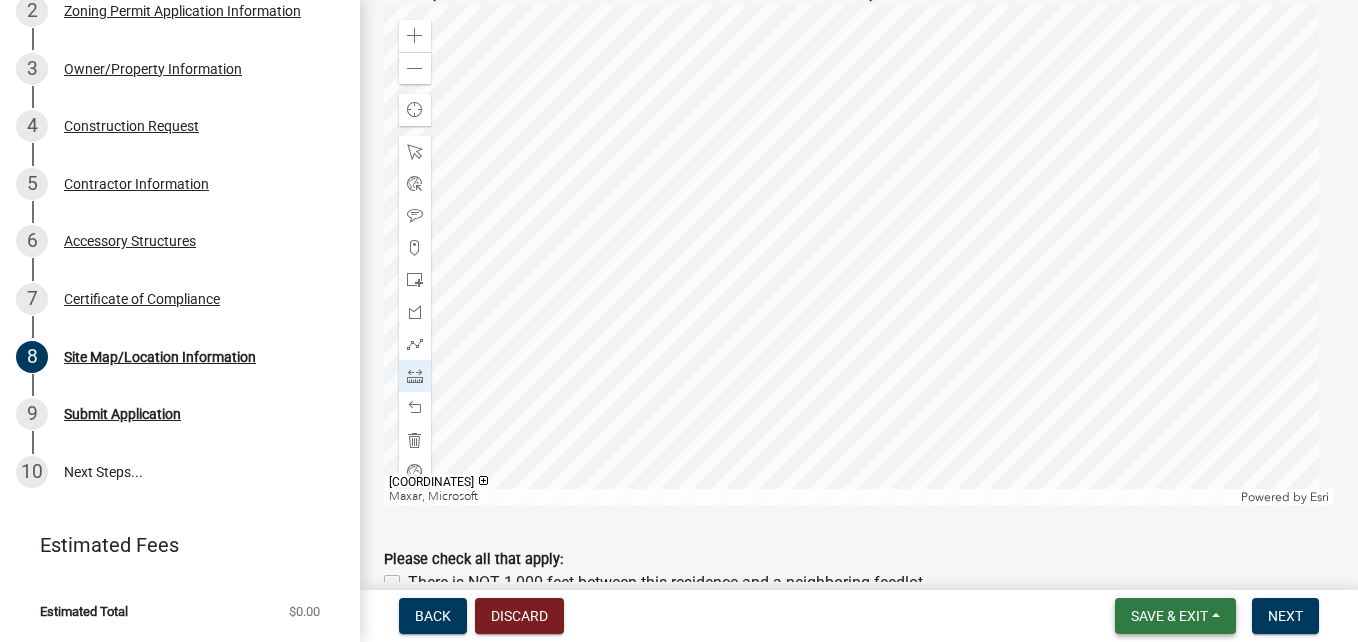click on "Save & Exit" at bounding box center (1169, 616) 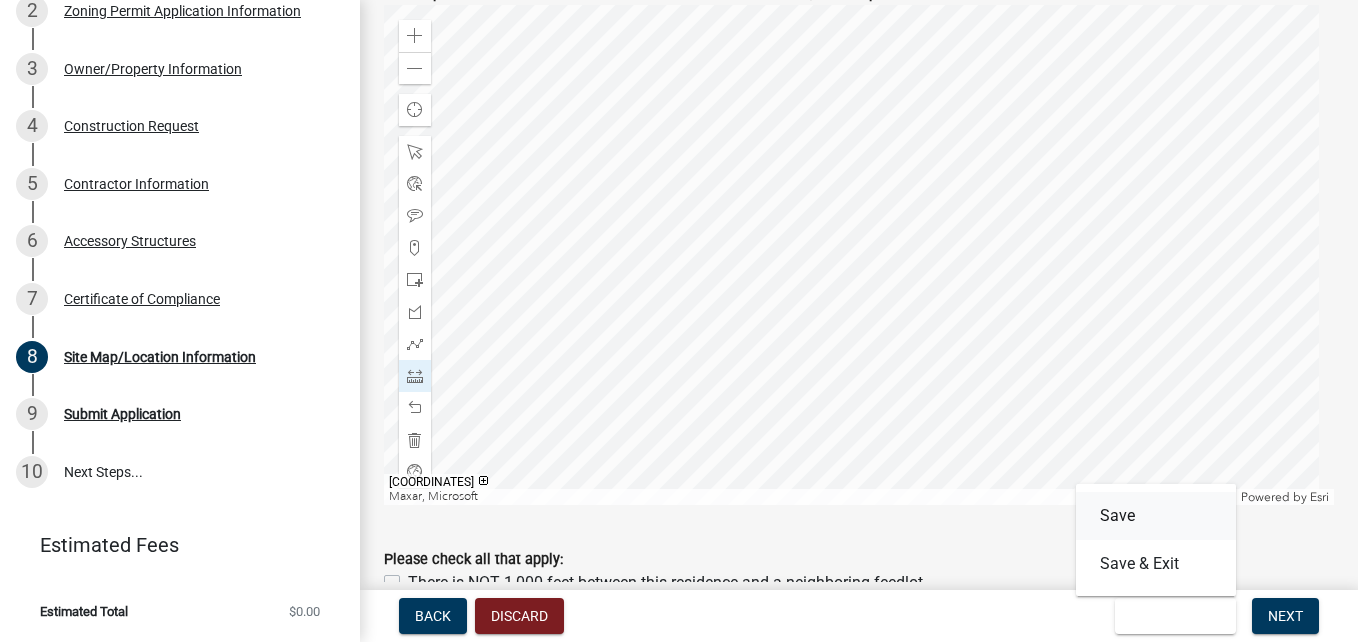 click on "Save" at bounding box center [1156, 516] 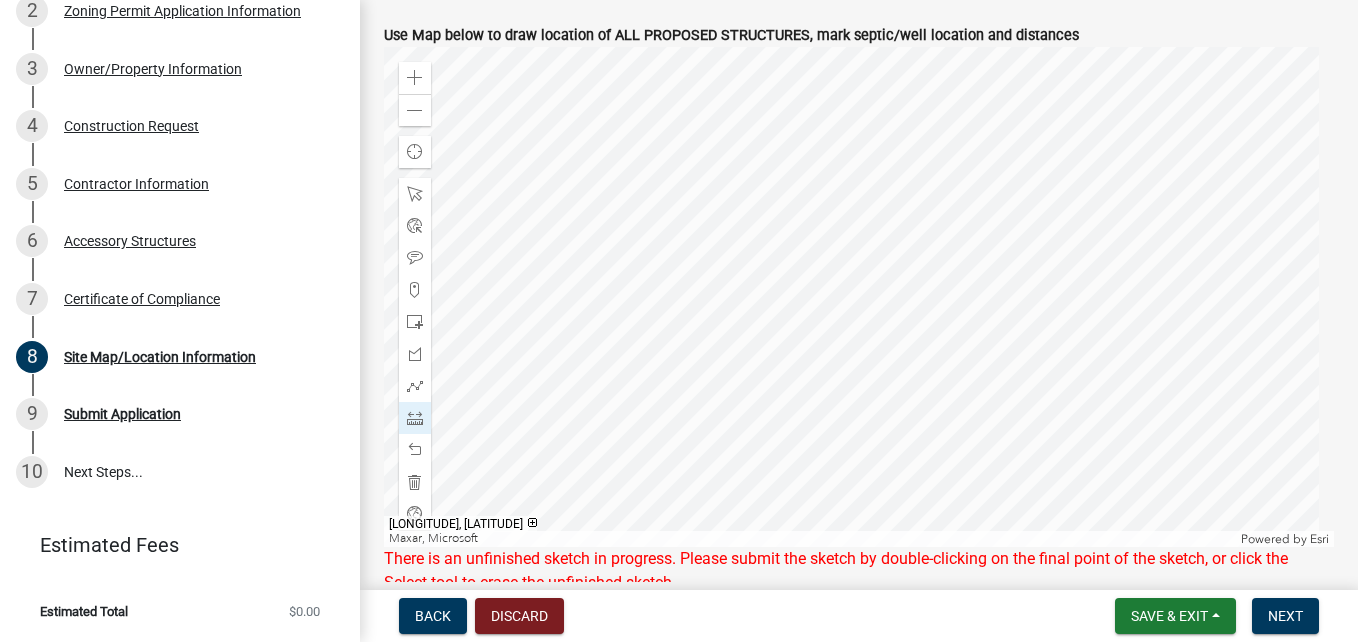 scroll, scrollTop: 780, scrollLeft: 0, axis: vertical 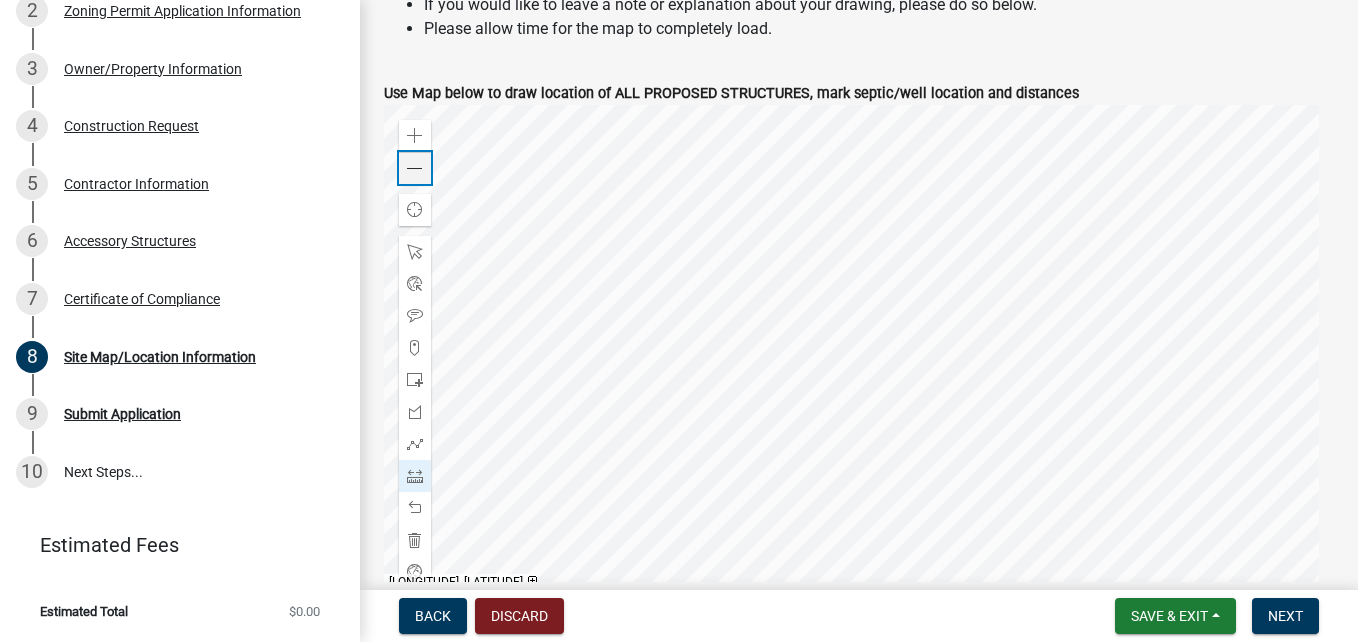 click 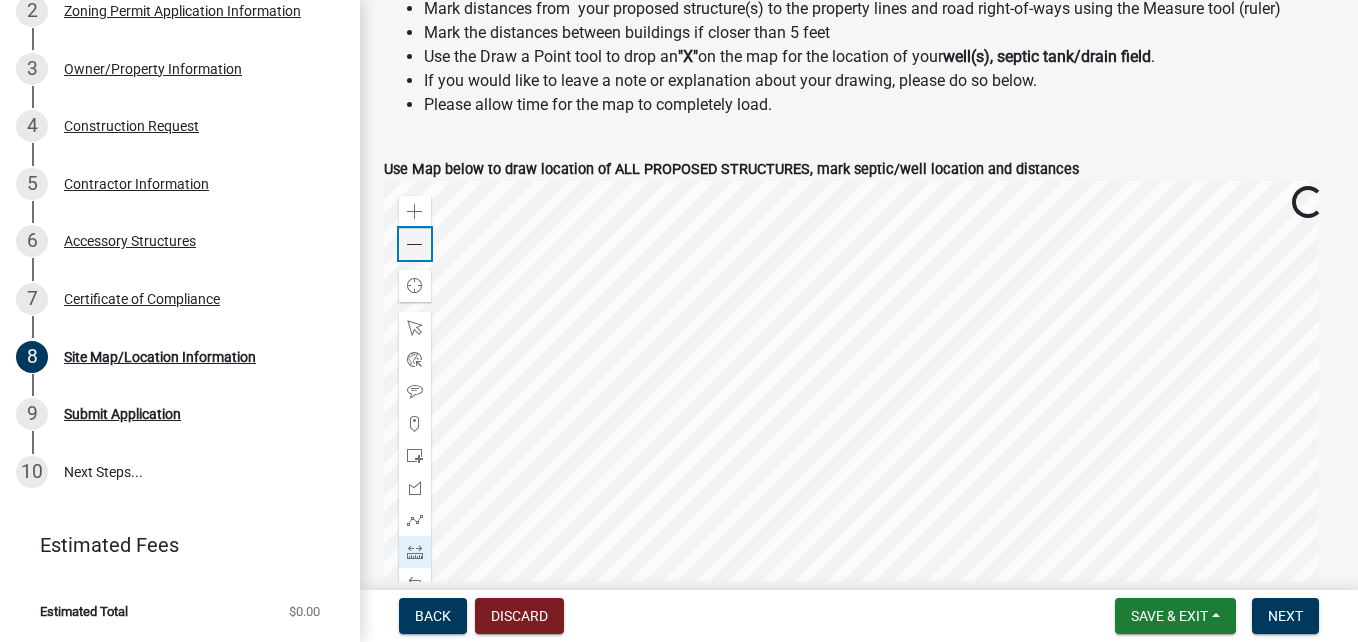 scroll, scrollTop: 880, scrollLeft: 0, axis: vertical 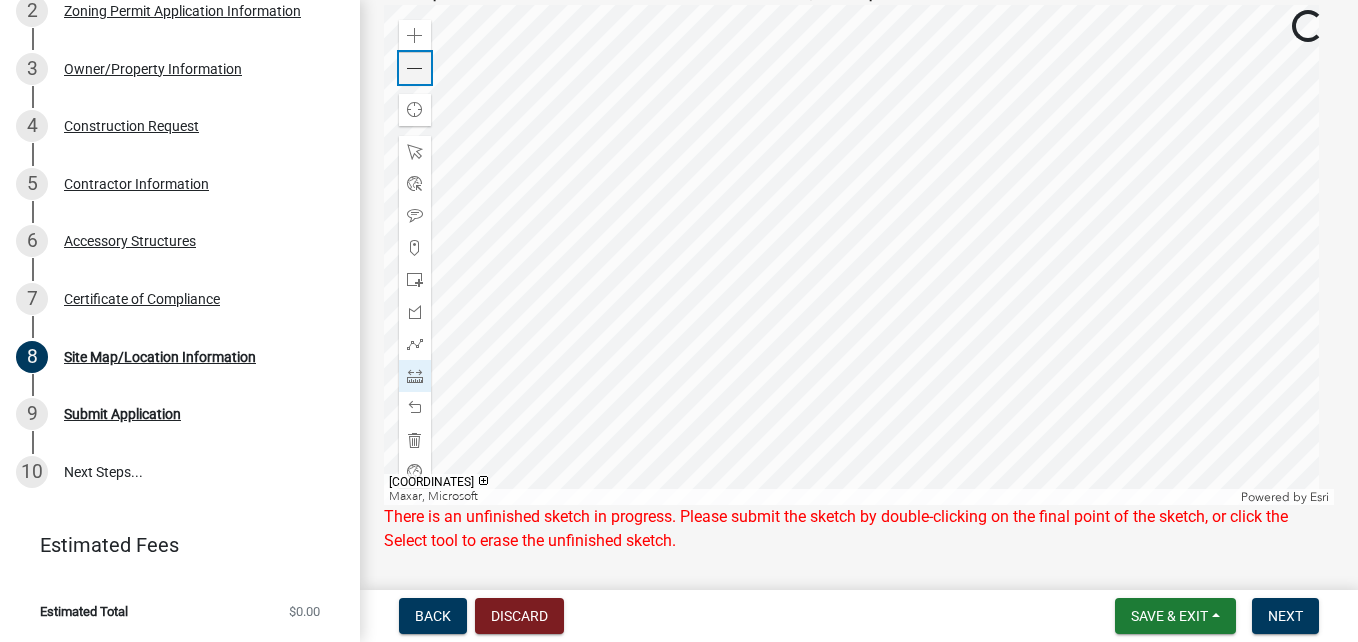 click 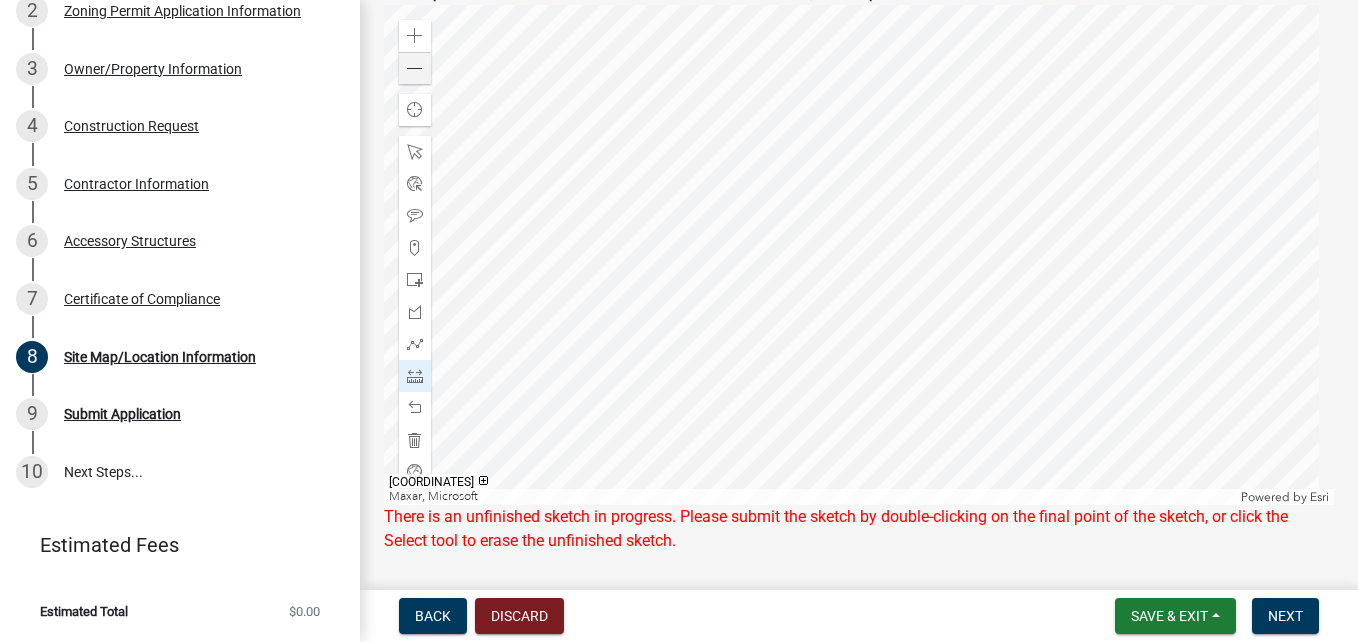 click 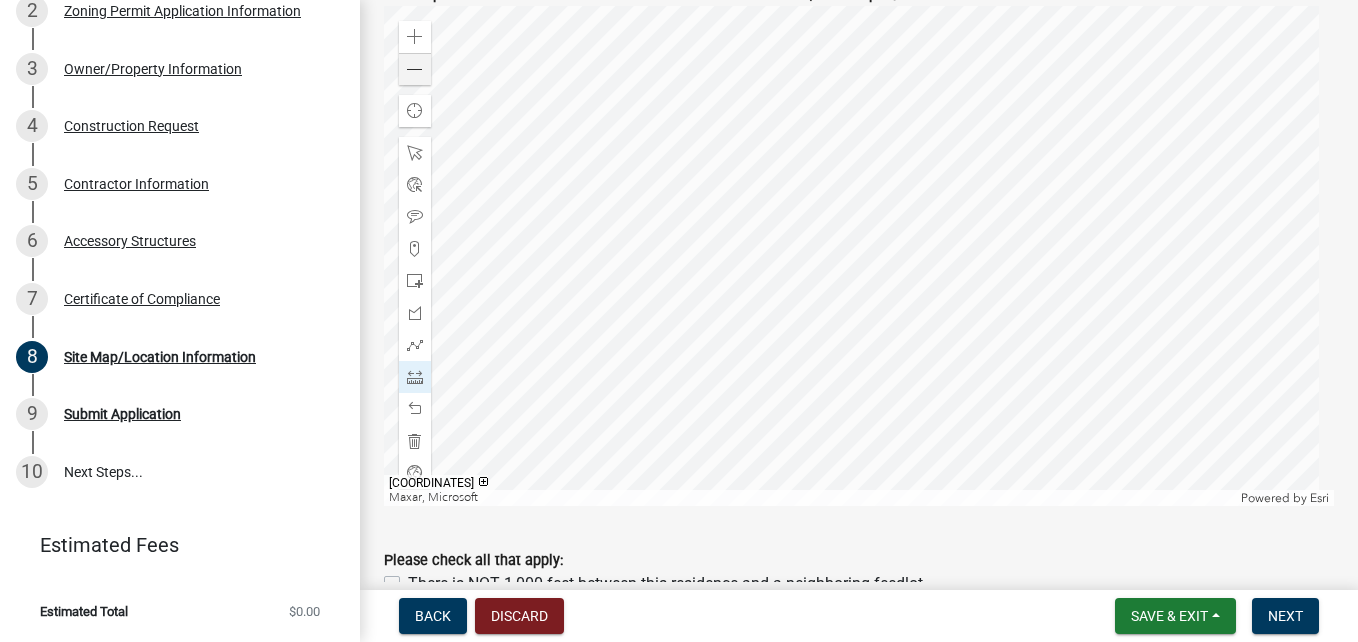 scroll, scrollTop: 880, scrollLeft: 0, axis: vertical 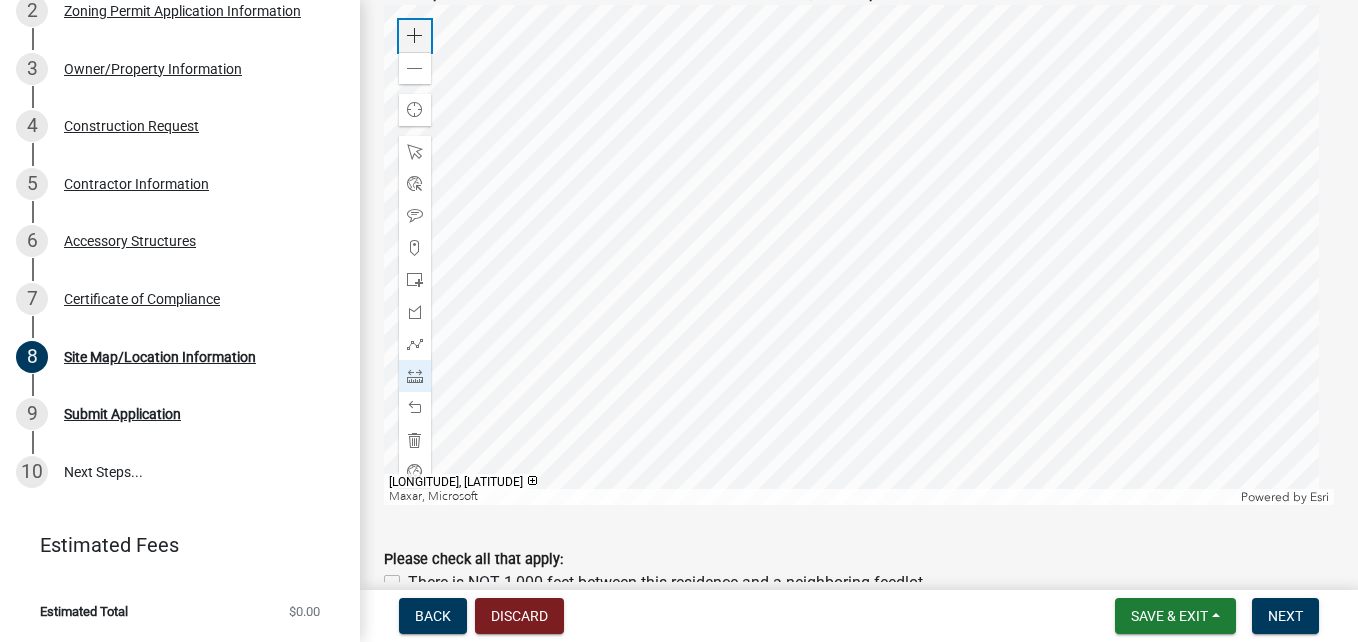 click 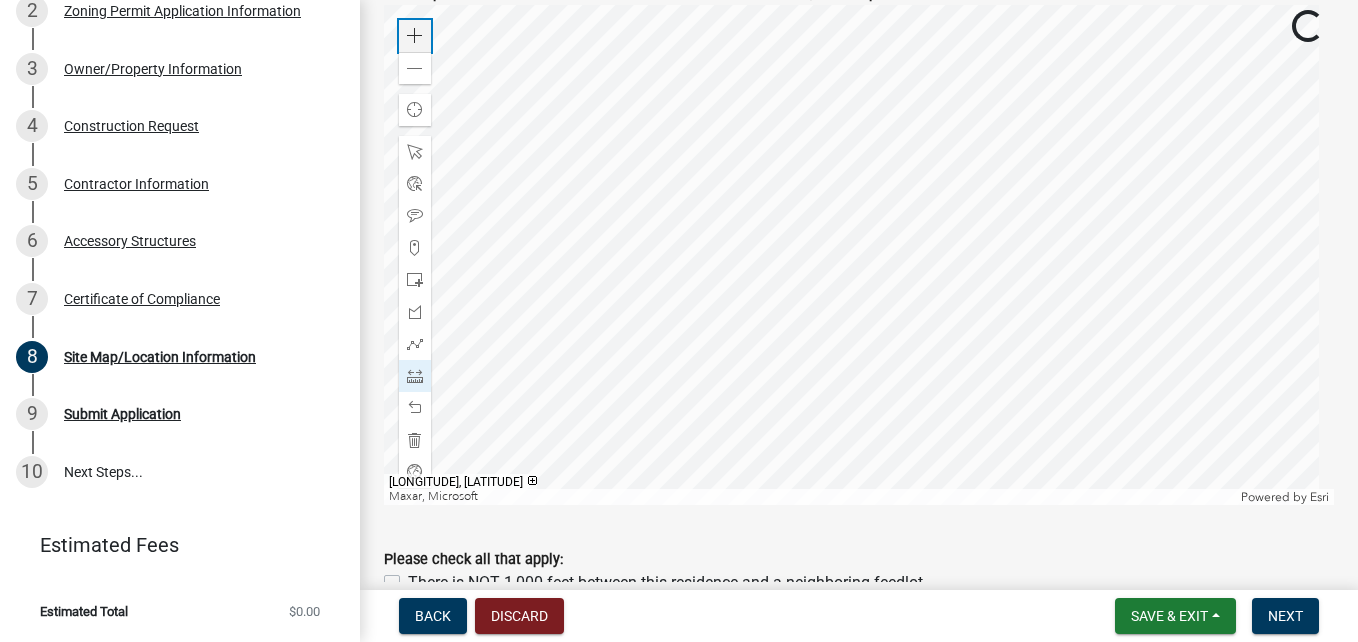 click 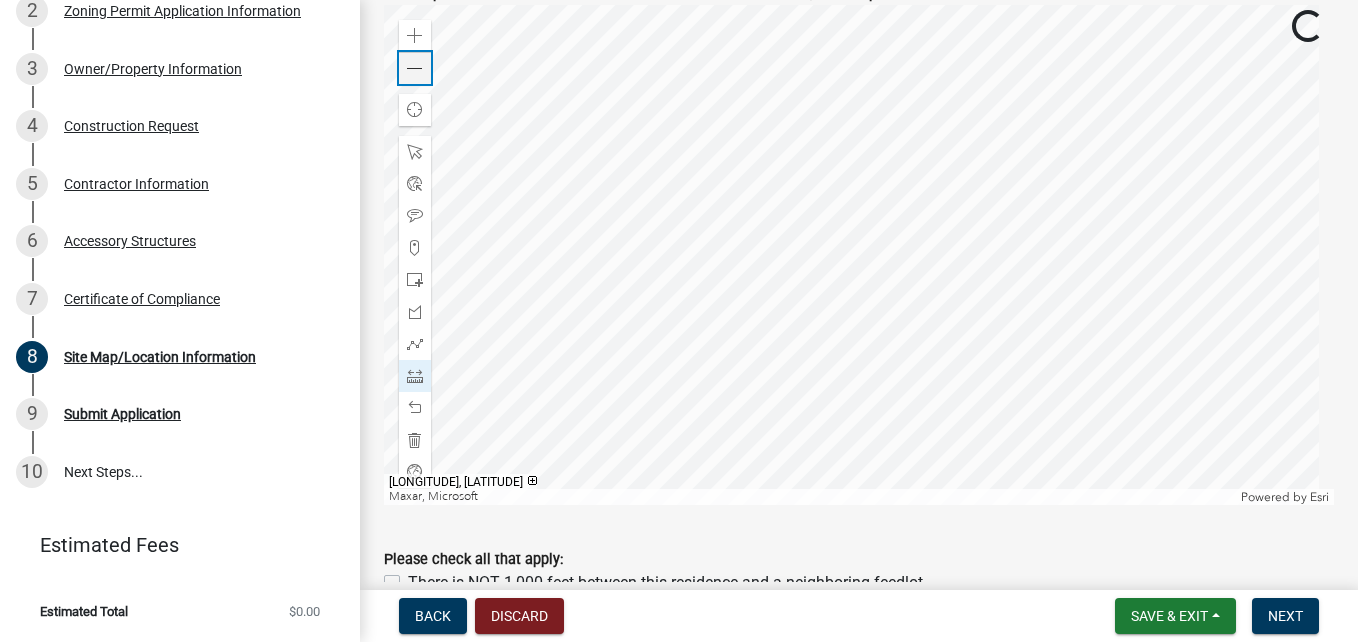 click 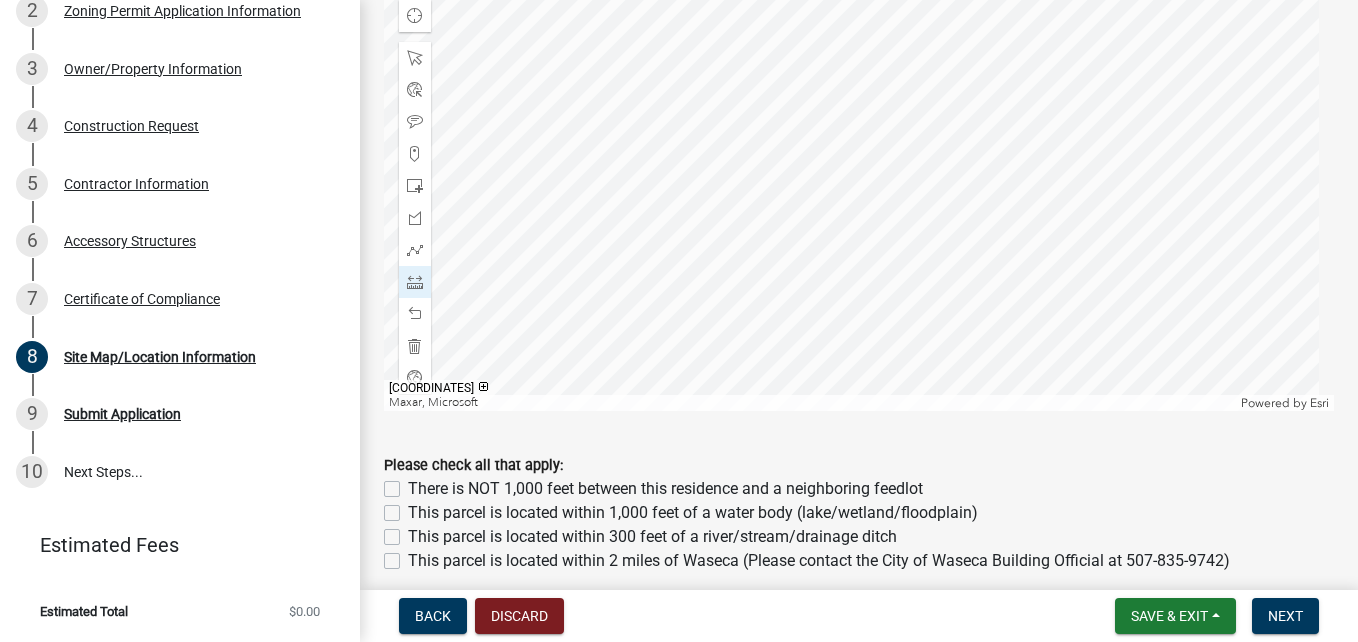 scroll, scrollTop: 980, scrollLeft: 0, axis: vertical 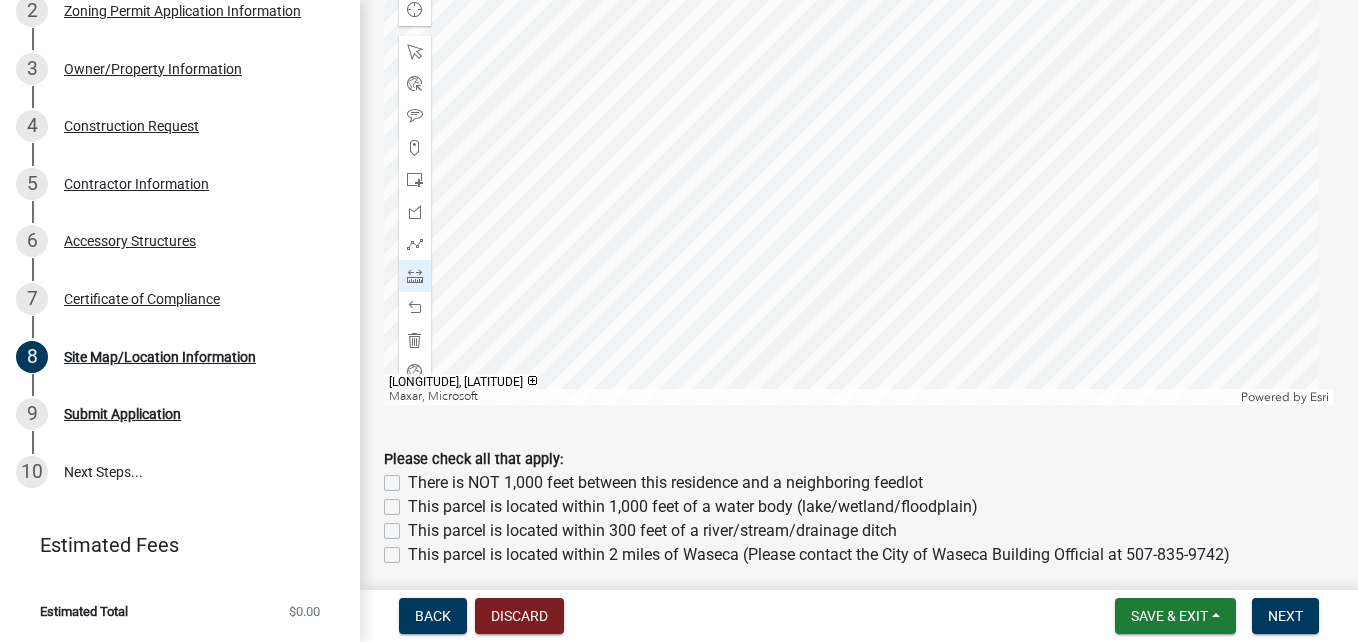 click 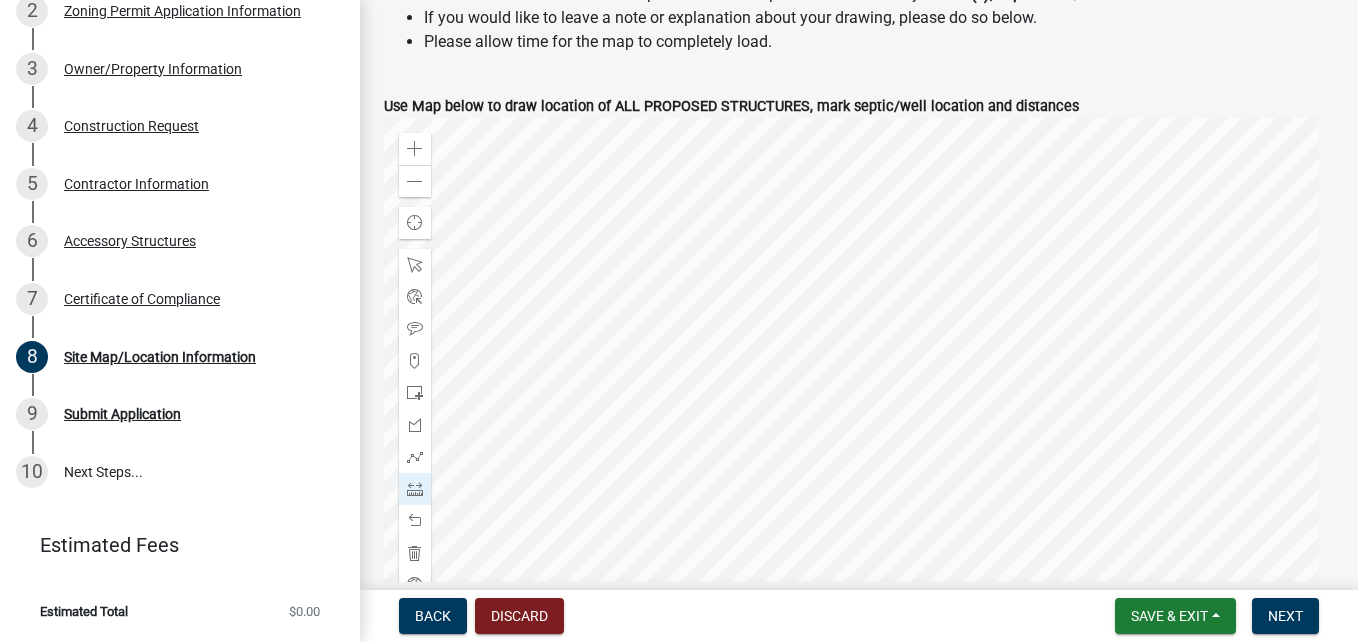 scroll, scrollTop: 780, scrollLeft: 0, axis: vertical 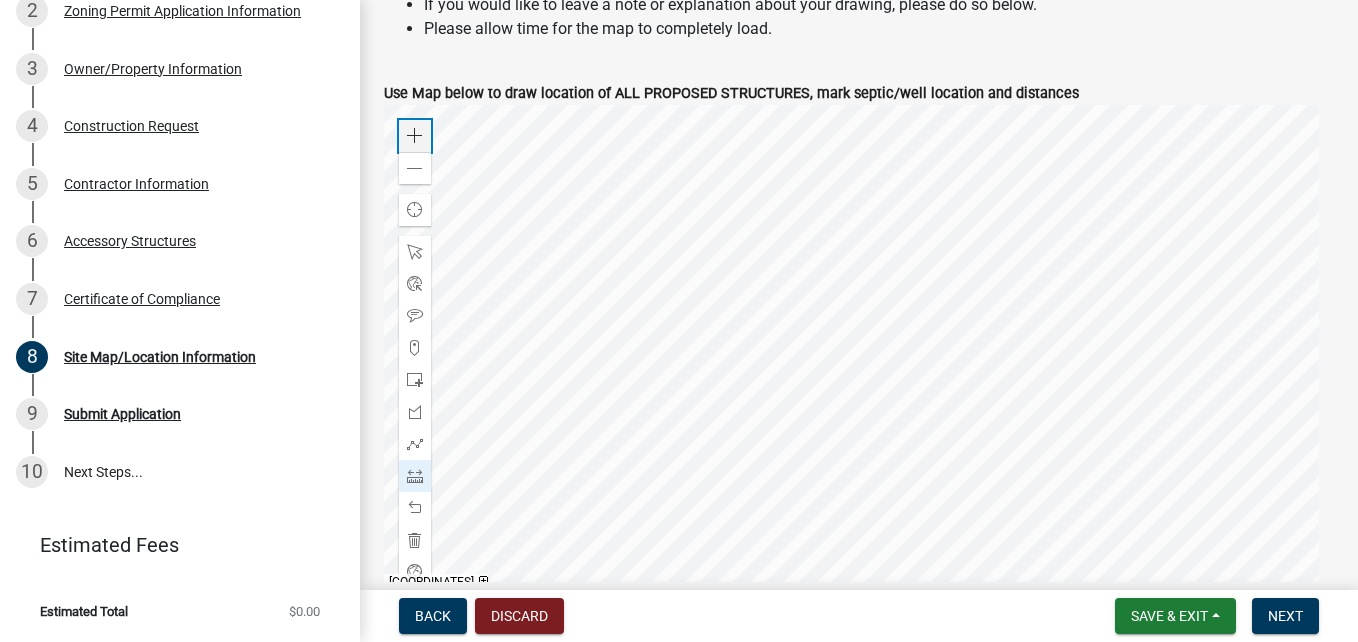 click 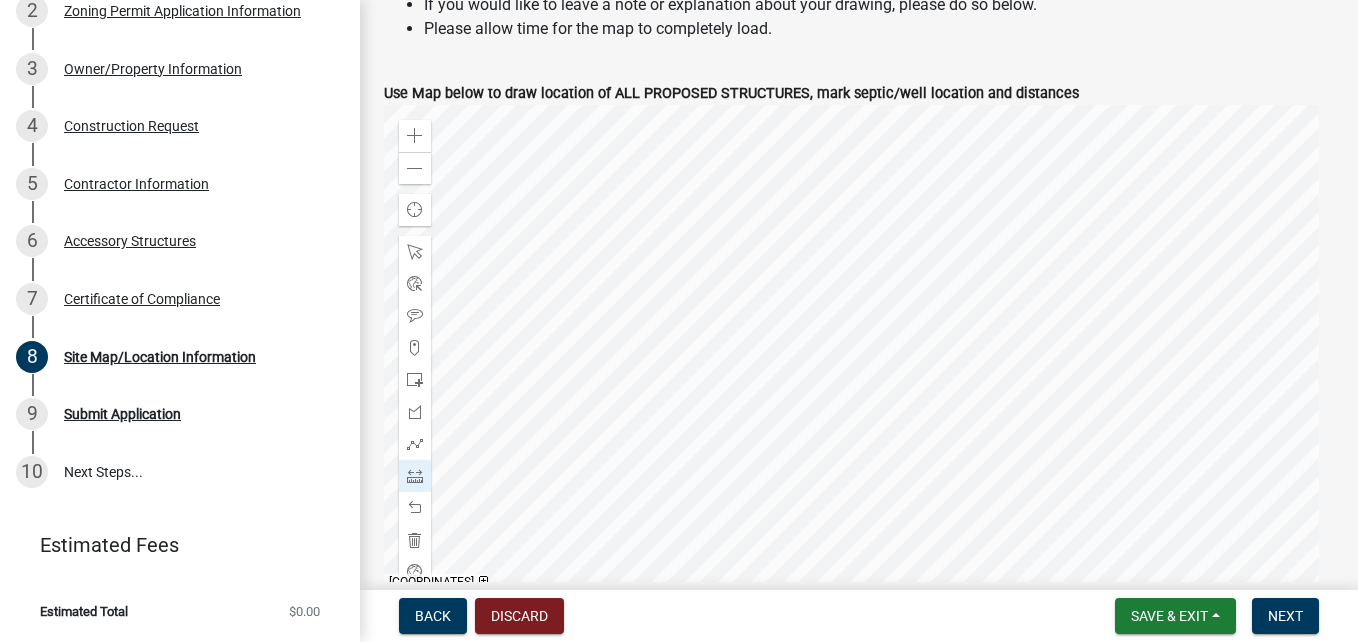 click 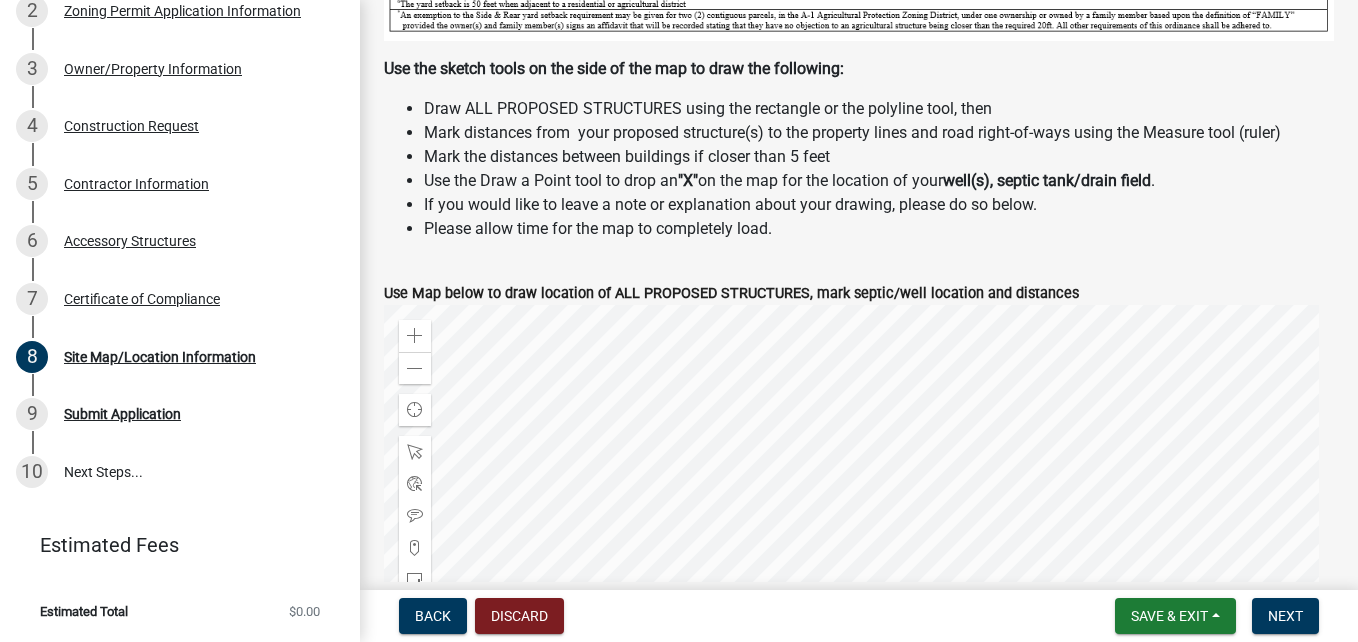 scroll, scrollTop: 680, scrollLeft: 0, axis: vertical 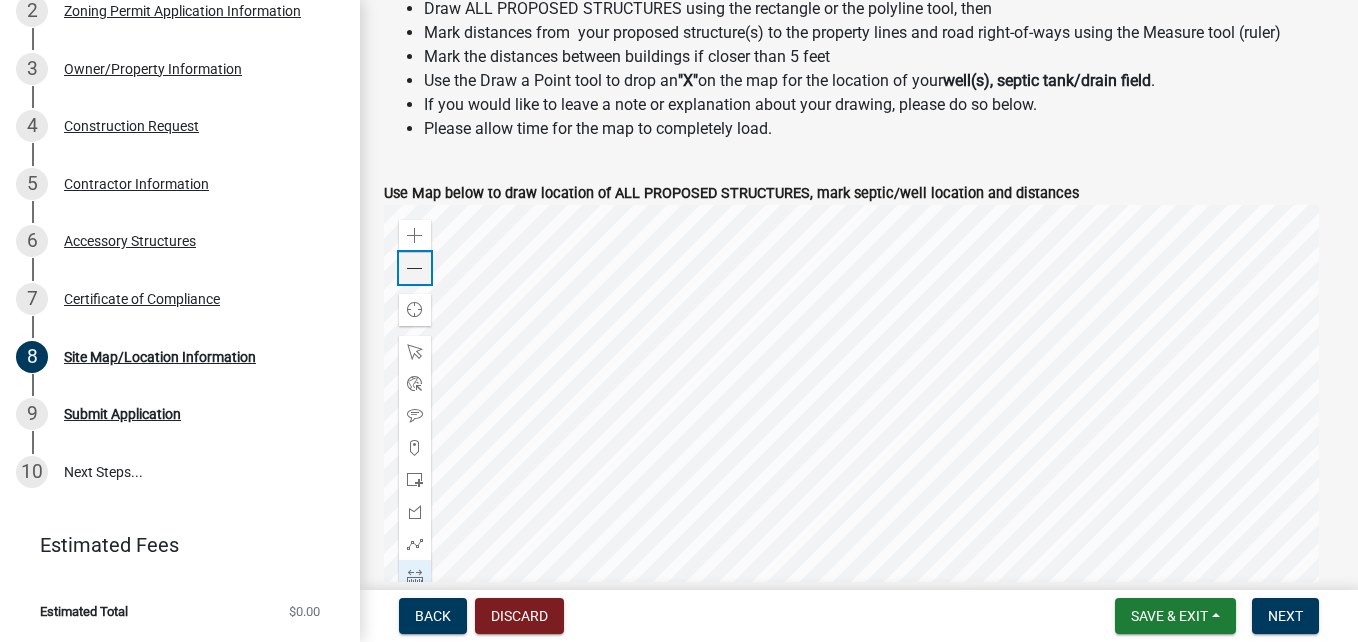 click 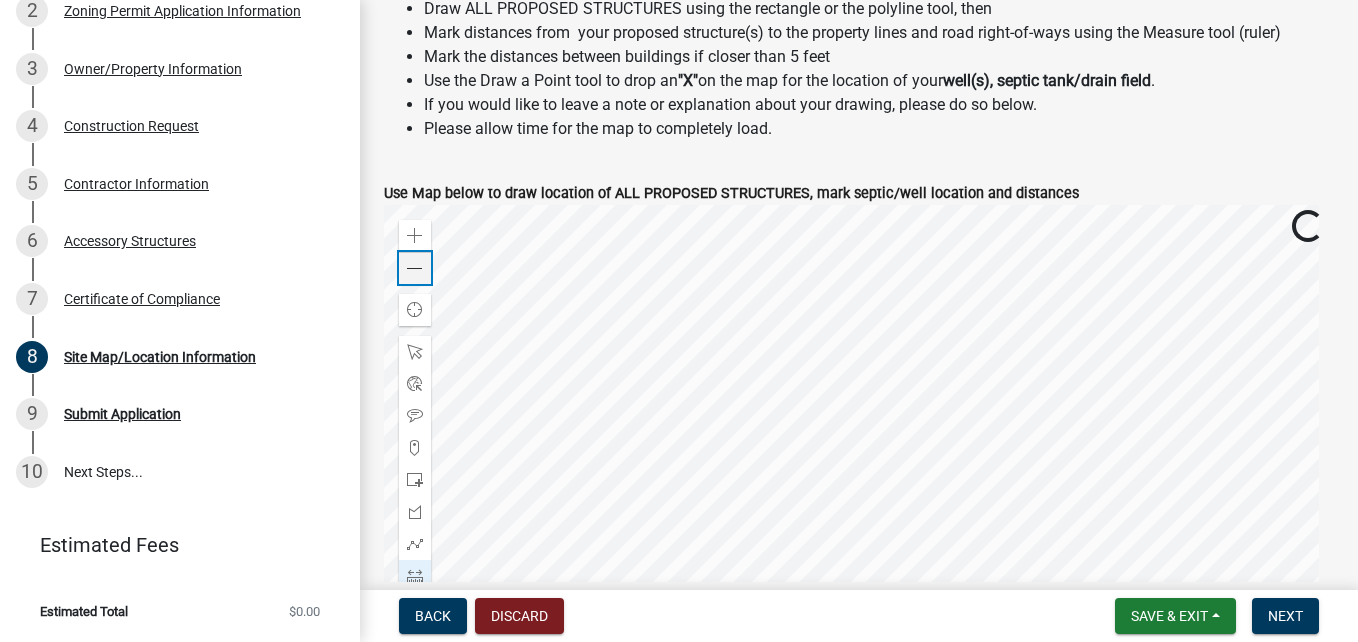 click 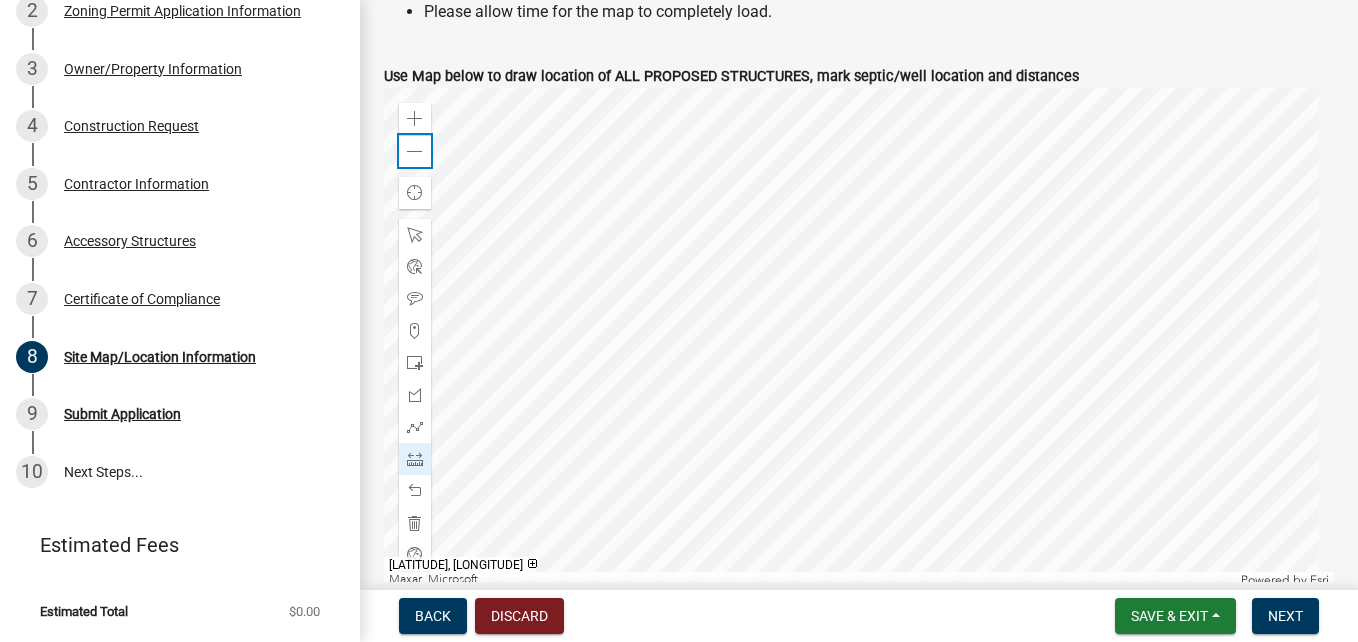scroll, scrollTop: 880, scrollLeft: 0, axis: vertical 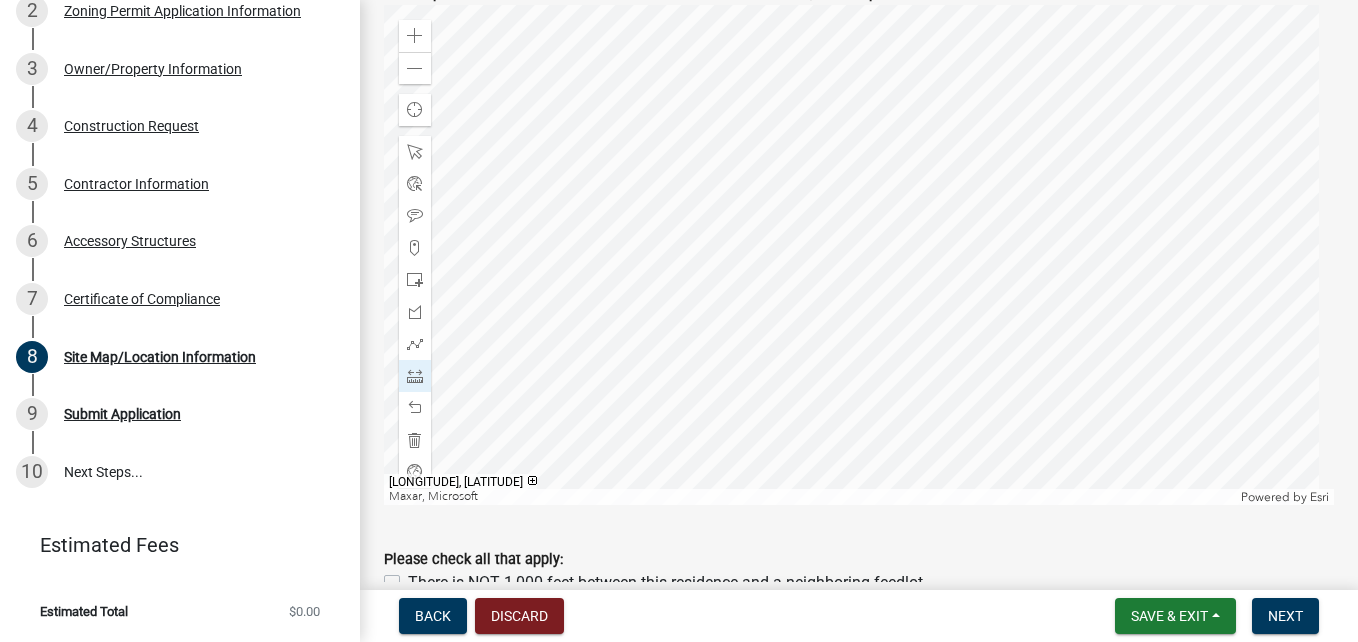 click 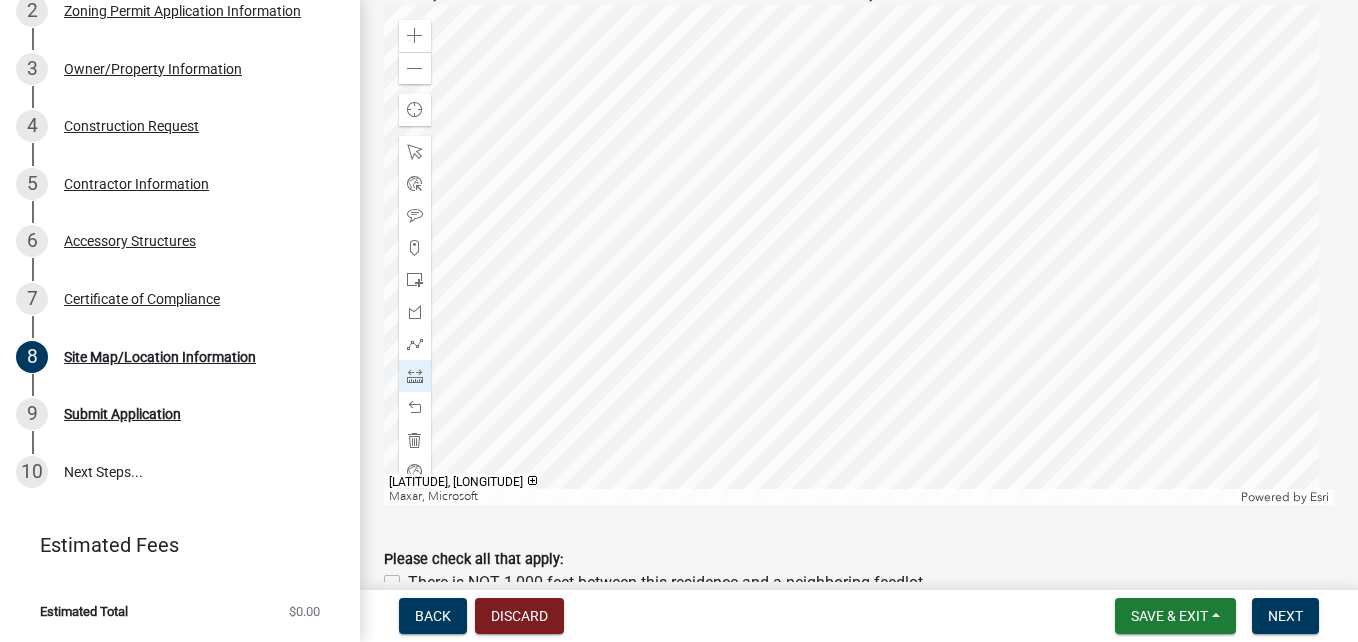 click 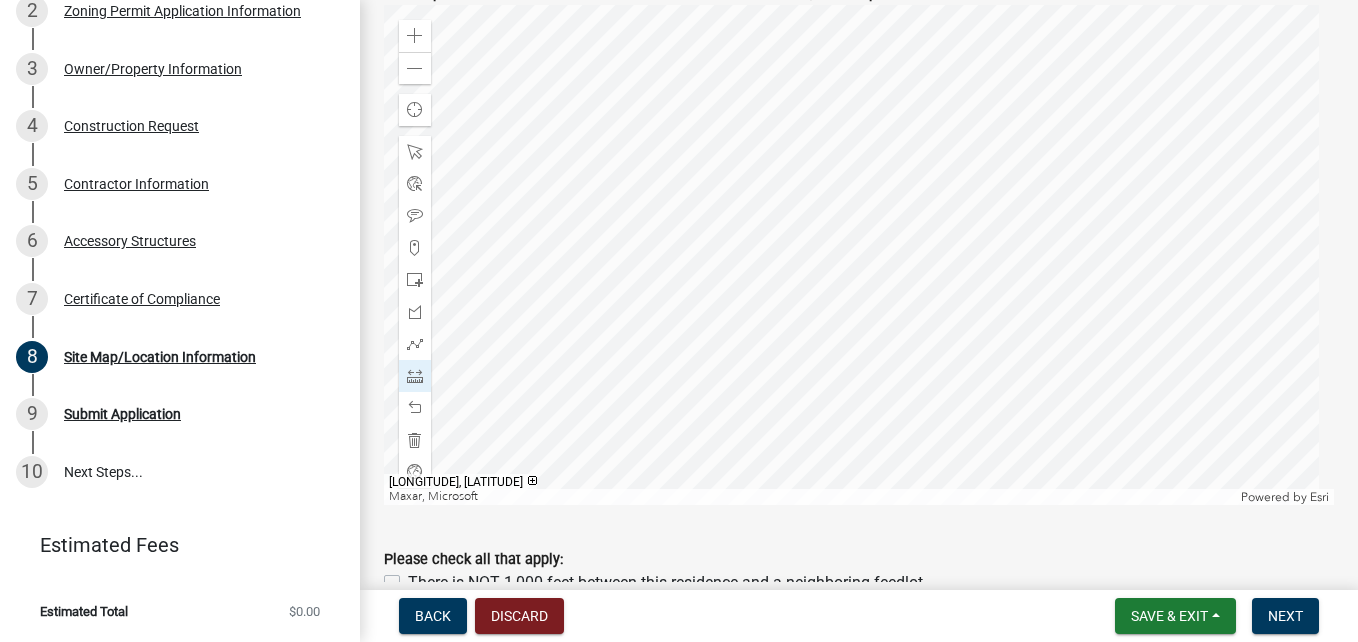 click 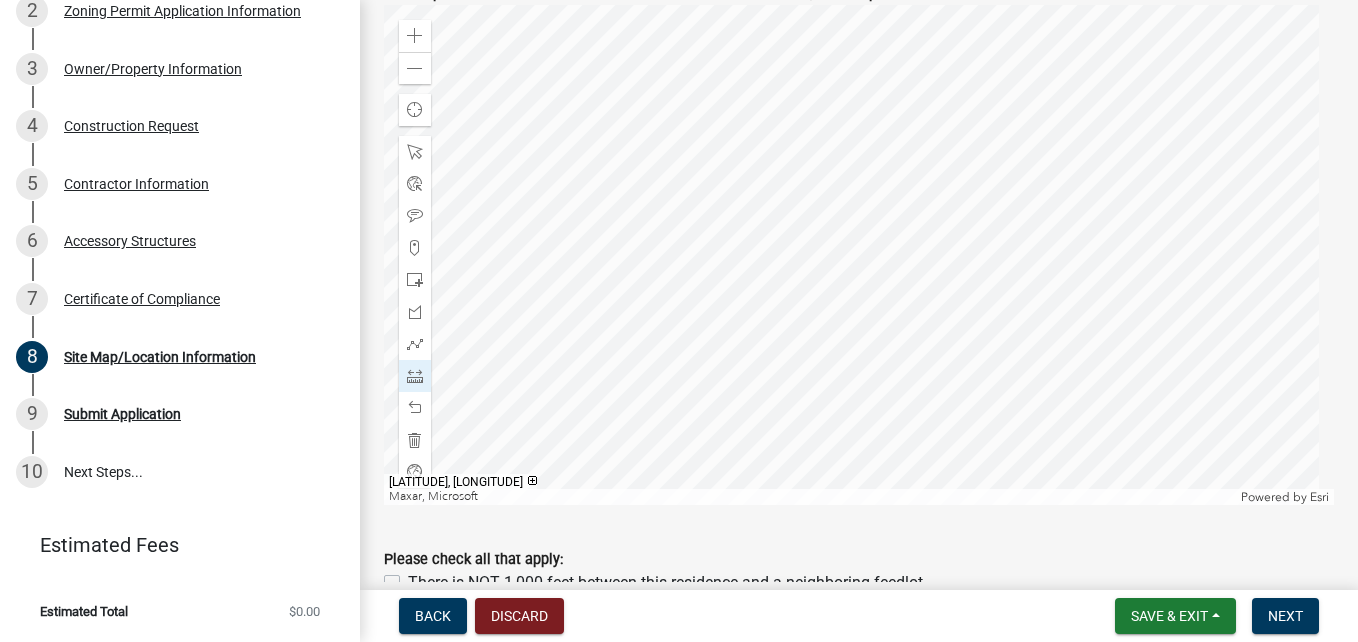 click 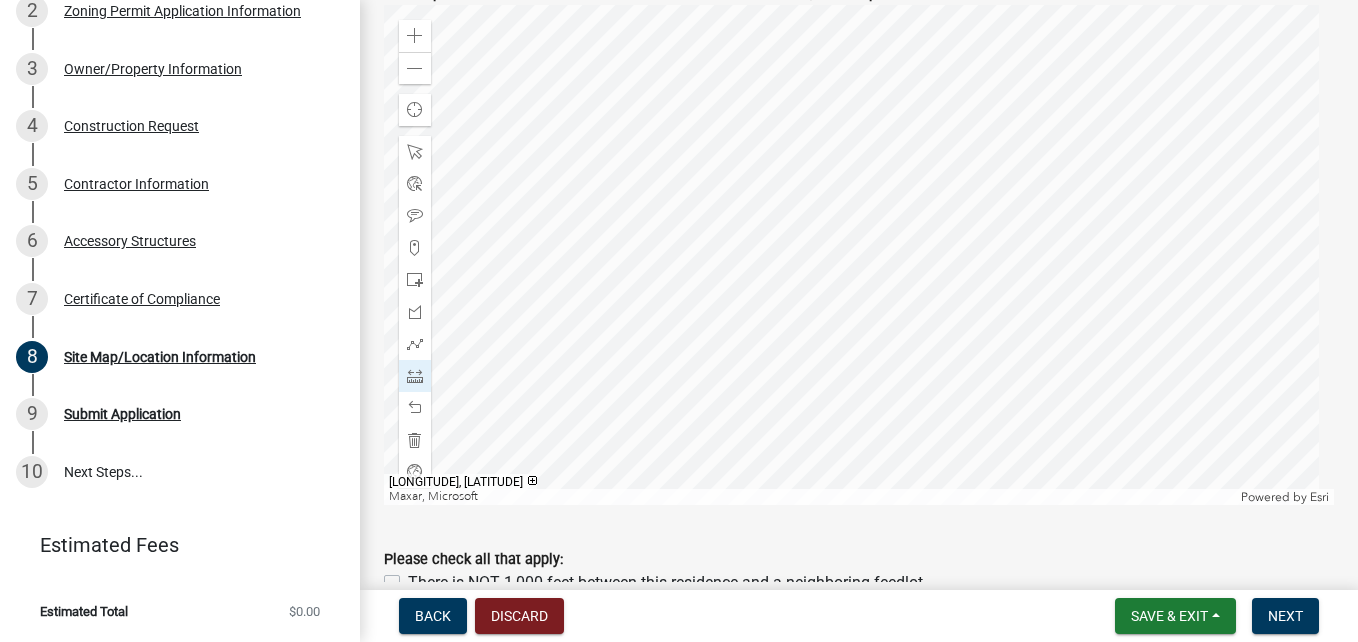 click 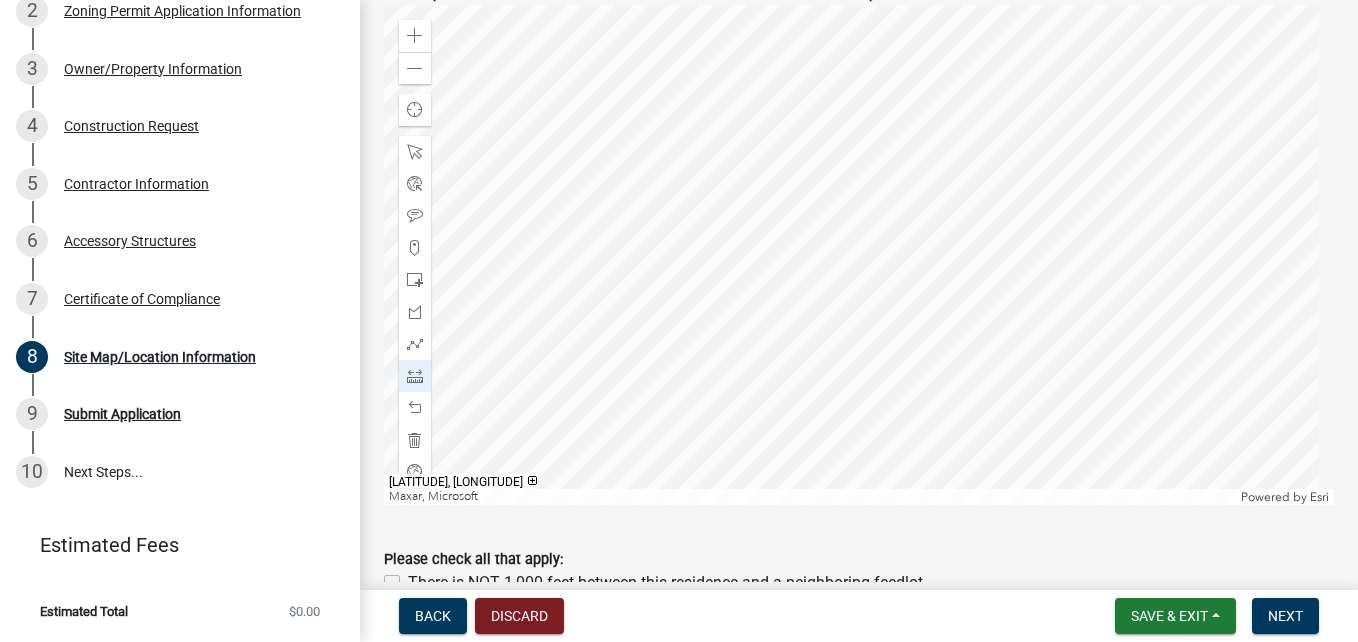 click 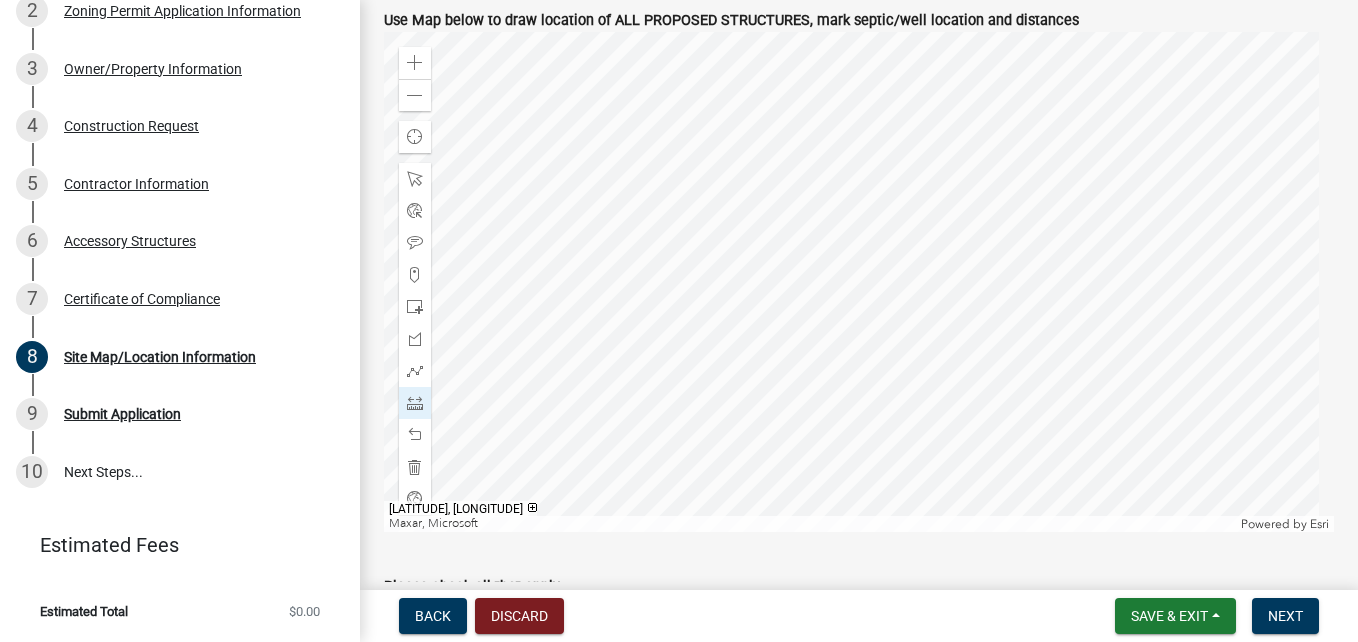 scroll, scrollTop: 880, scrollLeft: 0, axis: vertical 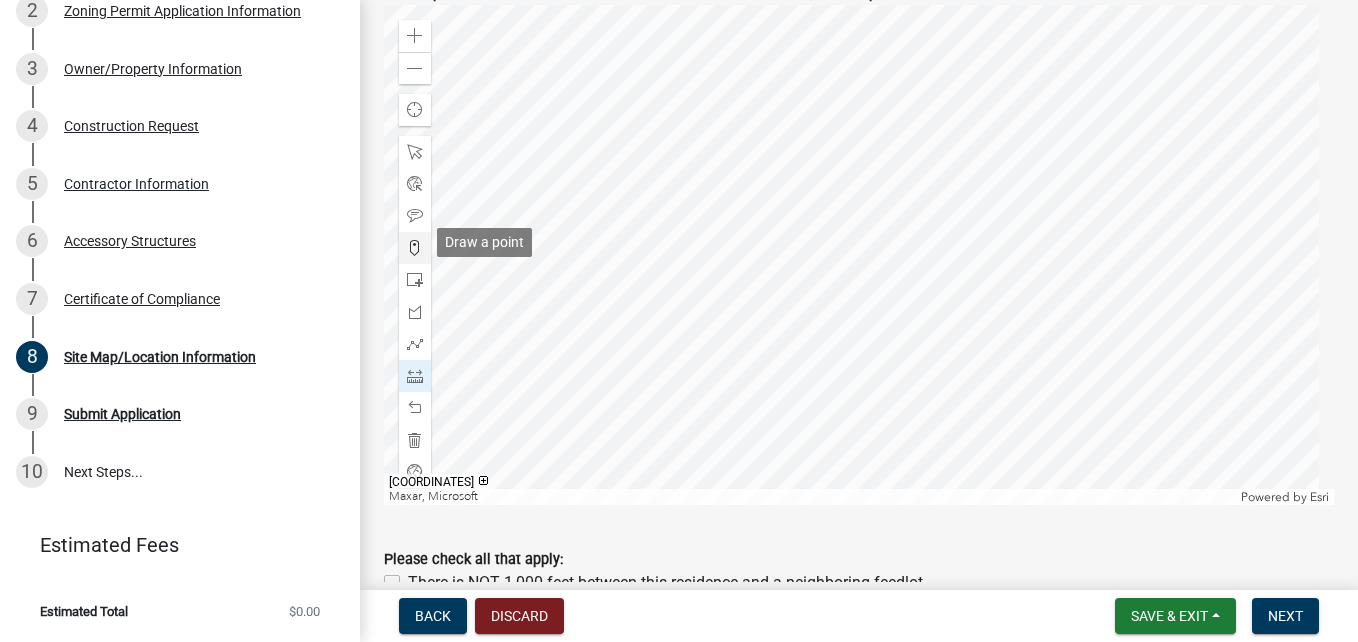 click 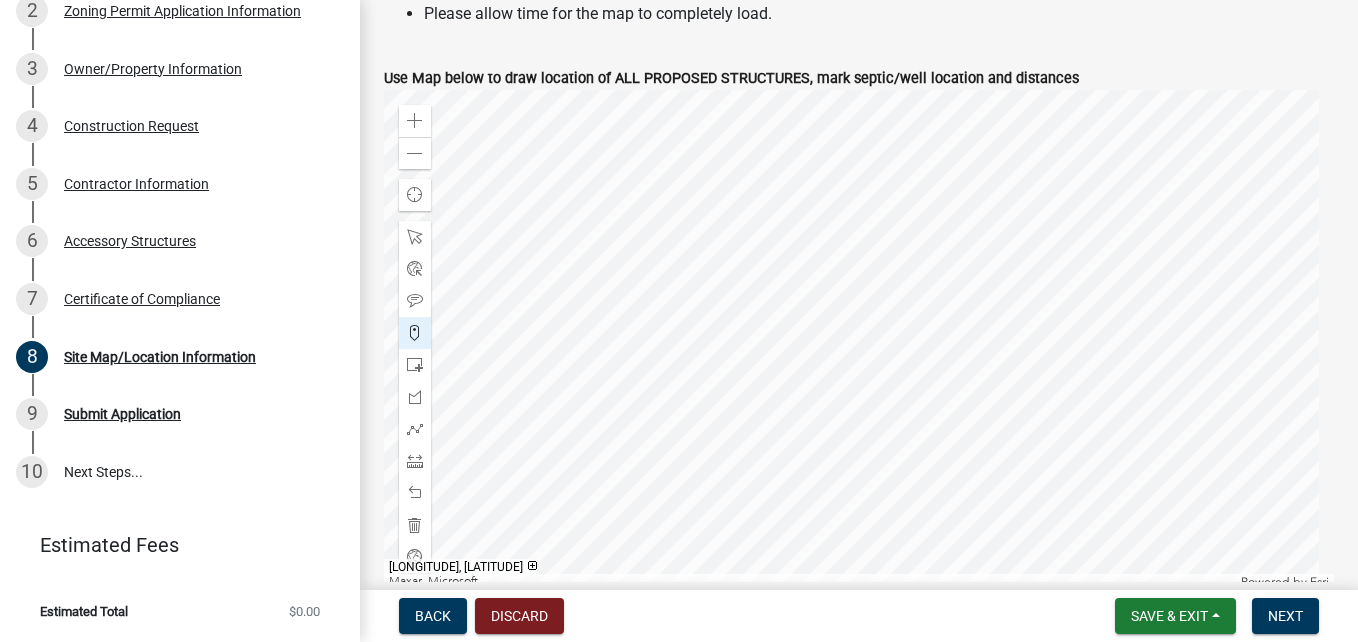 scroll, scrollTop: 780, scrollLeft: 0, axis: vertical 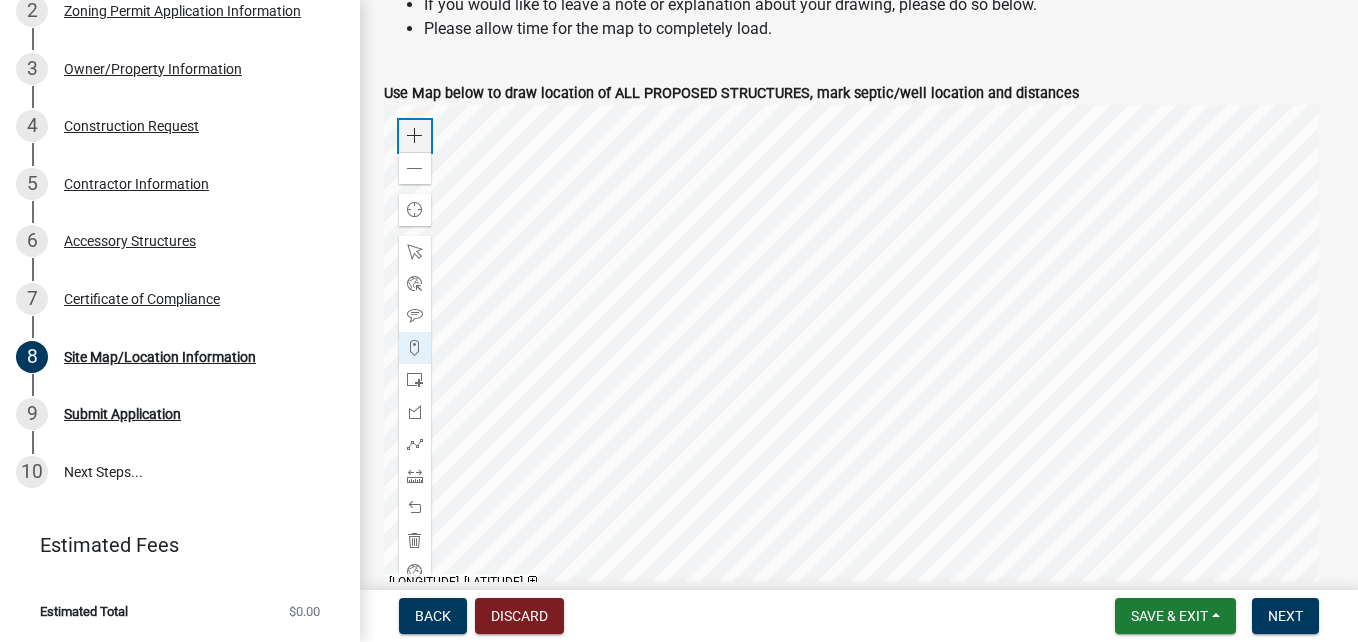 click 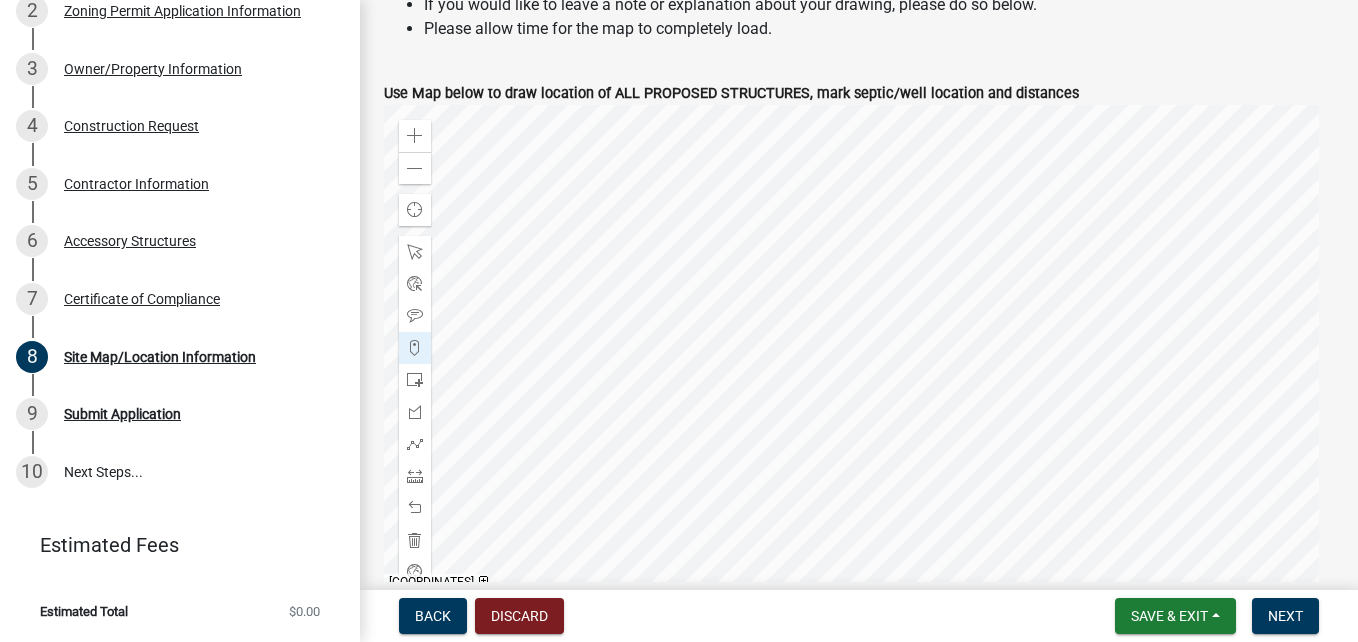 click 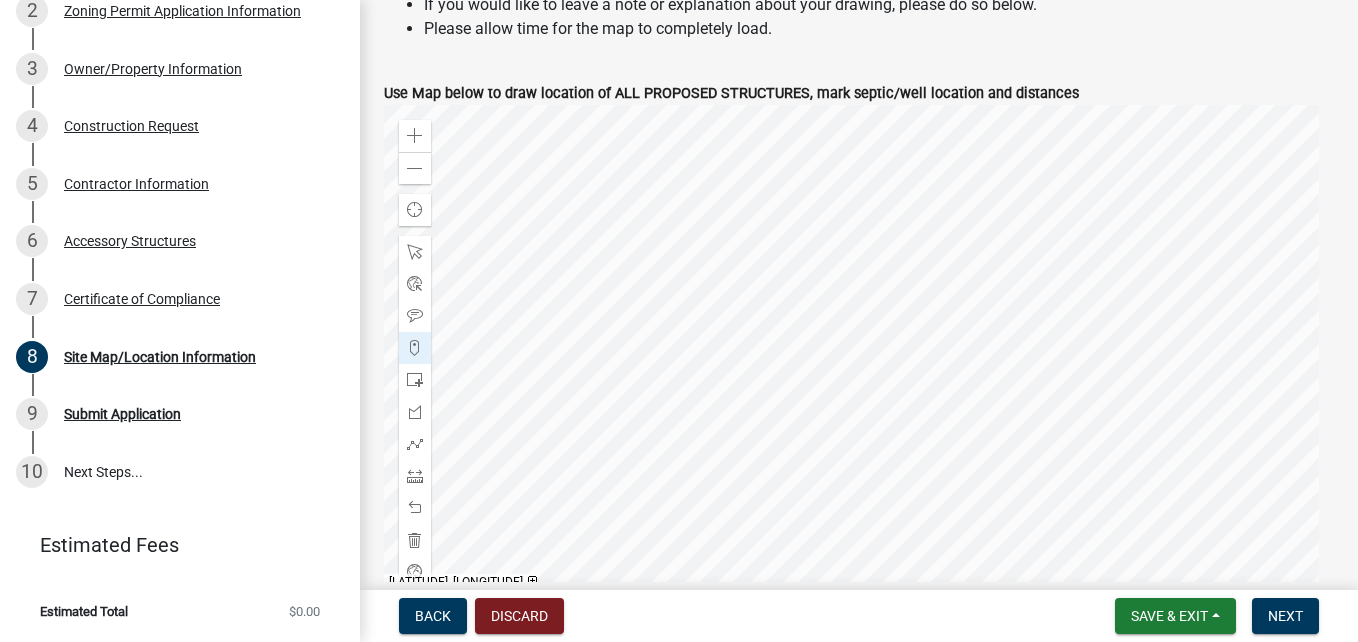 click 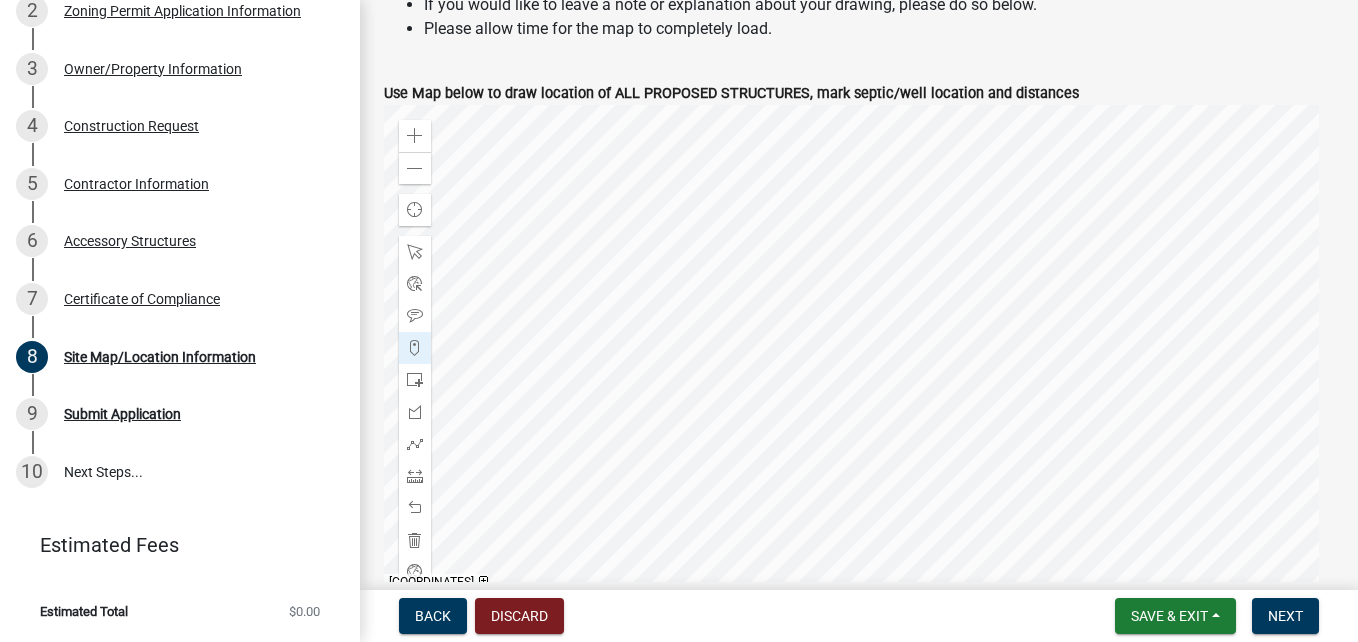 click 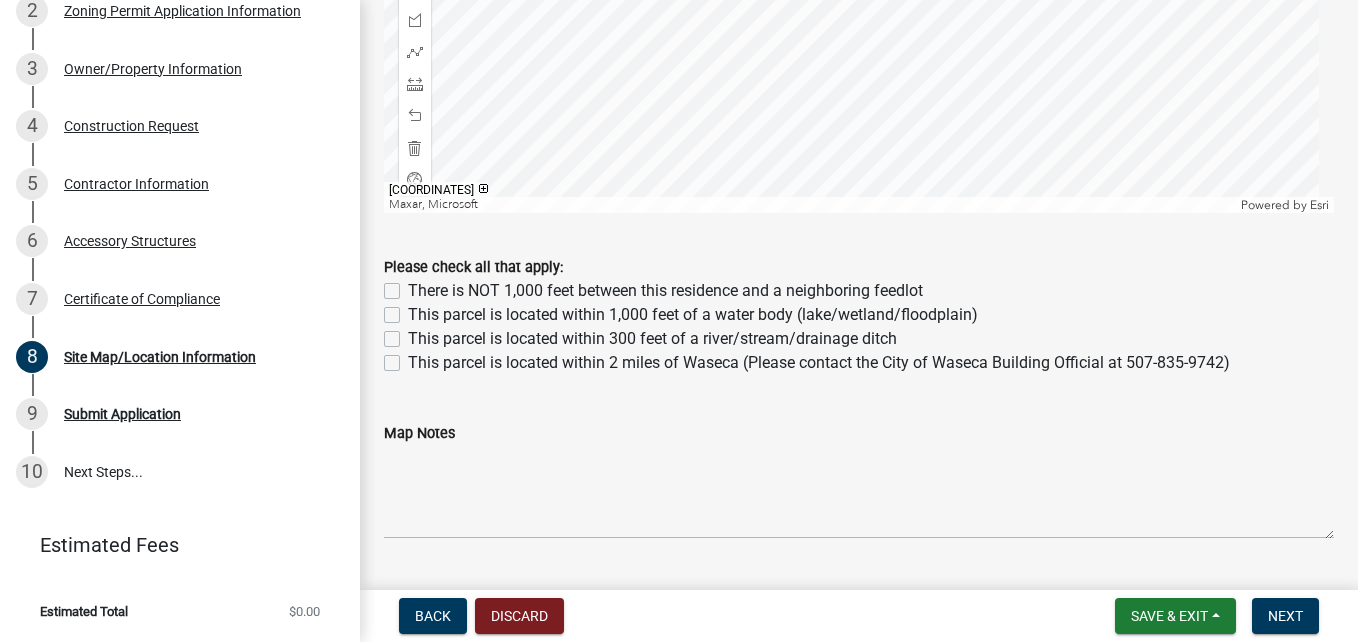 scroll, scrollTop: 1180, scrollLeft: 0, axis: vertical 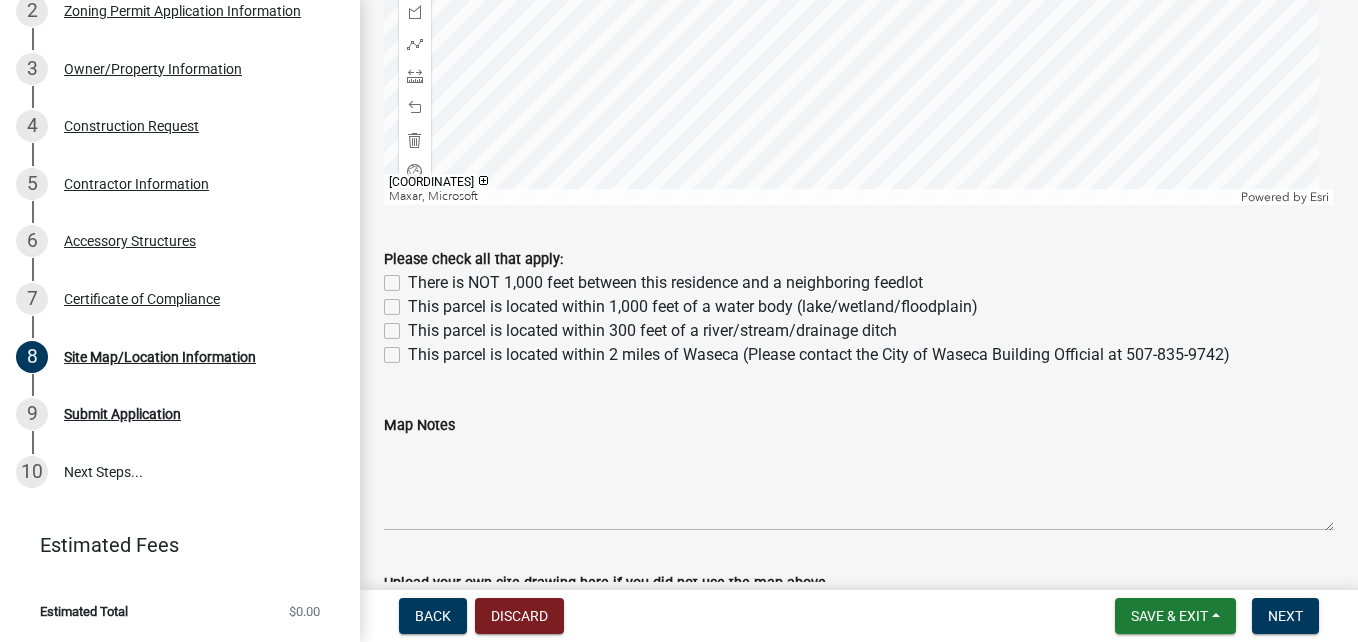 click on "There is NOT 1,000 feet between this residence and a neighboring feedlot" 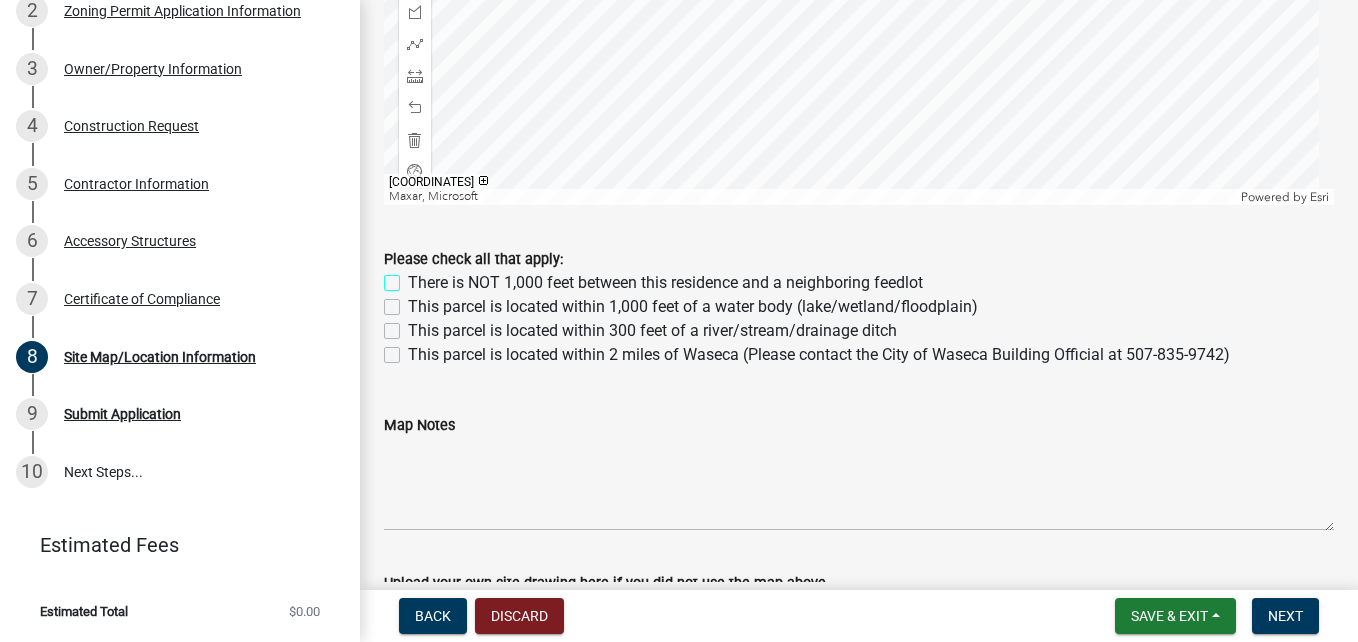 click on "There is NOT 1,000 feet between this residence and a neighboring feedlot" at bounding box center (414, 277) 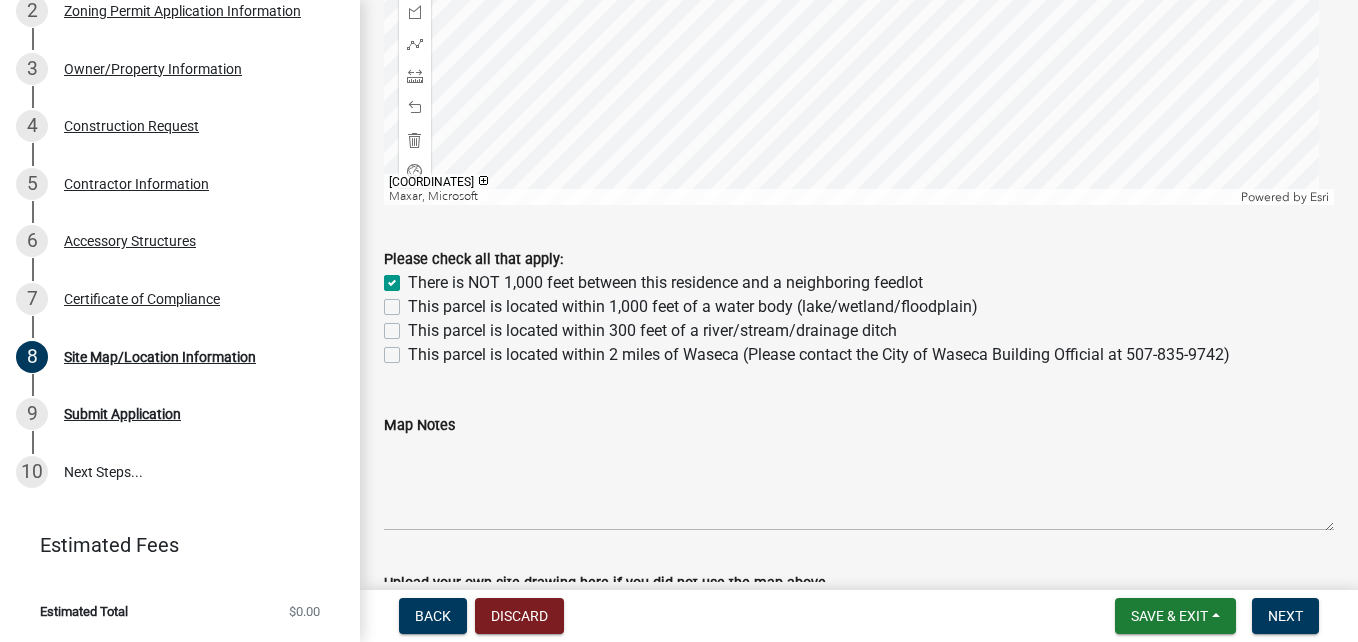 checkbox on "true" 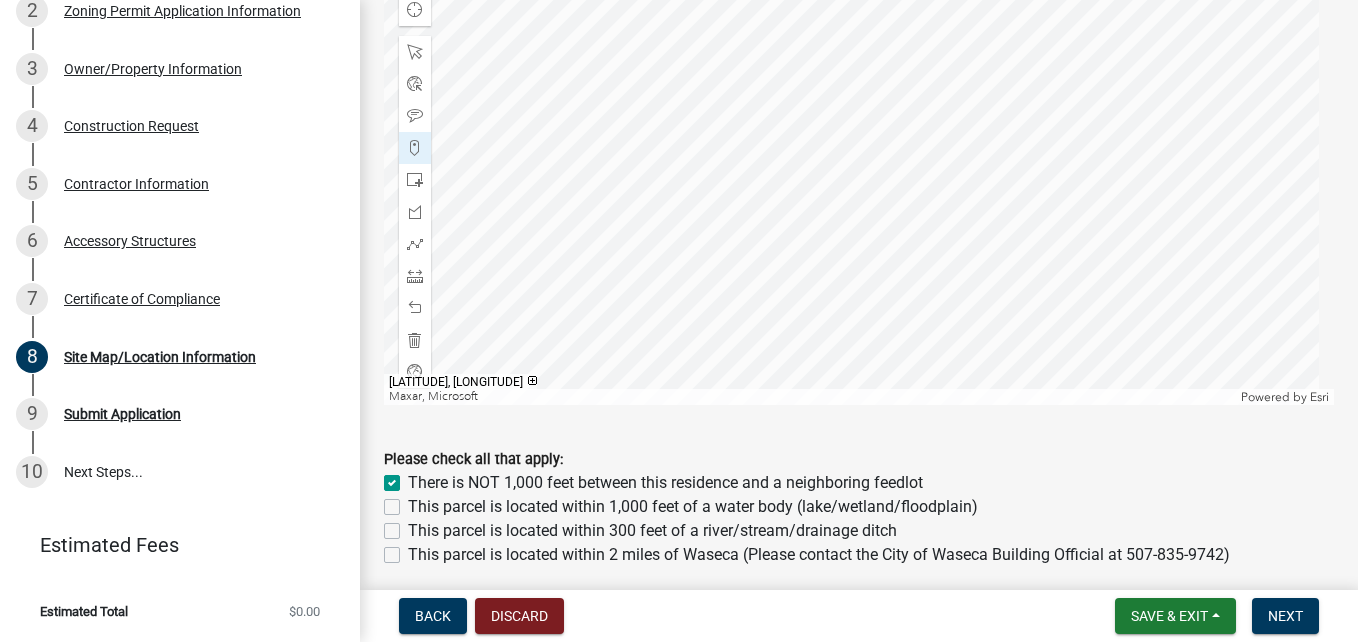 scroll, scrollTop: 880, scrollLeft: 0, axis: vertical 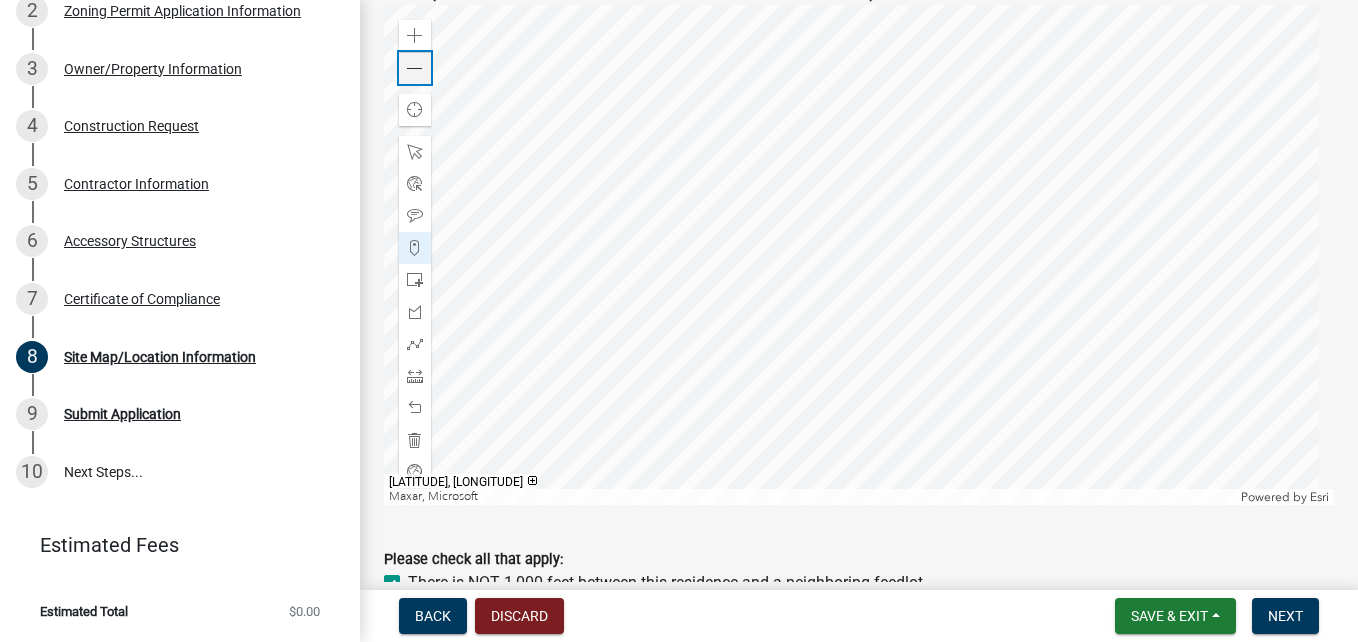 click 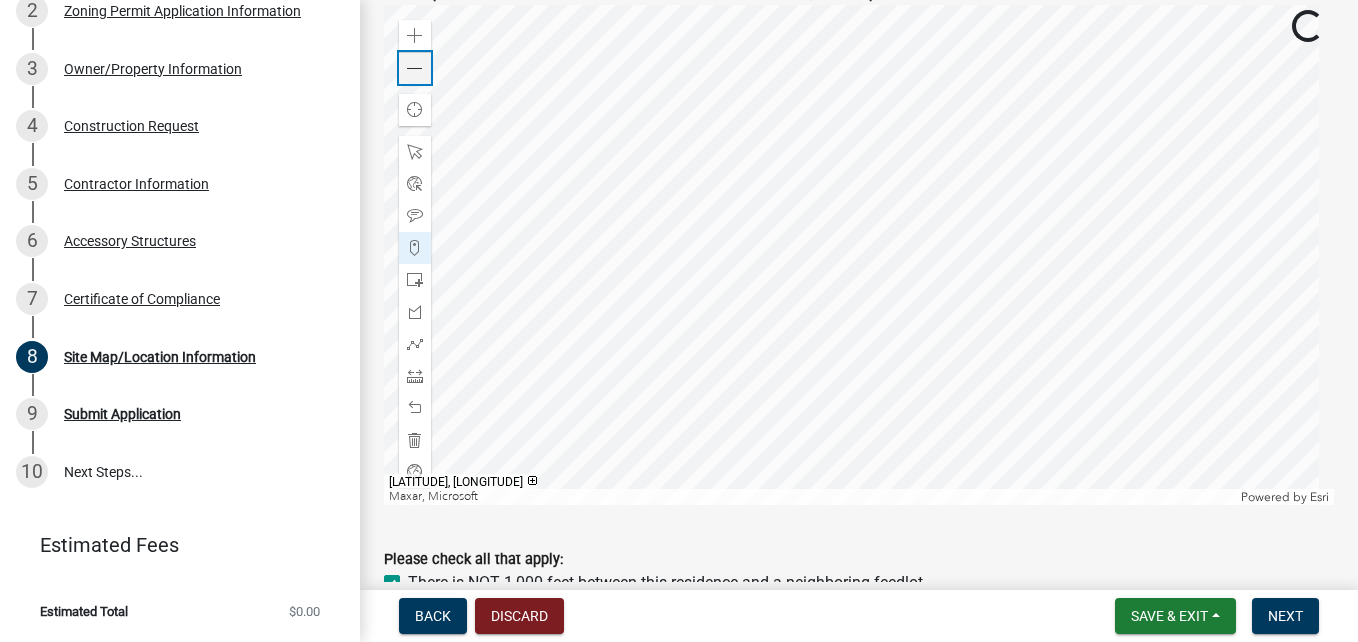click 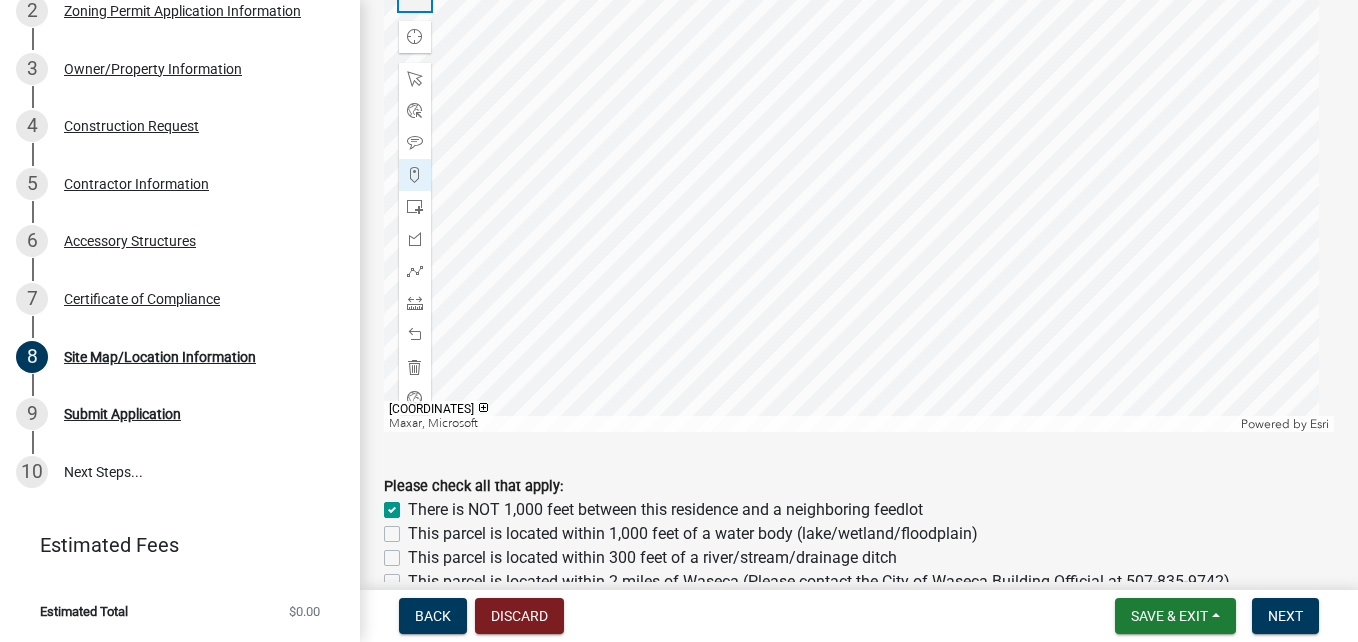 scroll, scrollTop: 980, scrollLeft: 0, axis: vertical 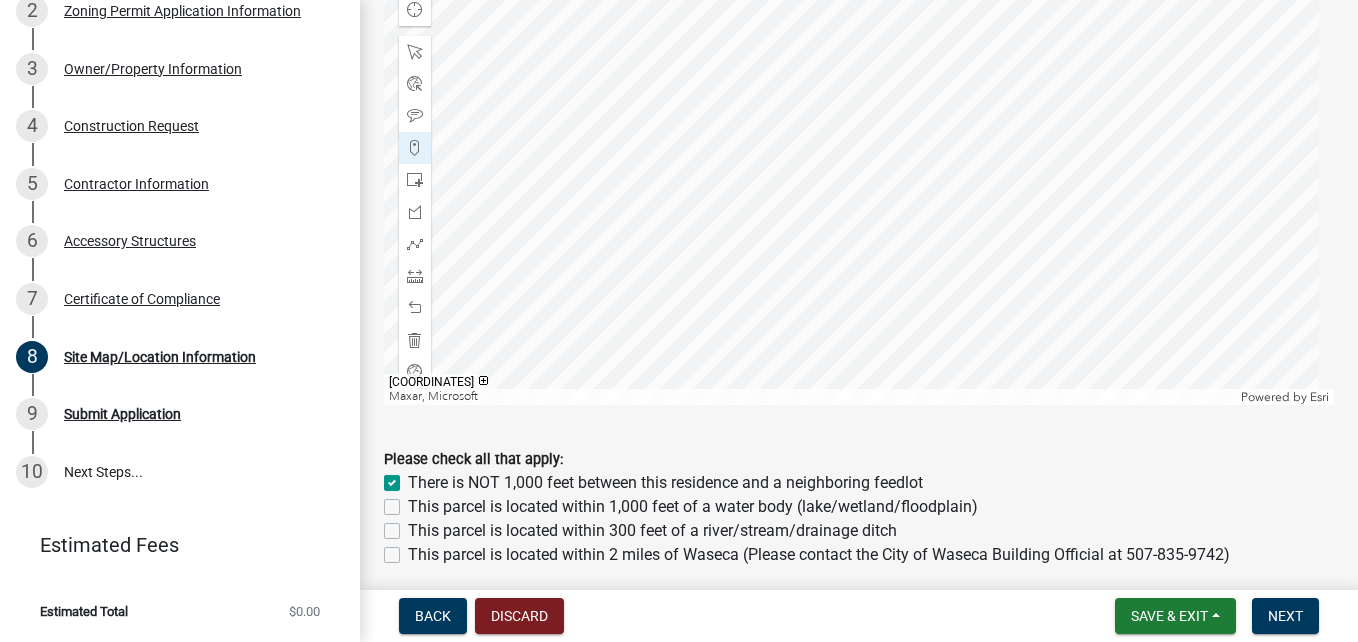 click on "This parcel is located within 2 miles of Waseca (Please contact the City of Waseca Building Official at 507-835-9742)" 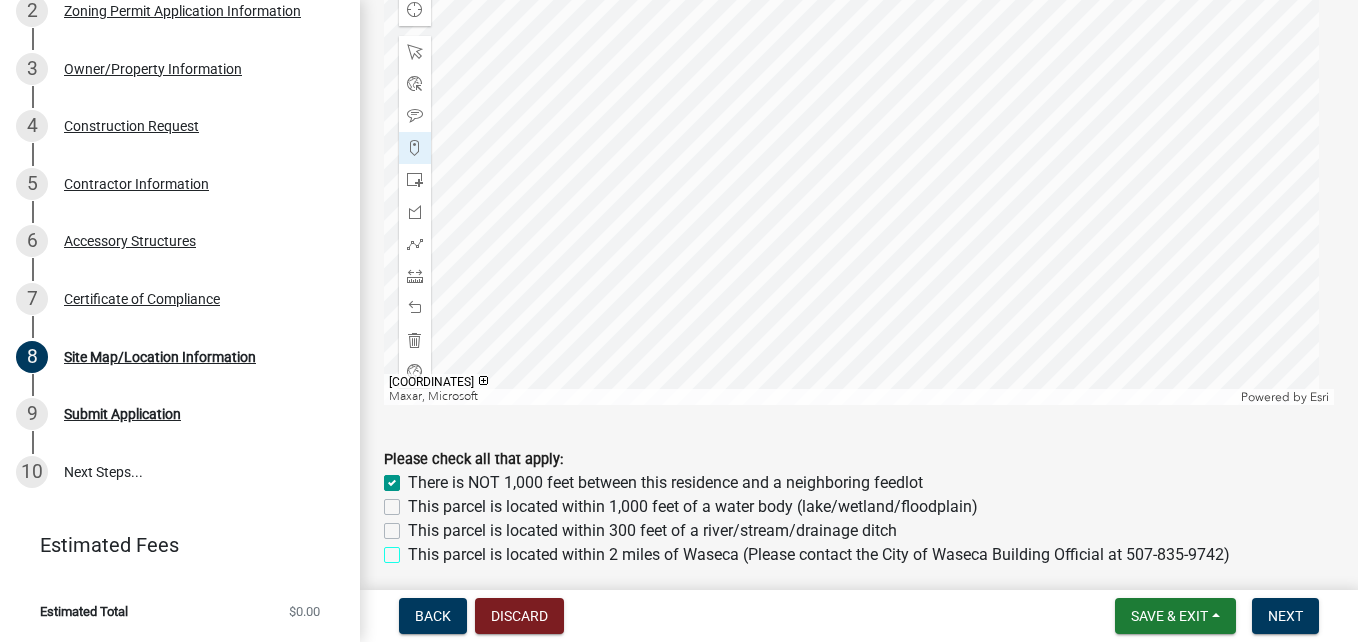 click on "This parcel is located within 2 miles of Waseca (Please contact the City of Waseca Building Official at 507-835-9742)" at bounding box center (414, 549) 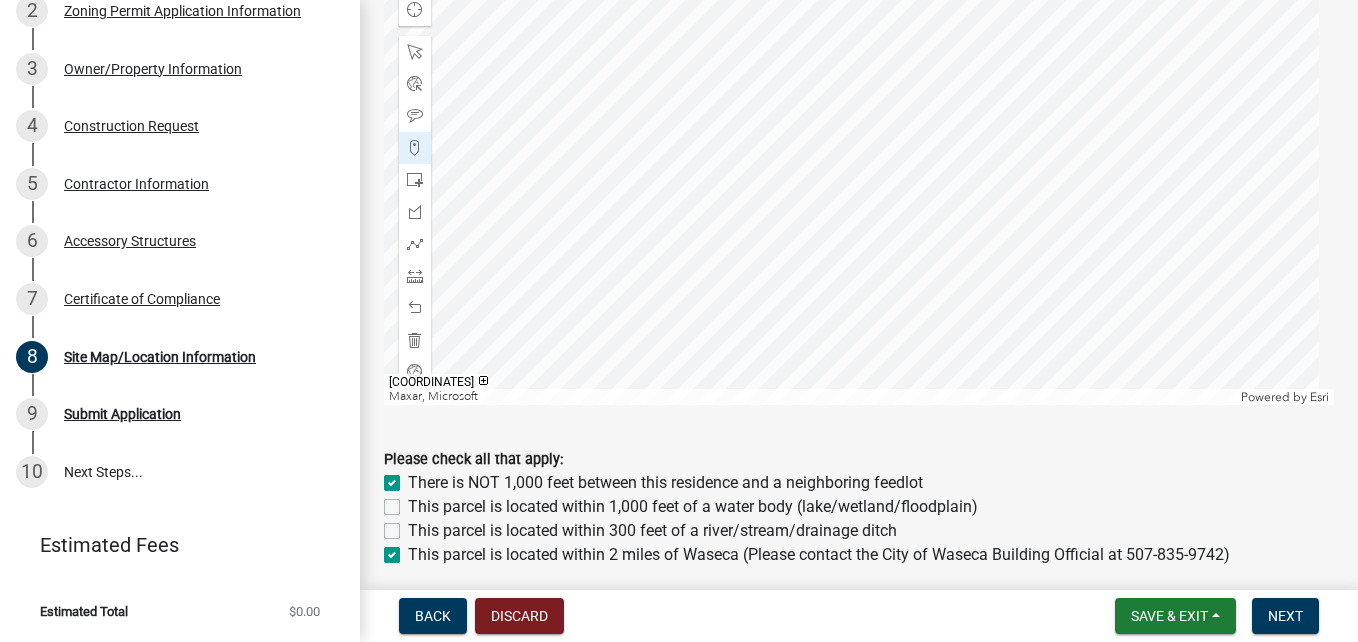 checkbox on "true" 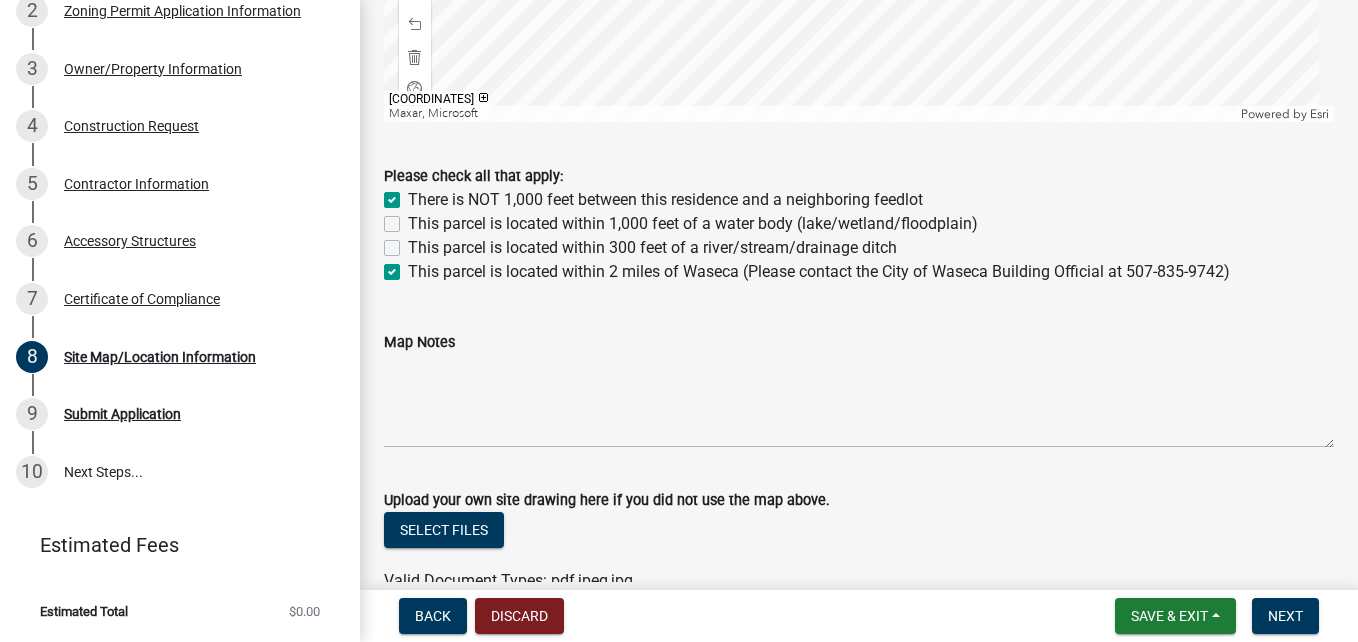 scroll, scrollTop: 1365, scrollLeft: 0, axis: vertical 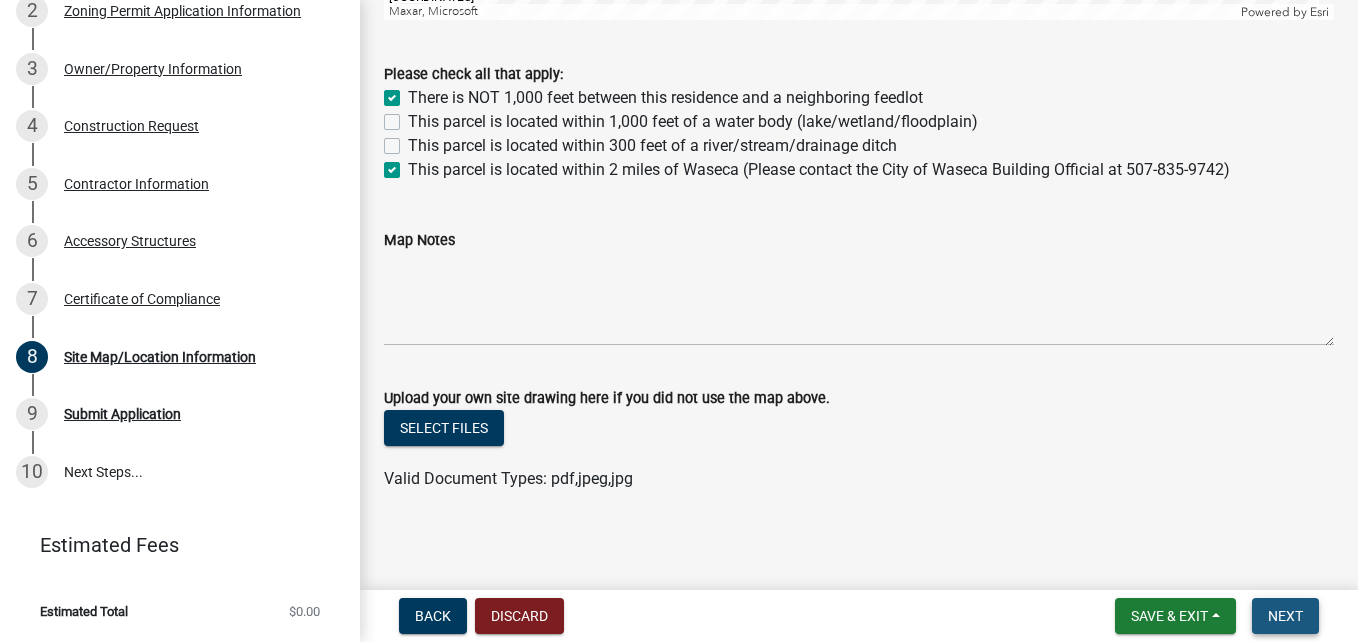 click on "Next" at bounding box center [1285, 616] 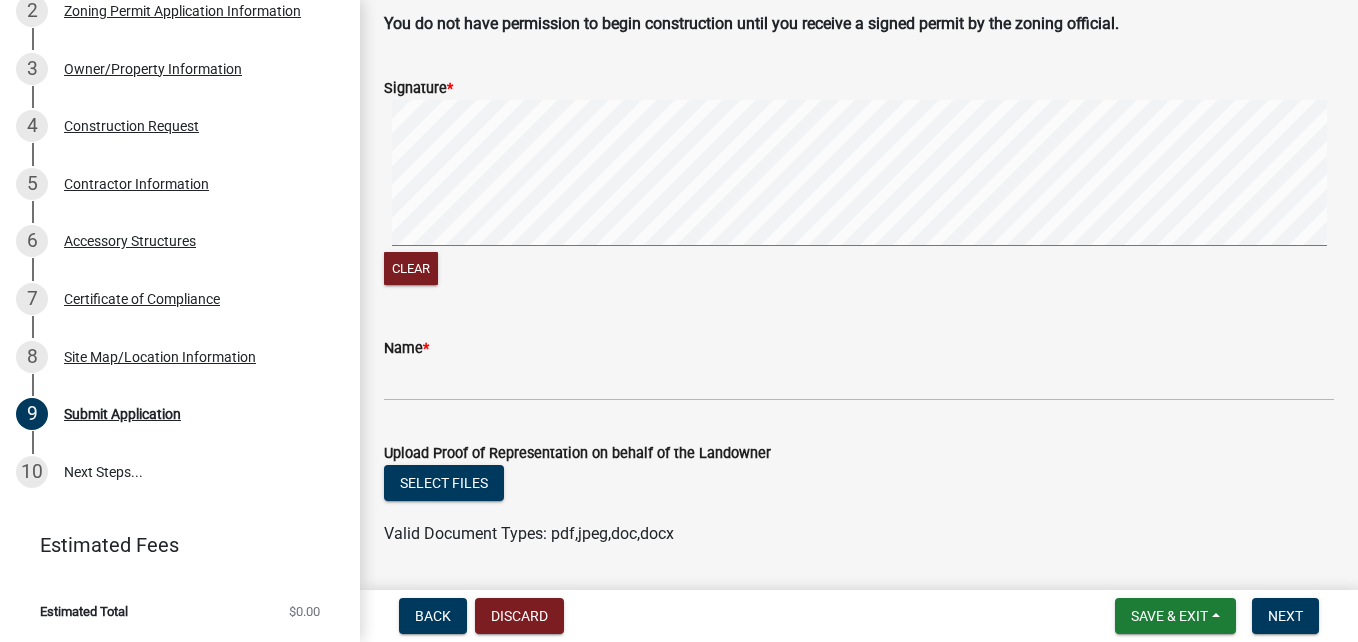 scroll, scrollTop: 270, scrollLeft: 0, axis: vertical 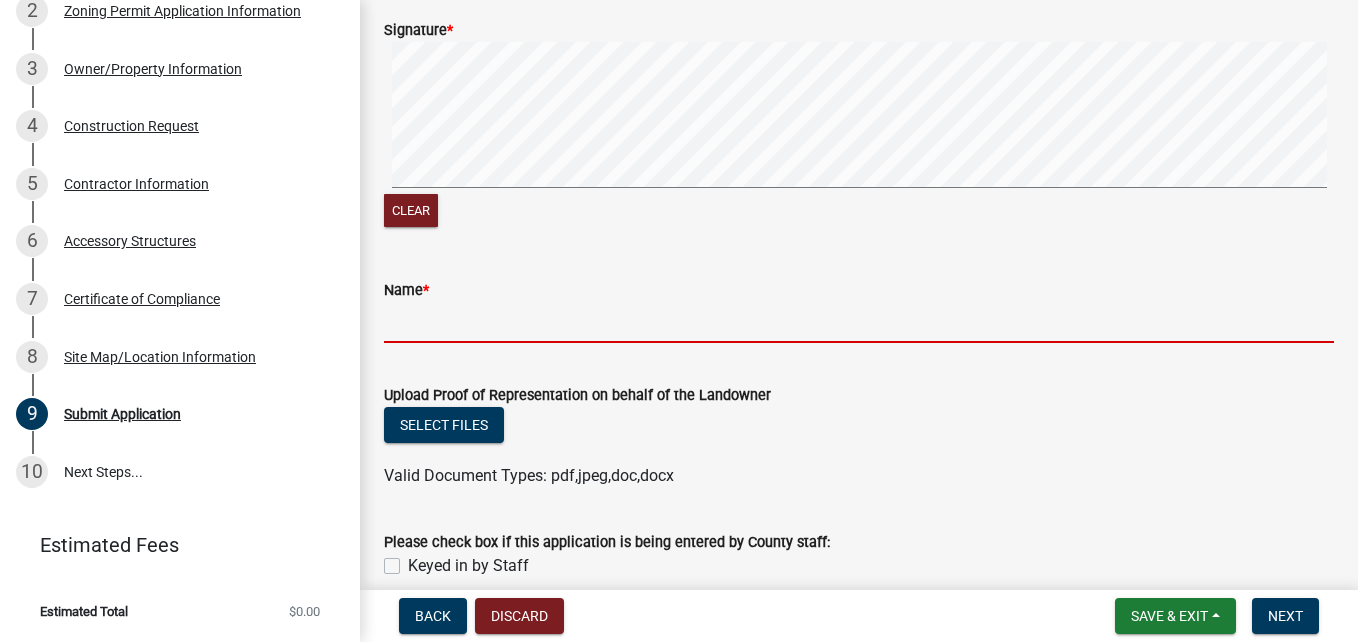 click on "Name  *" at bounding box center (859, 322) 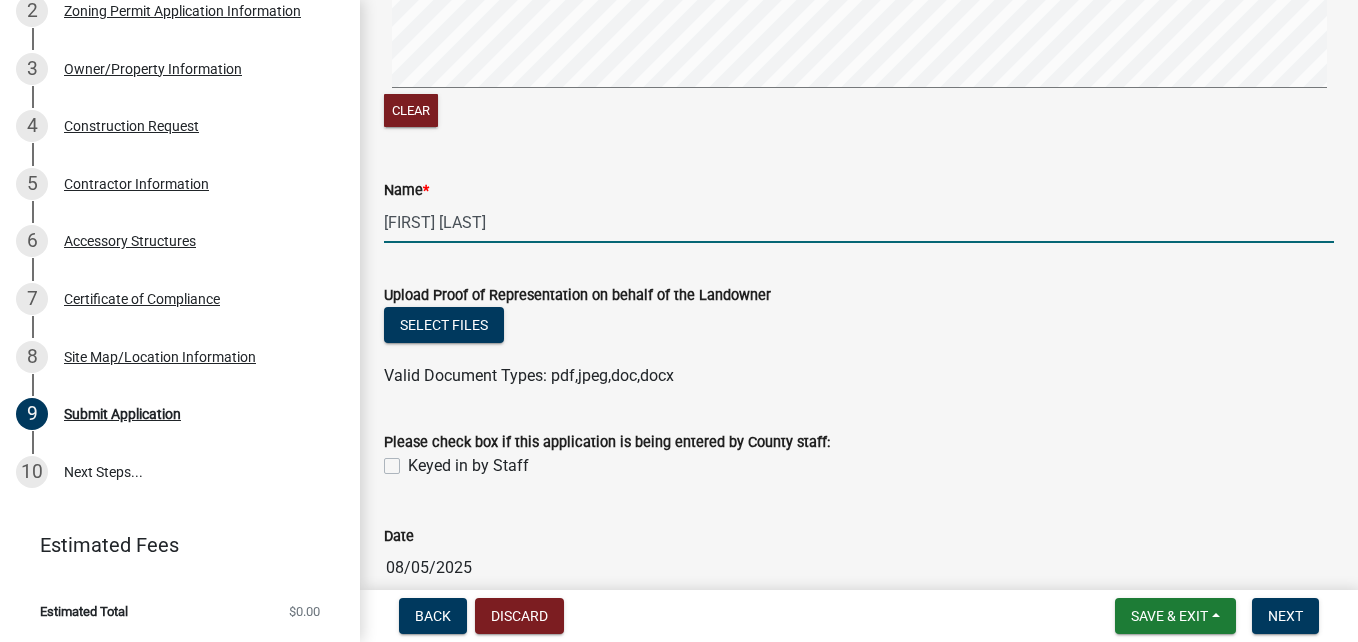 scroll, scrollTop: 470, scrollLeft: 0, axis: vertical 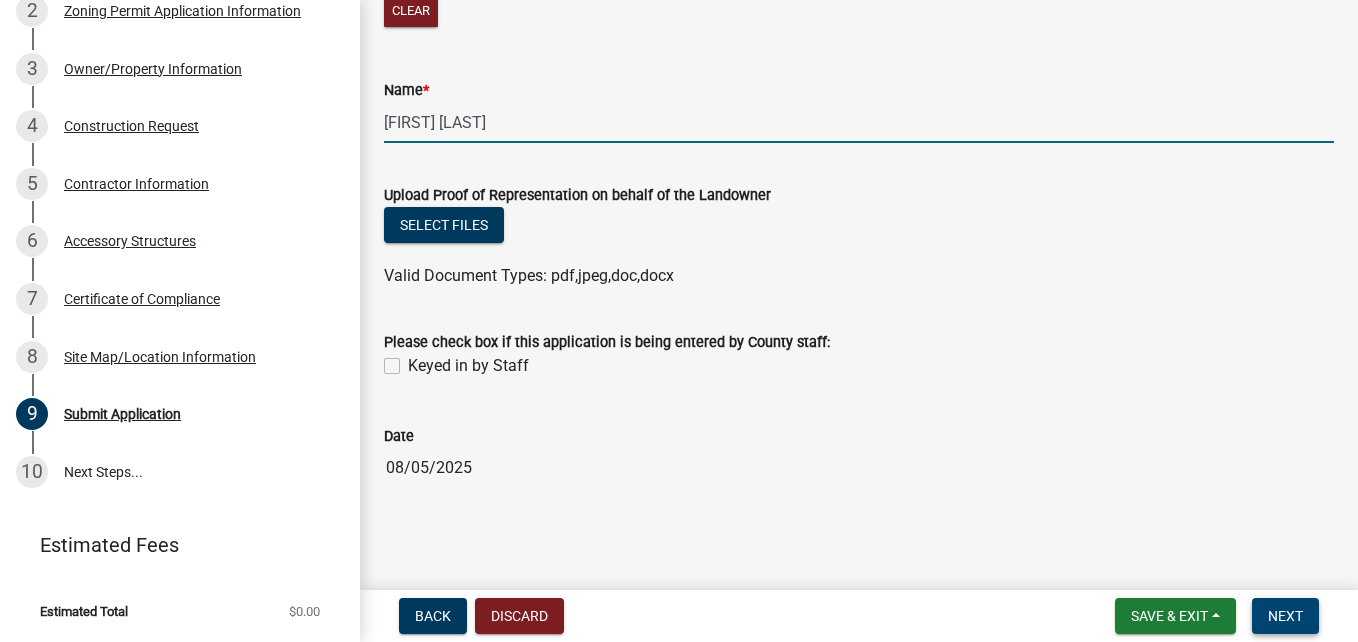 type on "[FIRST] [LAST]" 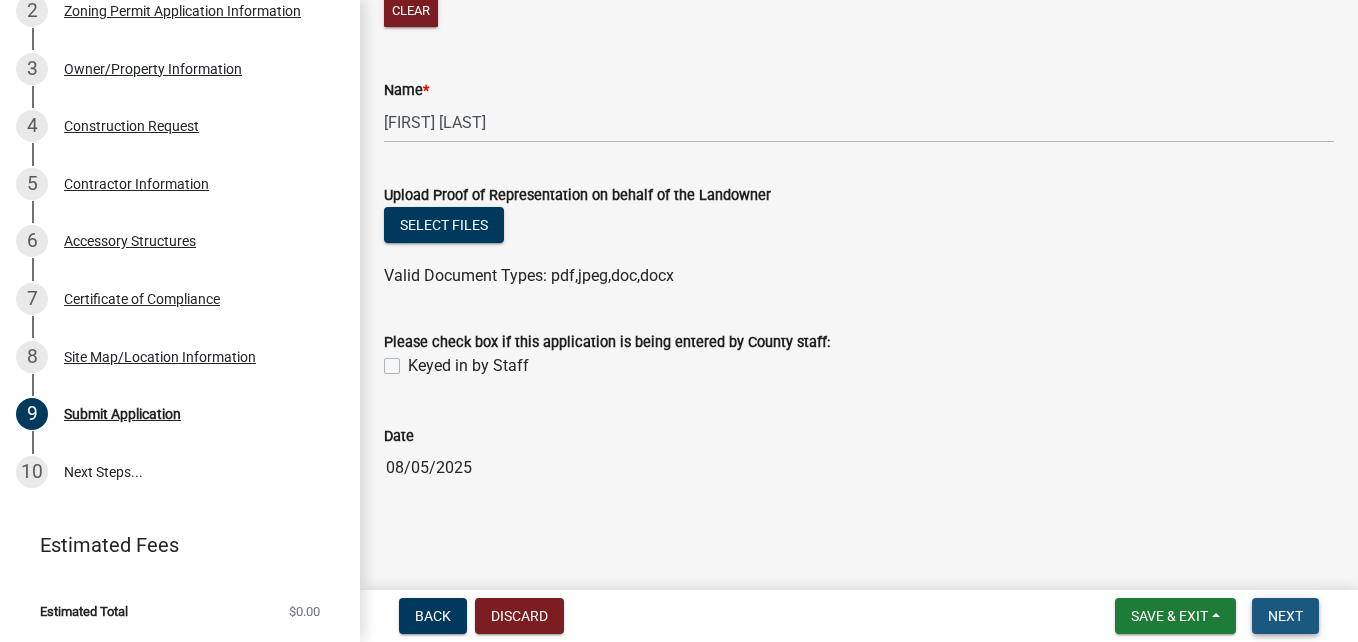 click on "Next" at bounding box center (1285, 616) 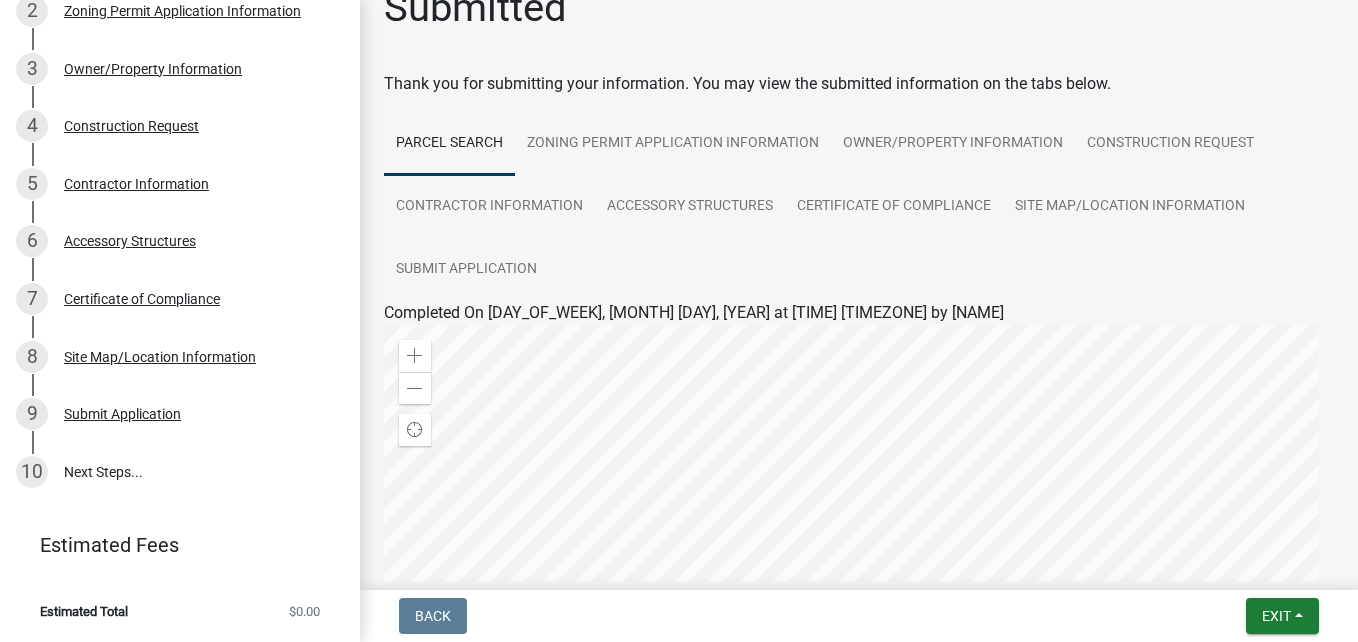 scroll, scrollTop: 0, scrollLeft: 0, axis: both 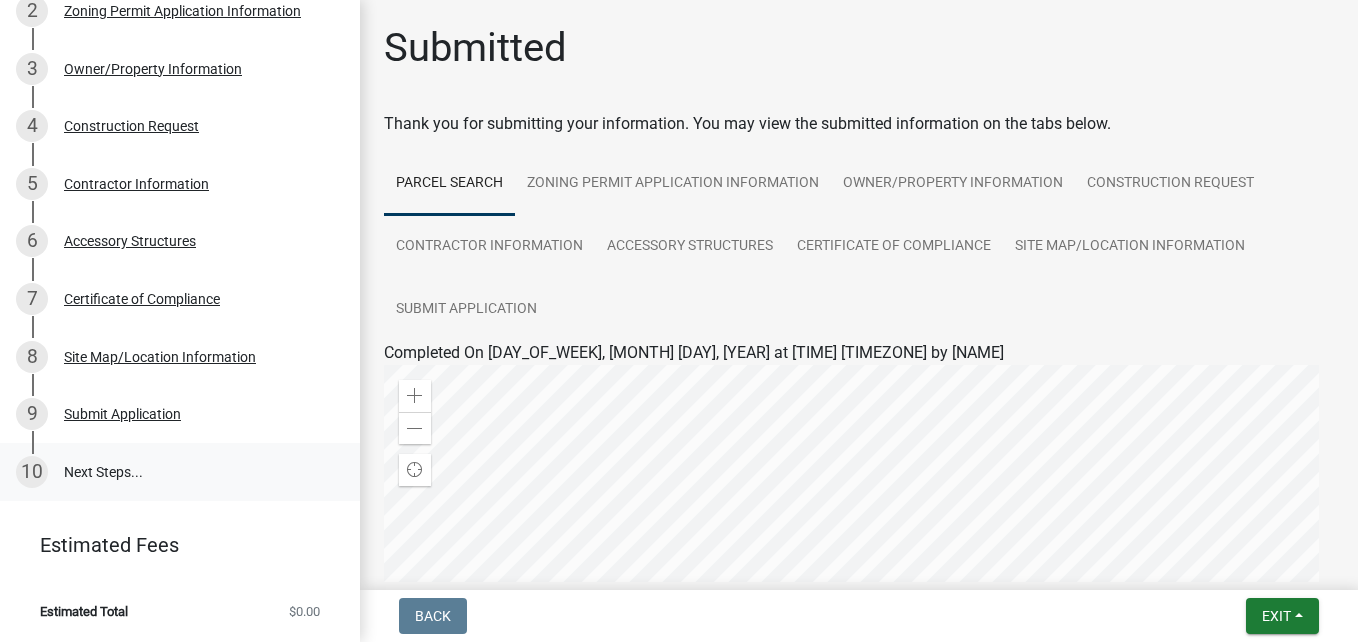 click on "10   Next Steps..." at bounding box center [180, 472] 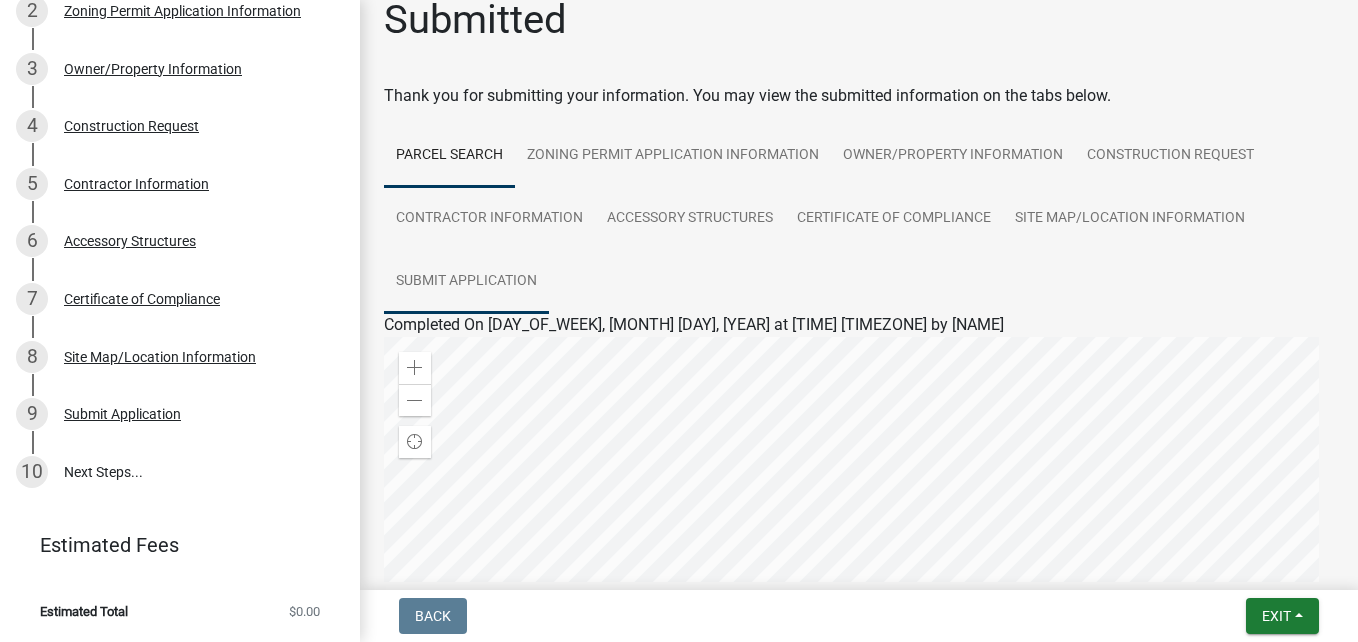 scroll, scrollTop: 0, scrollLeft: 0, axis: both 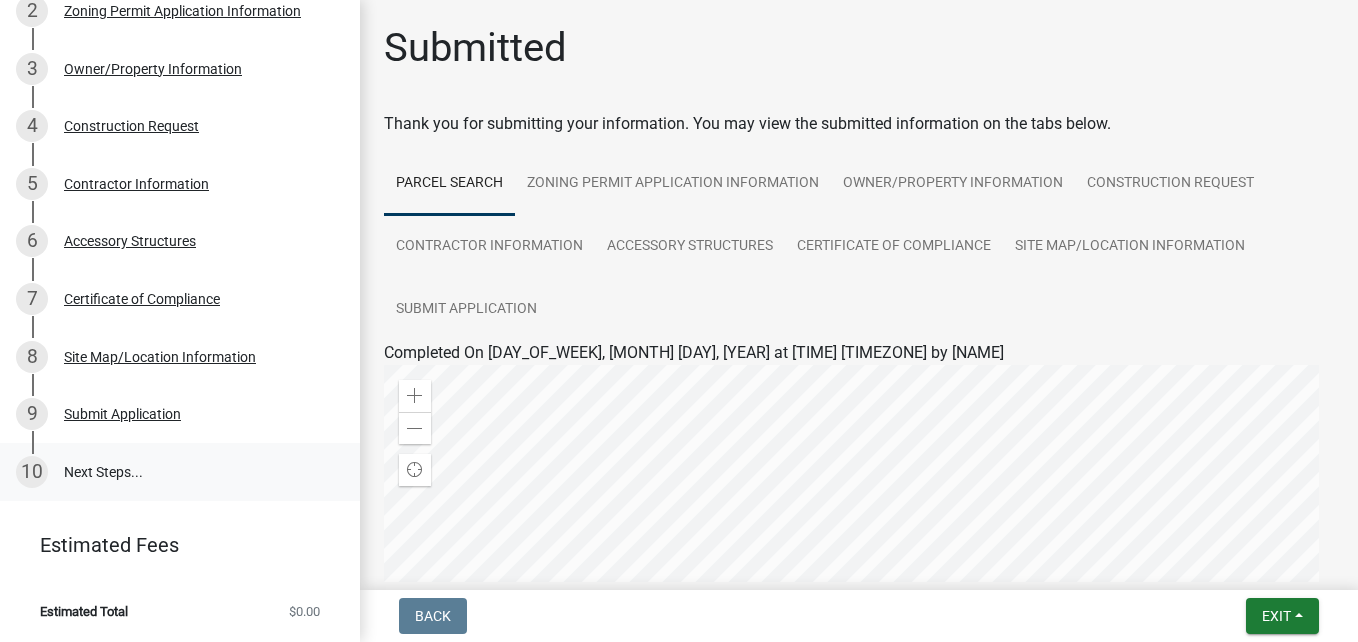 click on "10   Next Steps..." at bounding box center (180, 472) 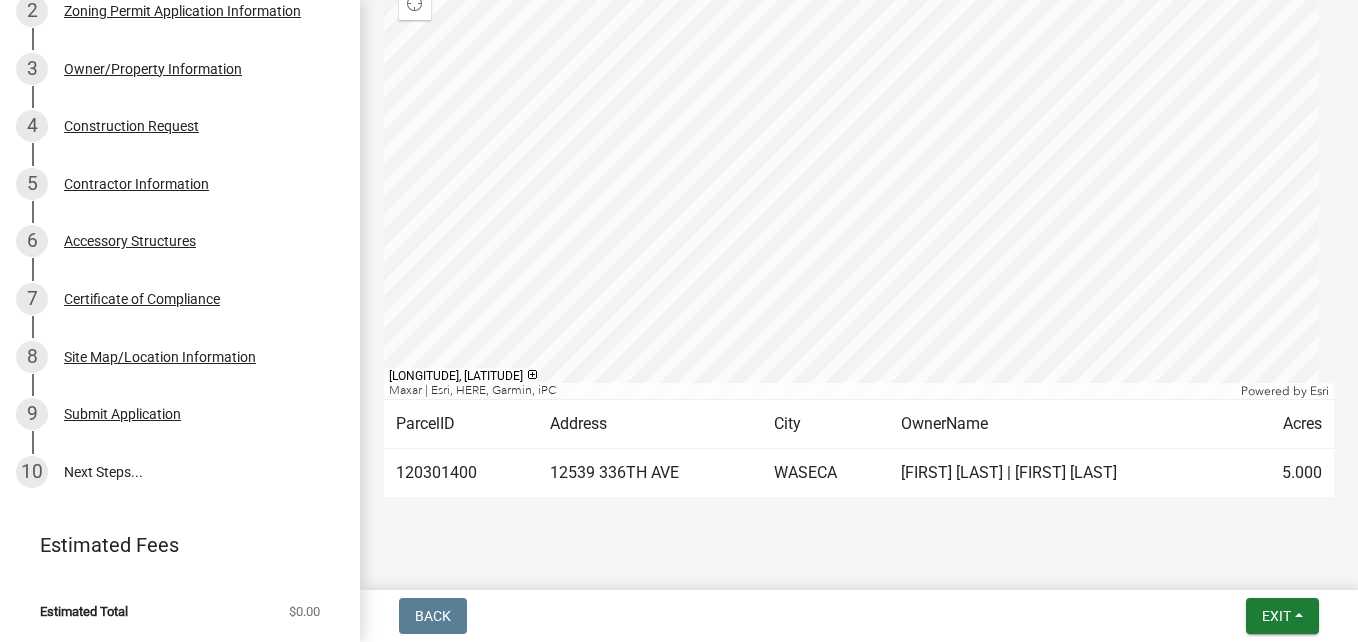 scroll, scrollTop: 499, scrollLeft: 0, axis: vertical 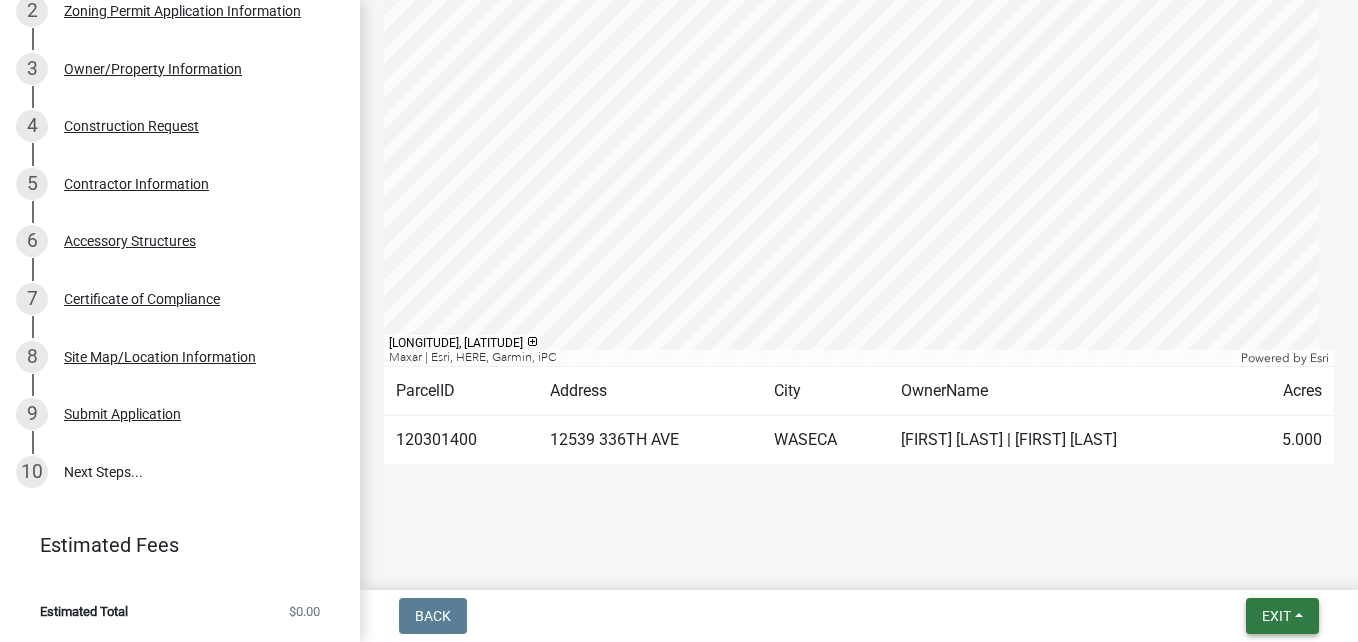 click on "Exit" at bounding box center [1276, 616] 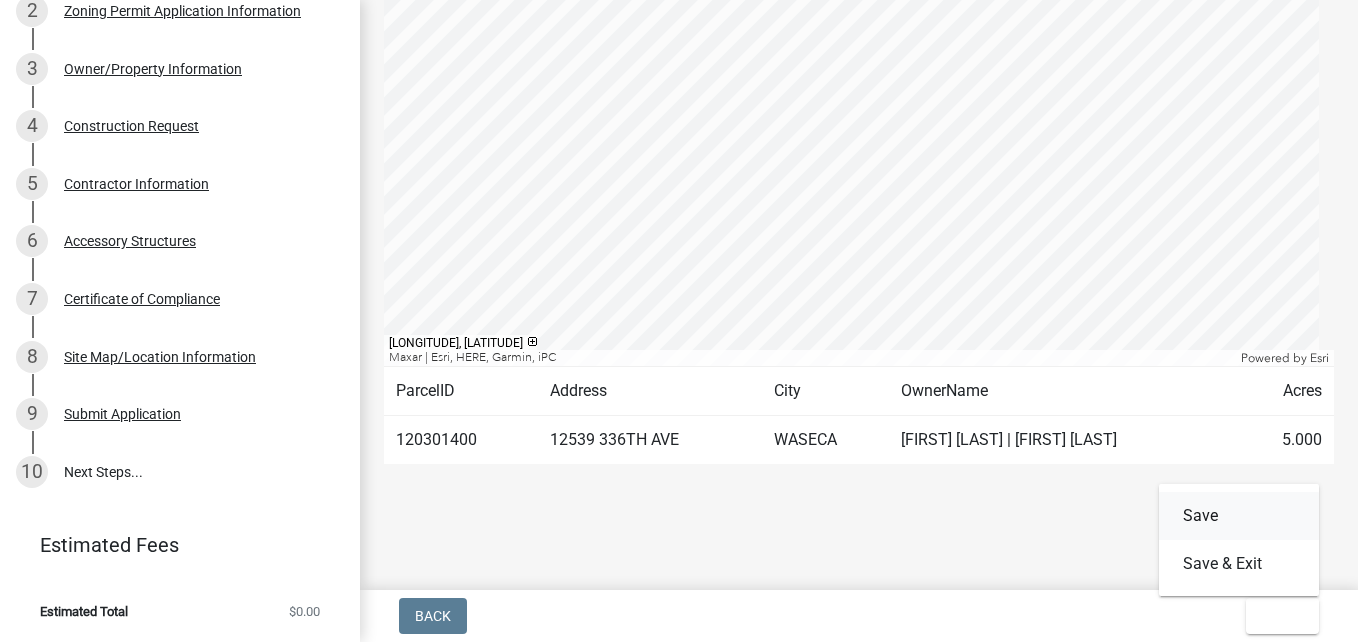 click on "Save" at bounding box center (1239, 516) 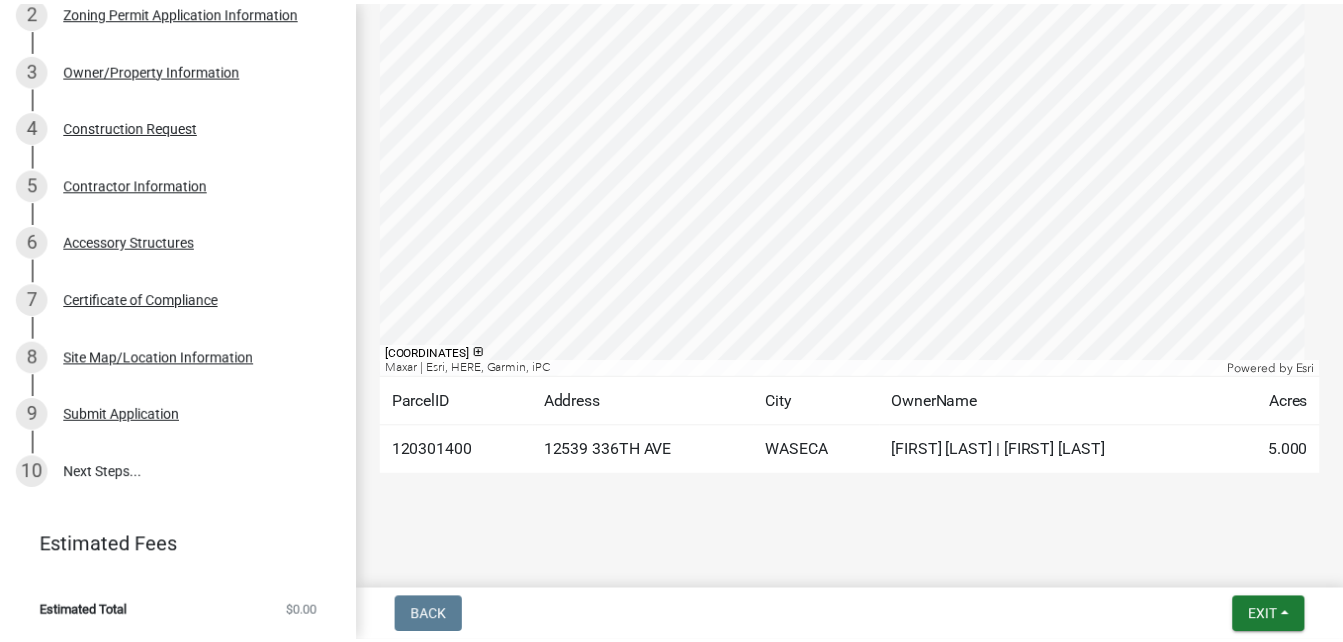 scroll, scrollTop: 499, scrollLeft: 0, axis: vertical 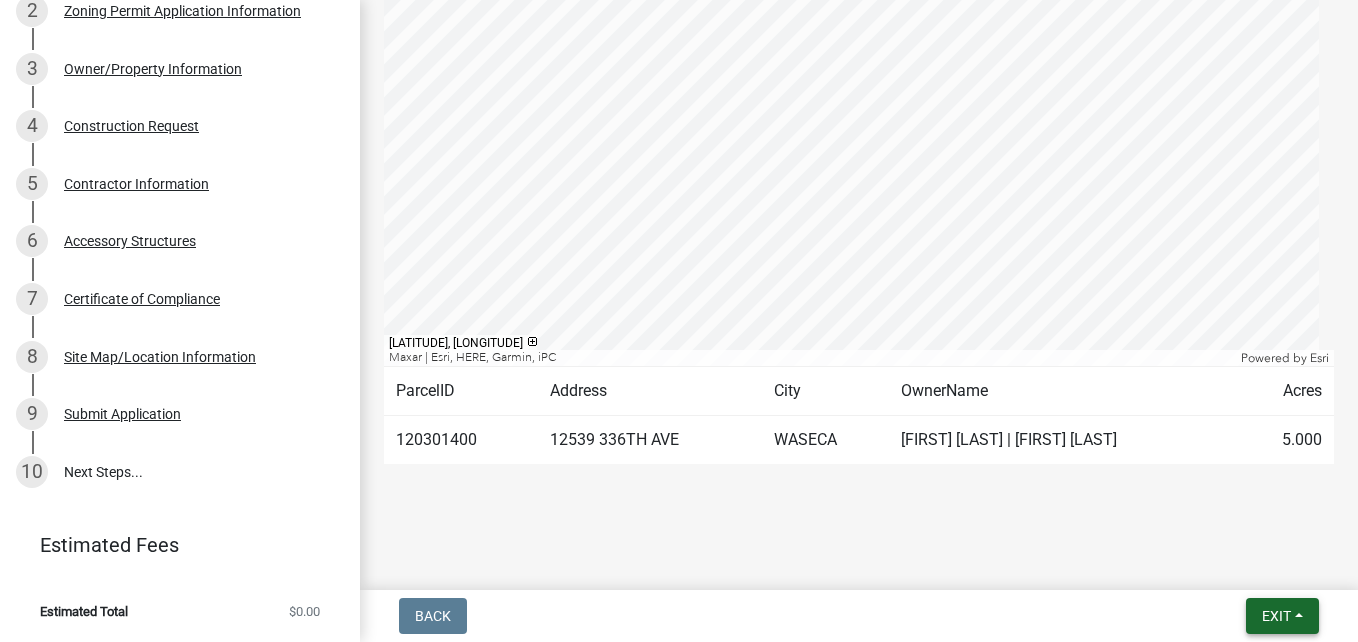 click on "Exit" at bounding box center [1276, 616] 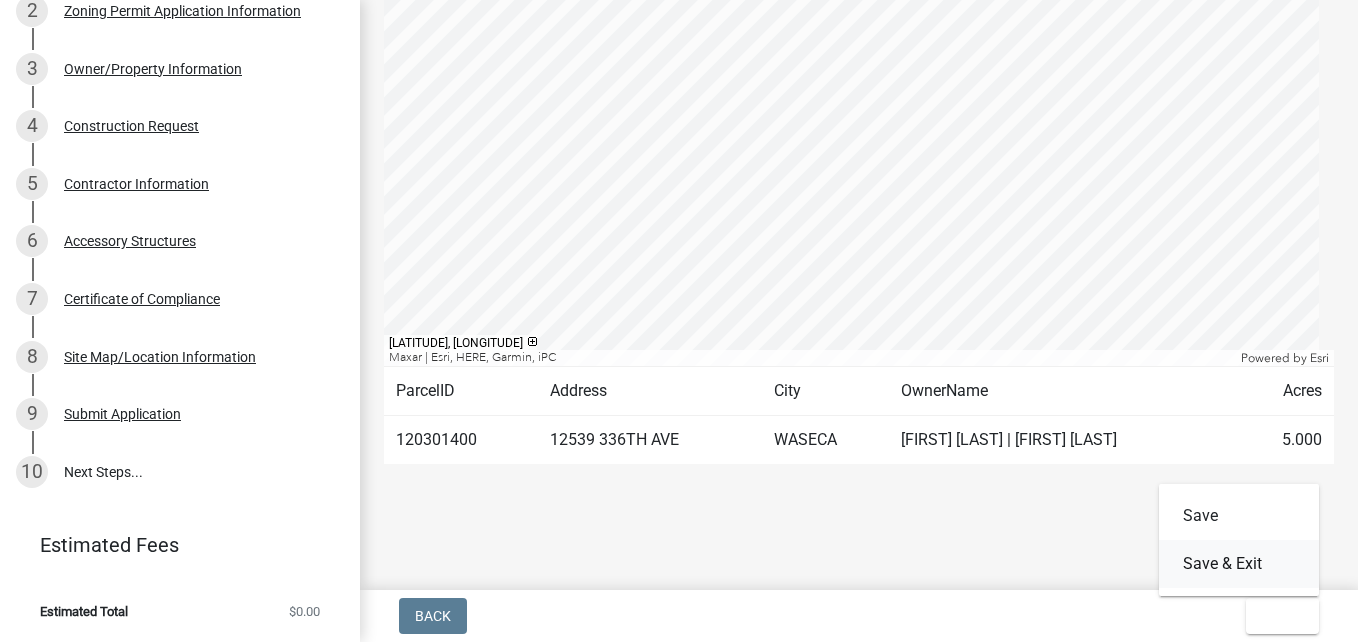 click on "Save & Exit" at bounding box center (1239, 564) 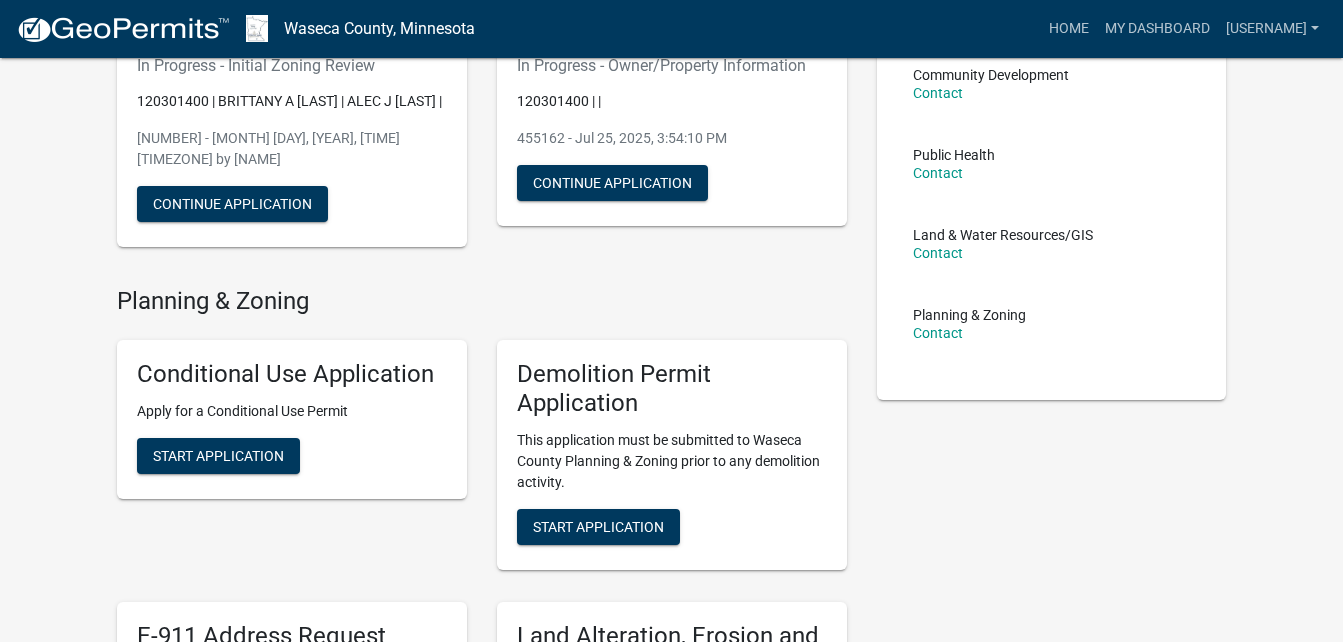 scroll, scrollTop: 0, scrollLeft: 0, axis: both 